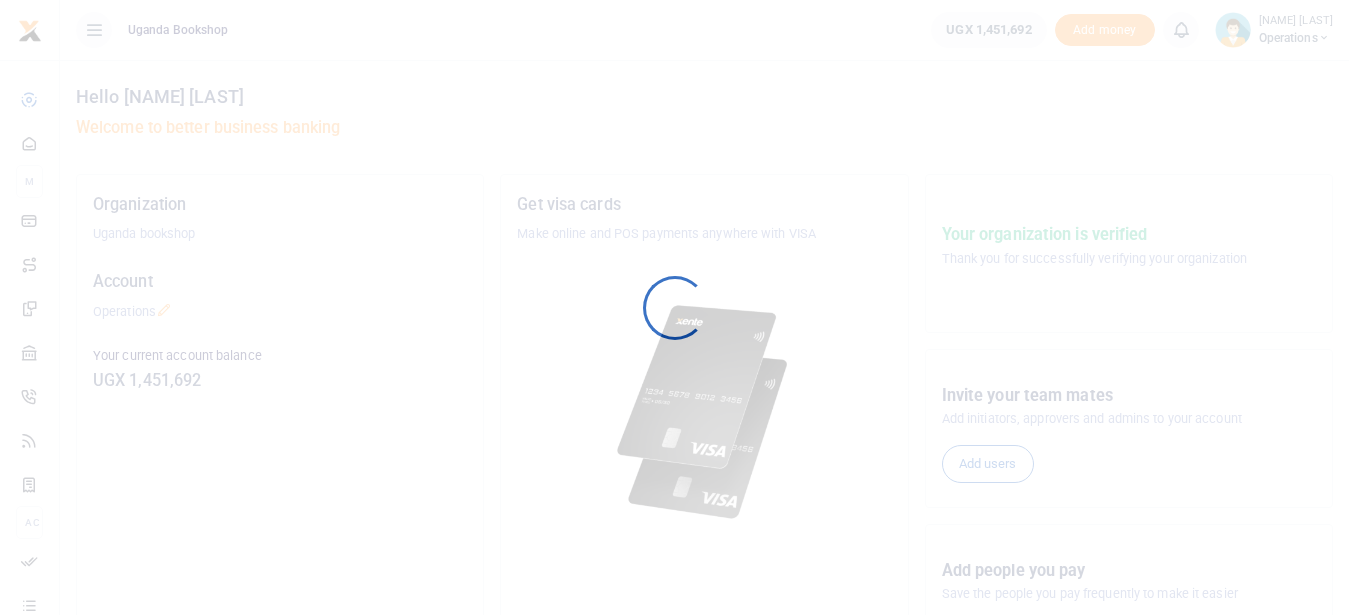 scroll, scrollTop: 0, scrollLeft: 0, axis: both 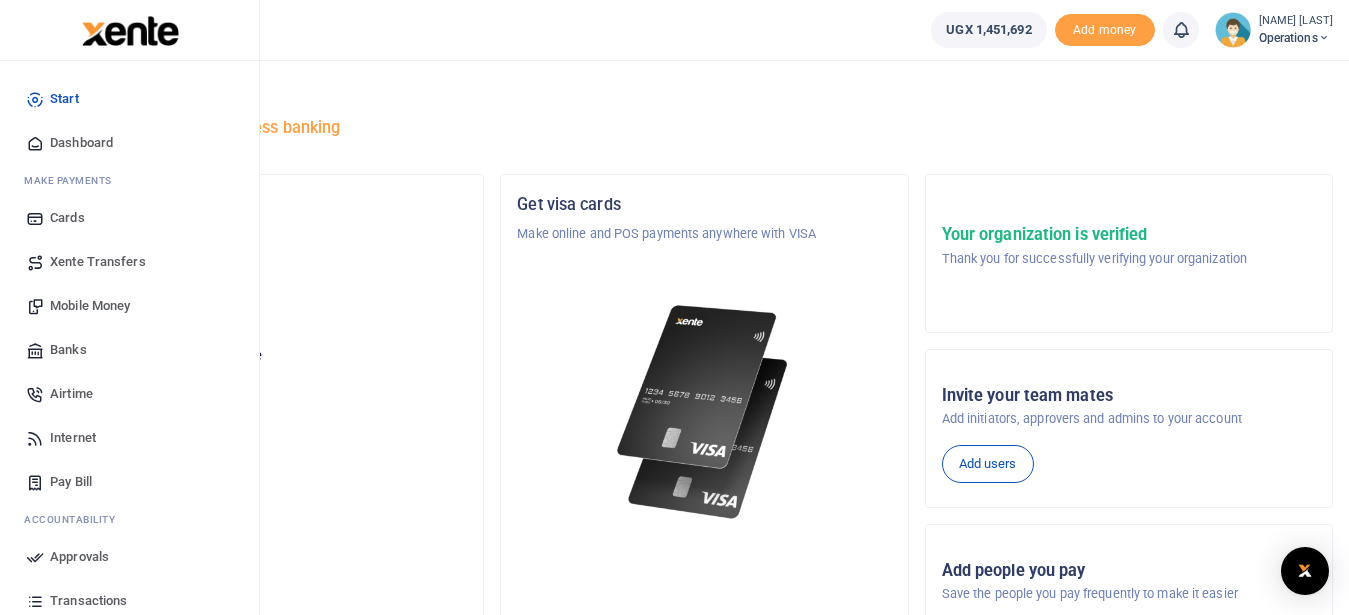 click on "Mobile Money" at bounding box center [129, 306] 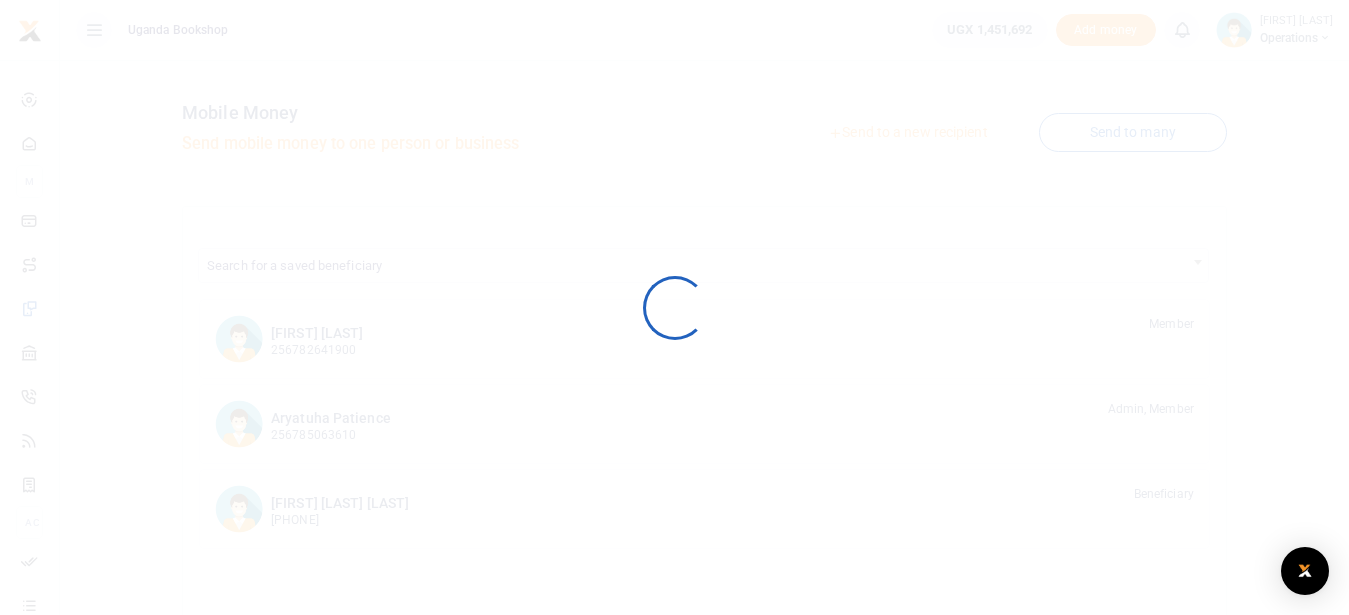 scroll, scrollTop: 0, scrollLeft: 0, axis: both 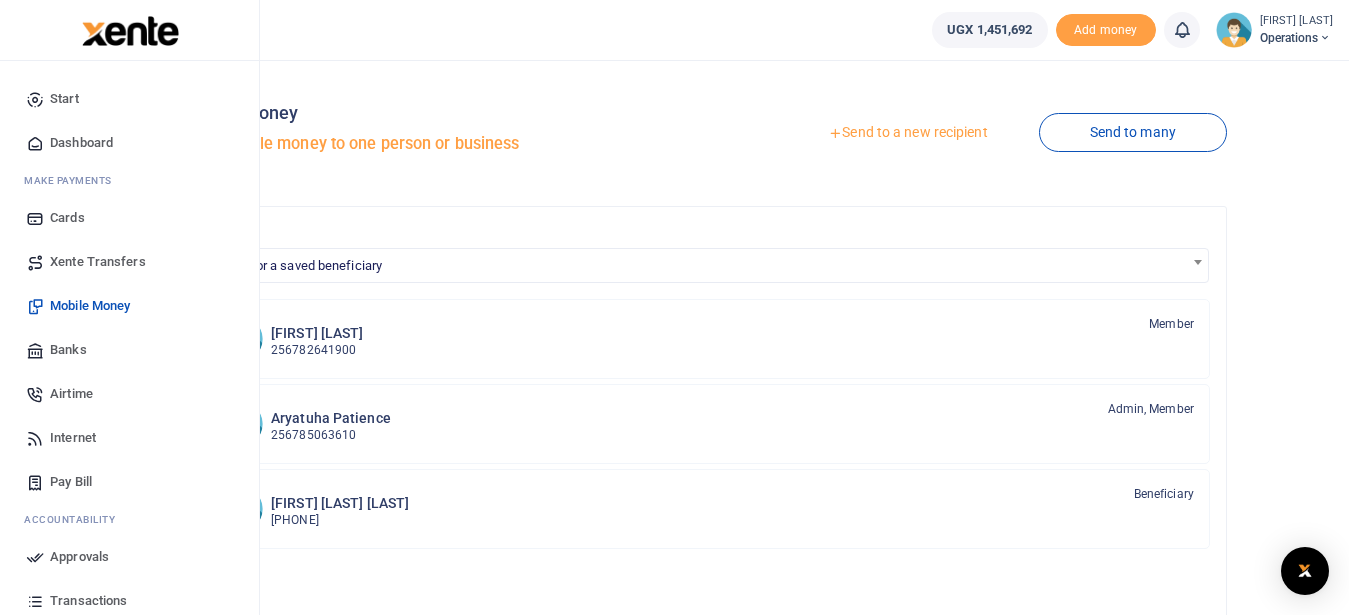 click on "Mobile Money" at bounding box center (90, 306) 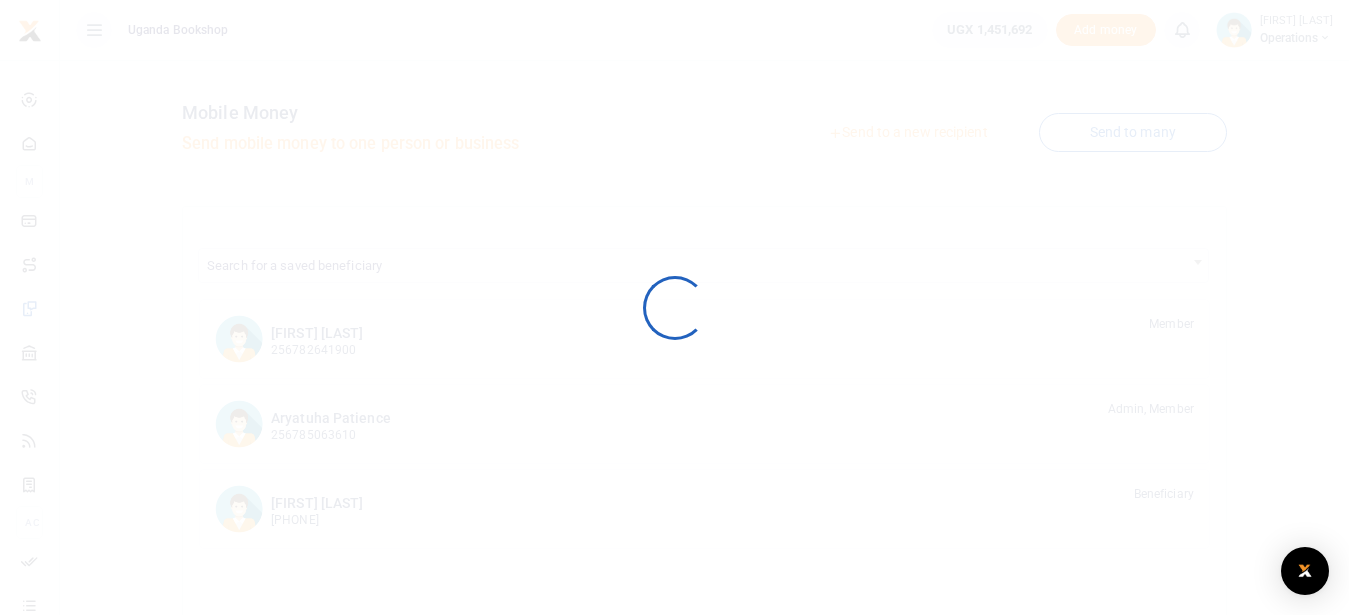 scroll, scrollTop: 0, scrollLeft: 0, axis: both 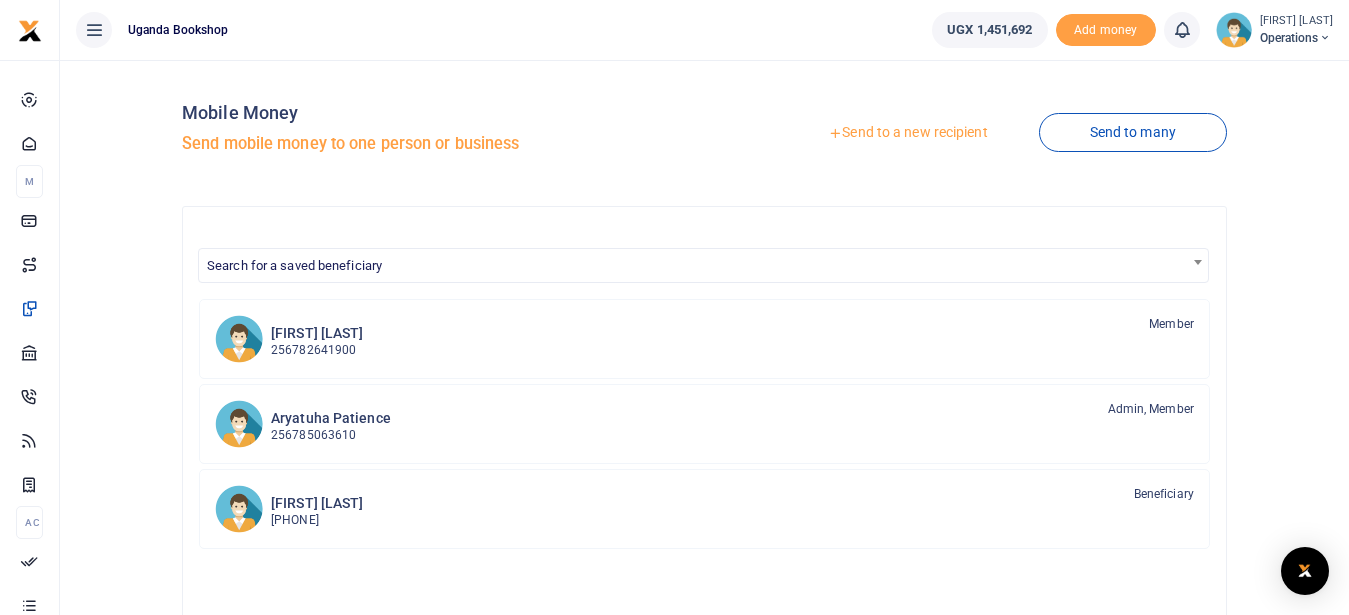 click on "Send to a new recipient" at bounding box center [907, 133] 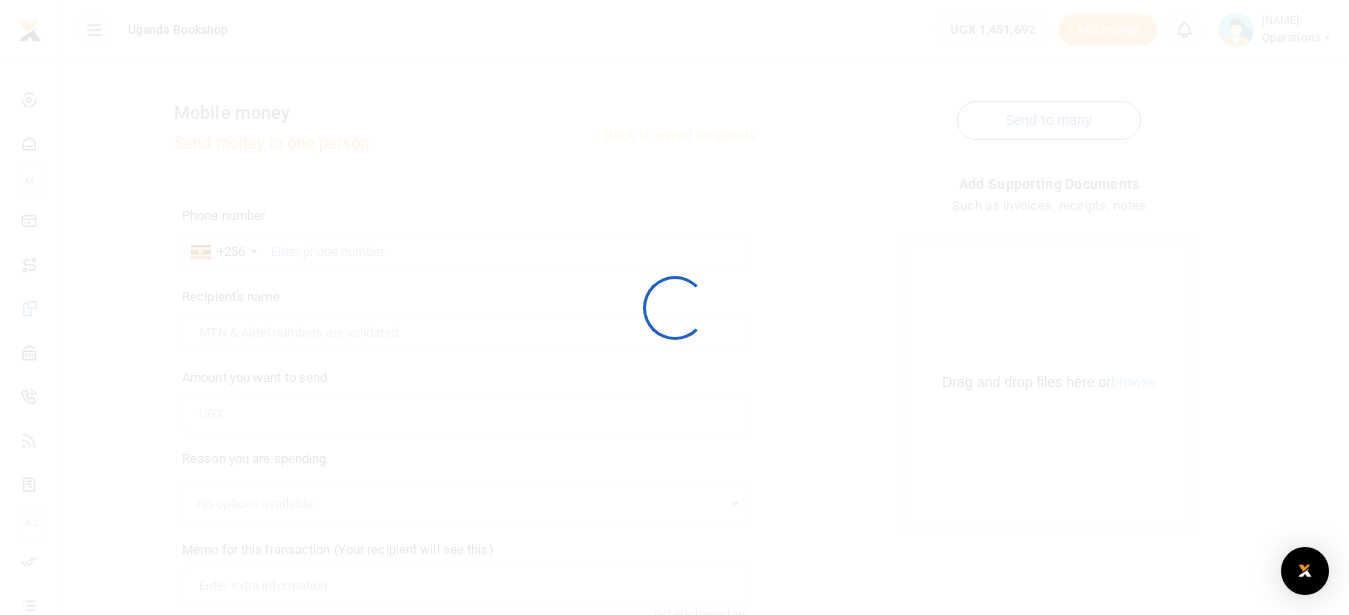 scroll, scrollTop: 0, scrollLeft: 0, axis: both 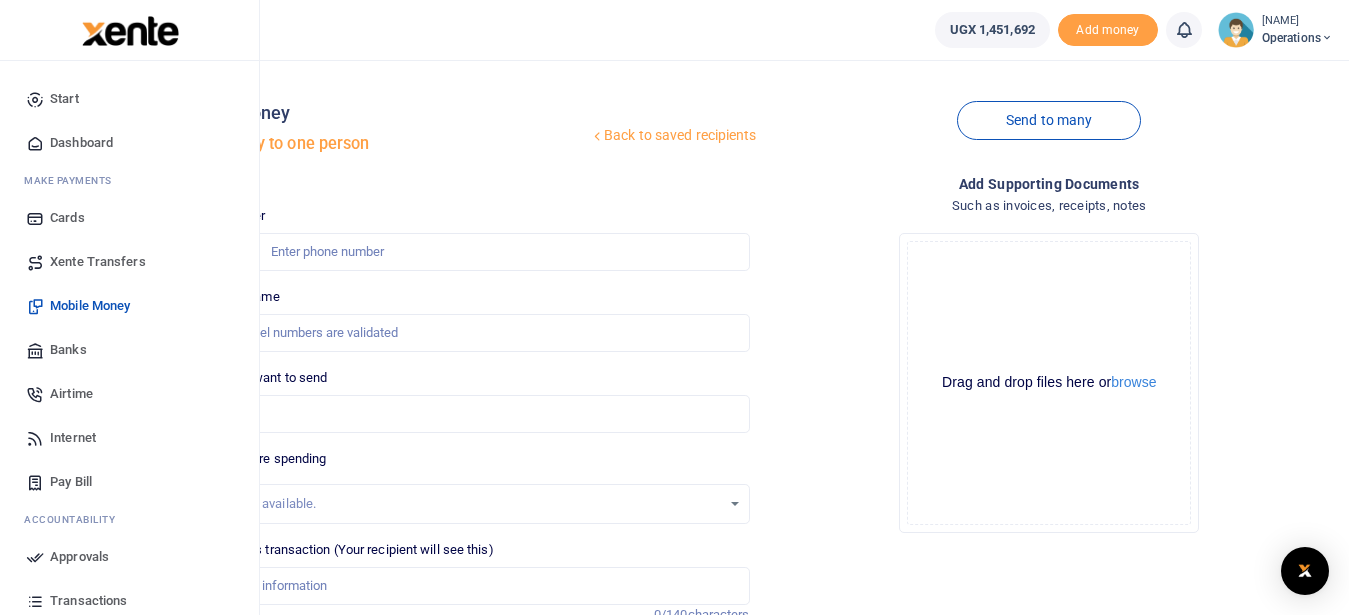 click on "Mobile Money" at bounding box center [90, 306] 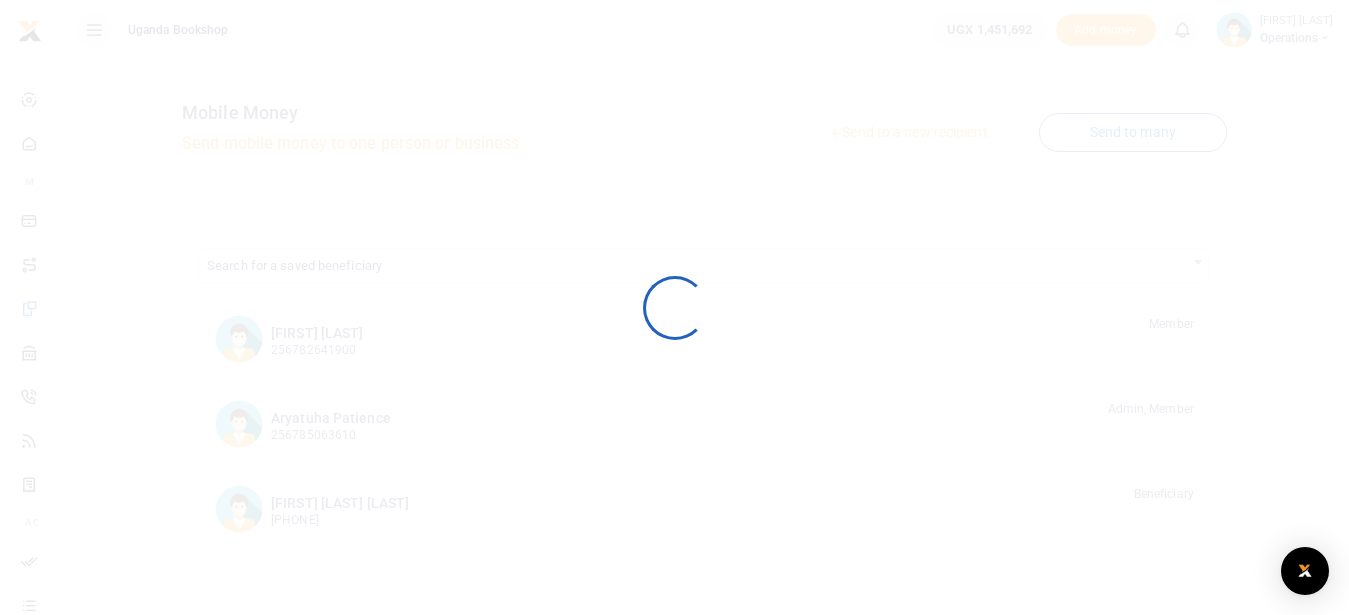 scroll, scrollTop: 0, scrollLeft: 0, axis: both 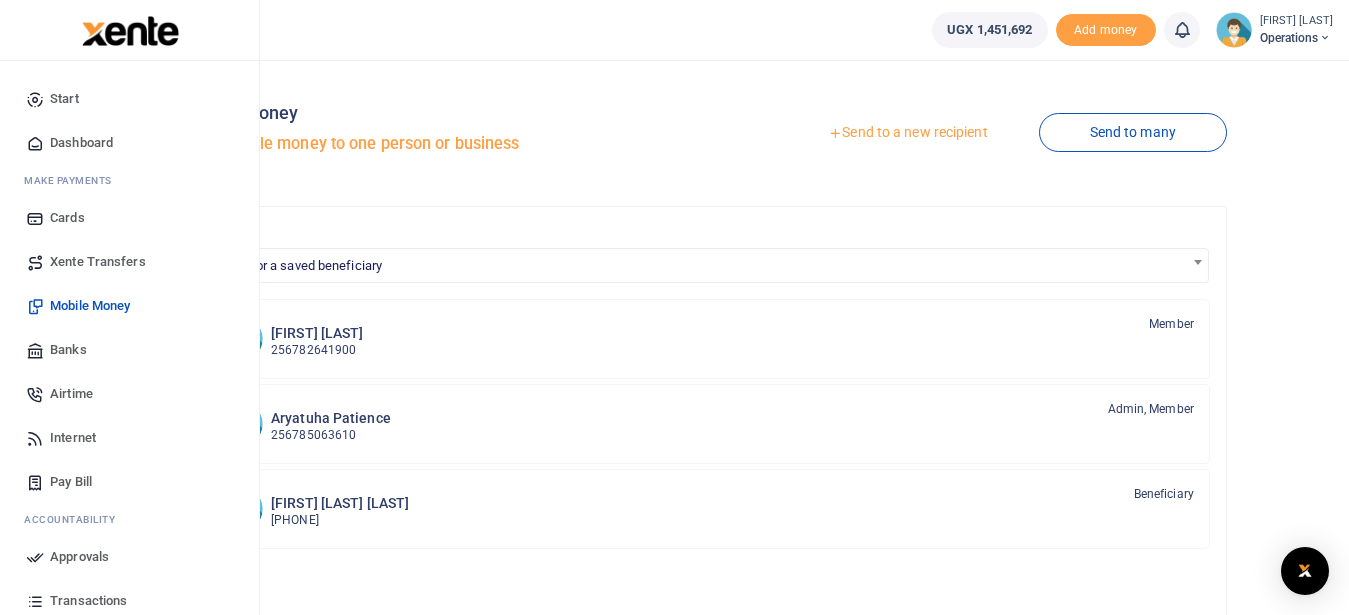 click on "Mobile Money" at bounding box center [90, 306] 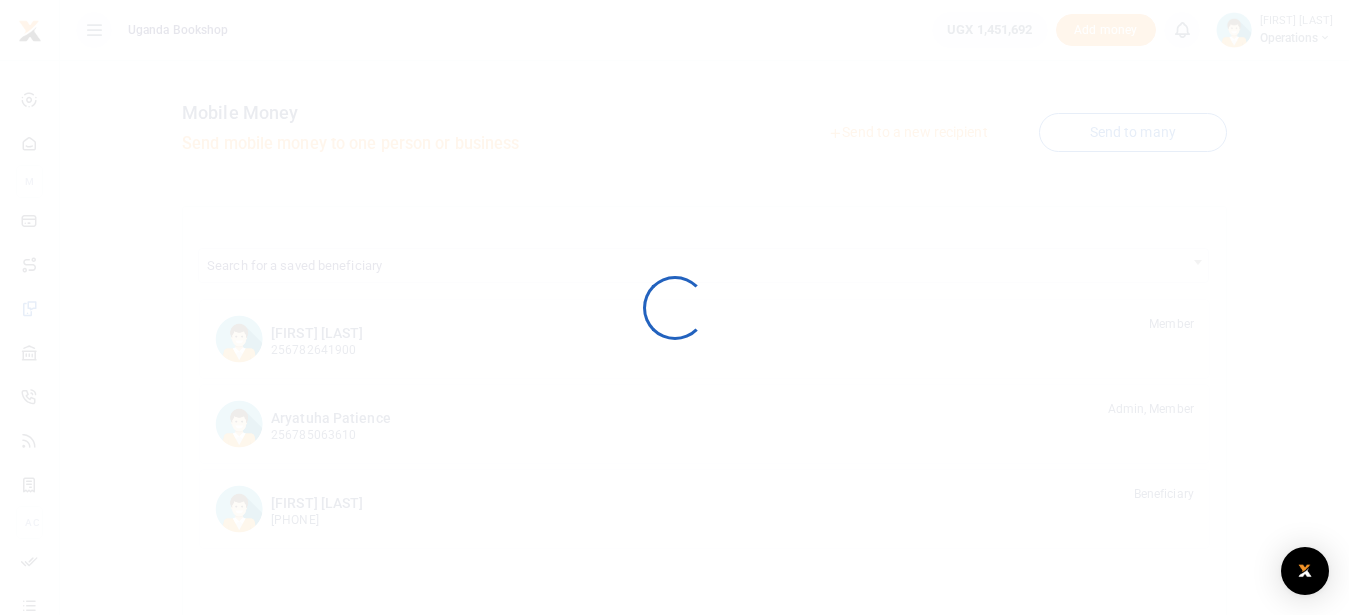 scroll, scrollTop: 0, scrollLeft: 0, axis: both 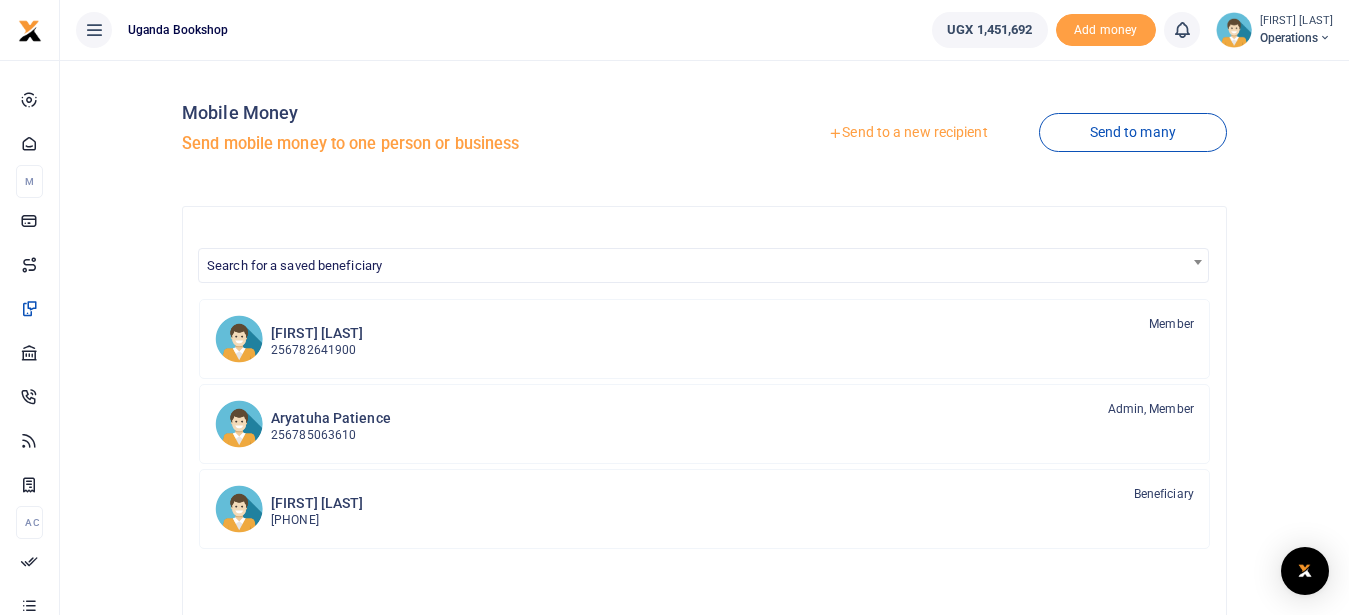 click on "Send to a new recipient" at bounding box center (907, 133) 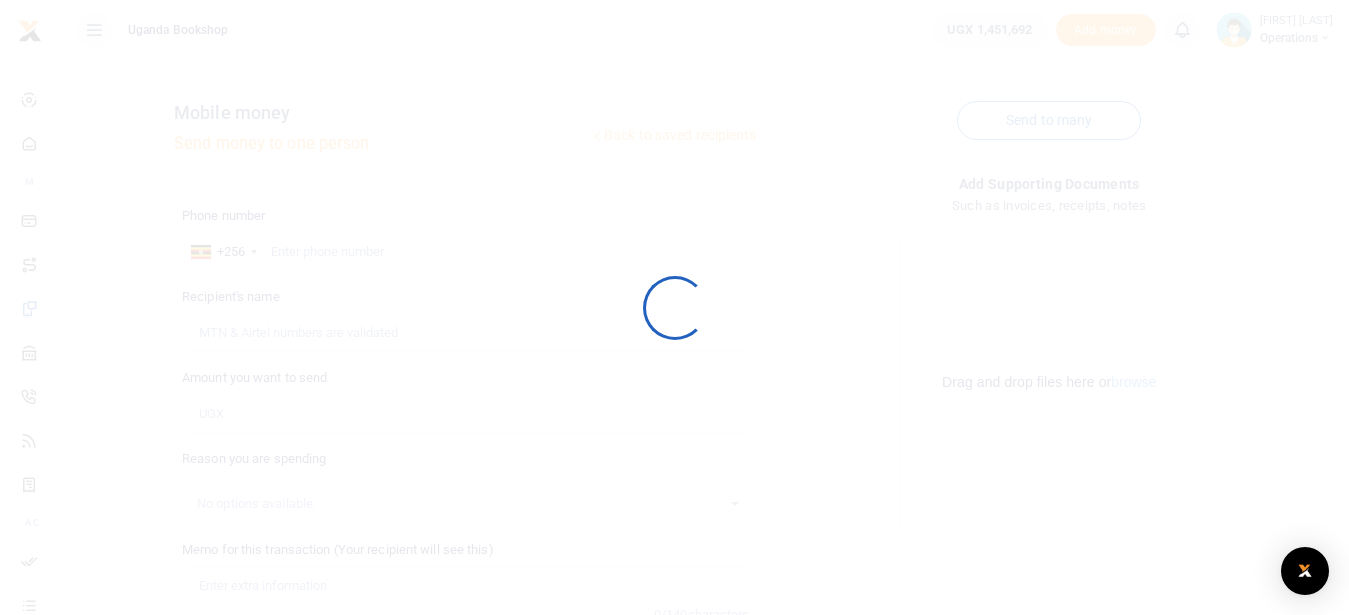 scroll, scrollTop: 0, scrollLeft: 0, axis: both 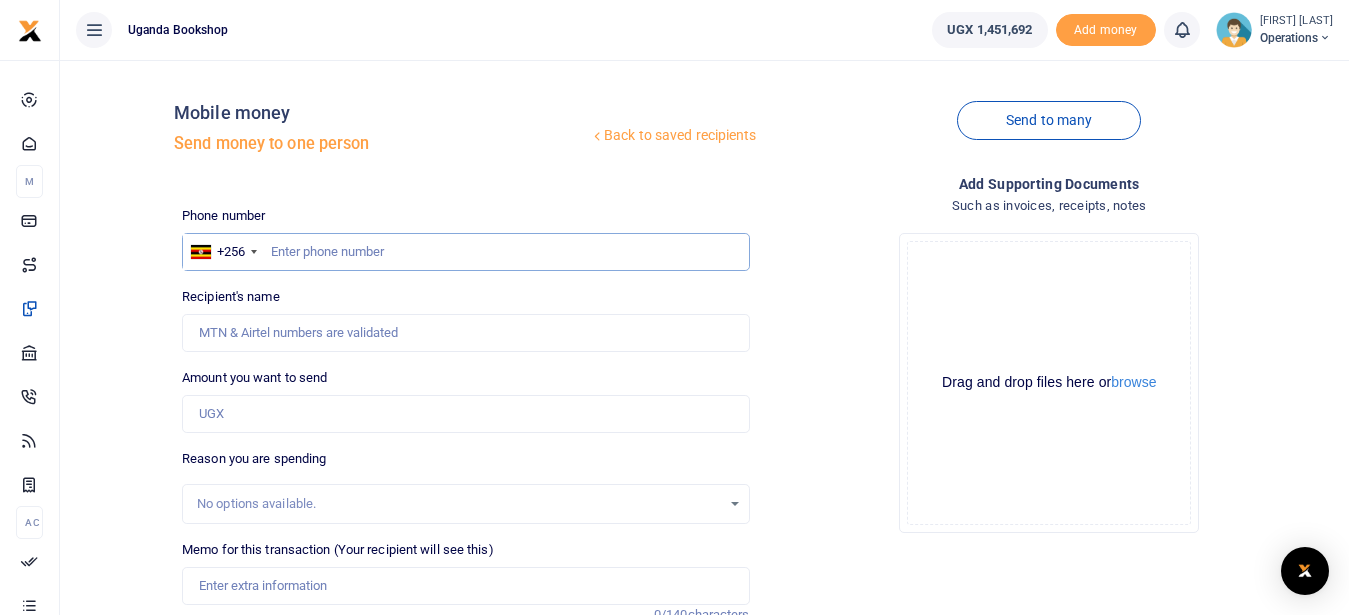 click at bounding box center [465, 252] 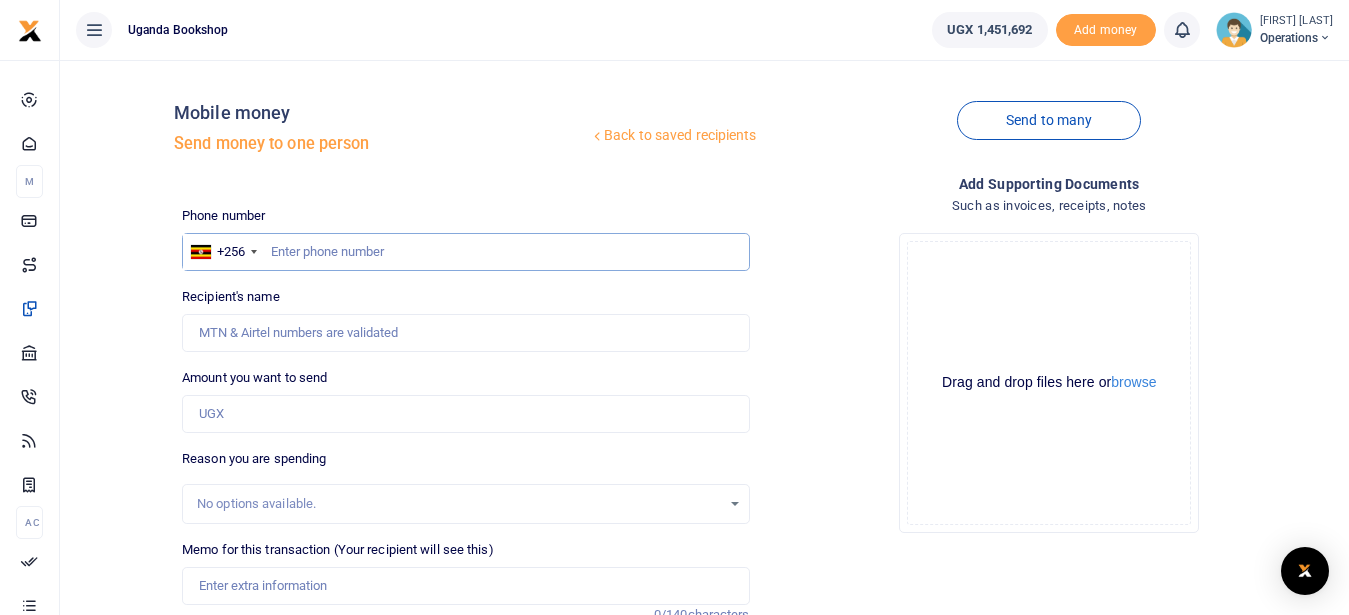 click at bounding box center [465, 252] 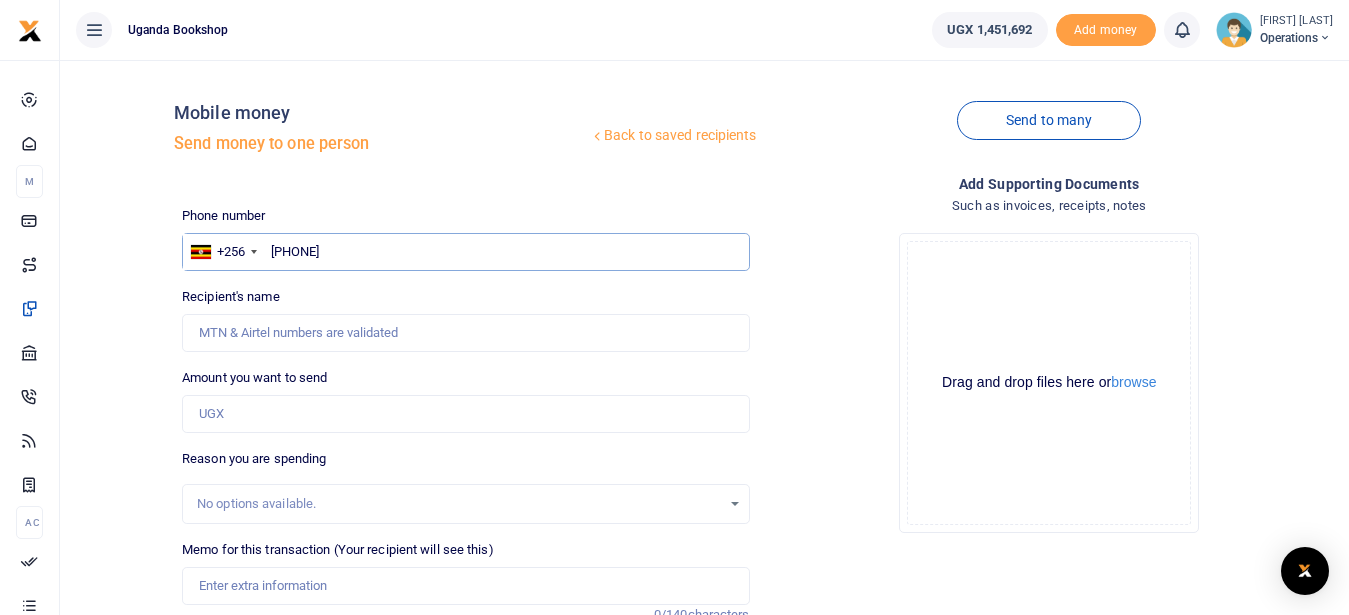 type on "782455105" 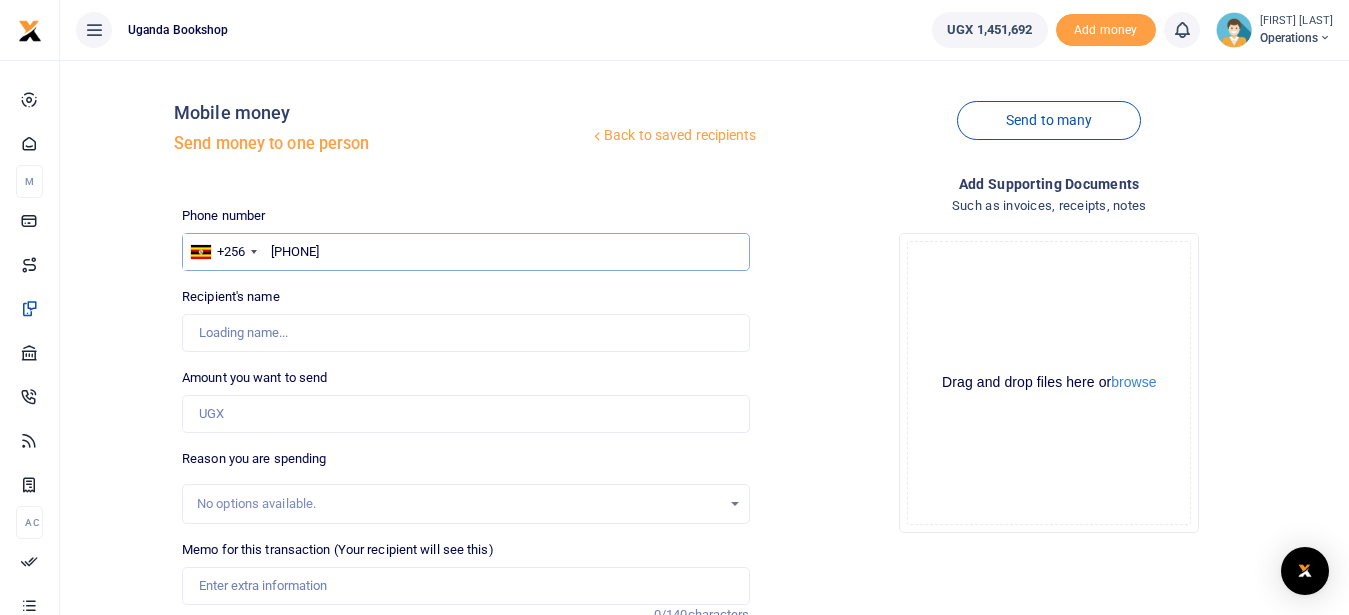 type on "[FIRST] [LAST]" 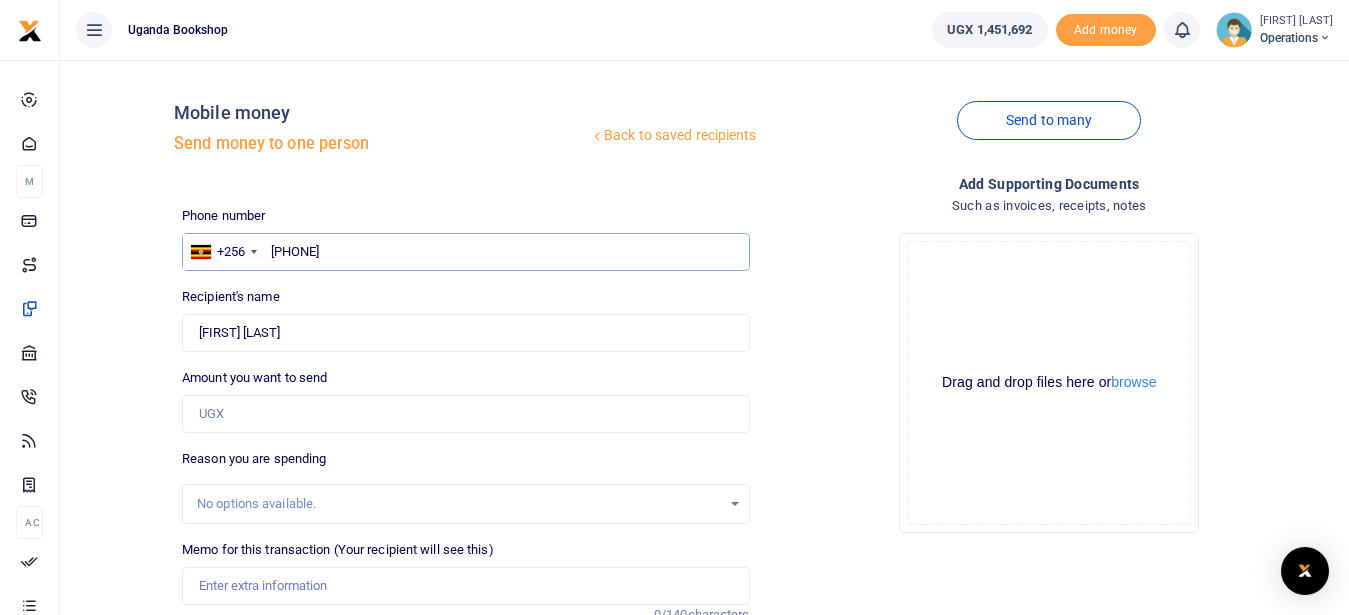 type on "782455105" 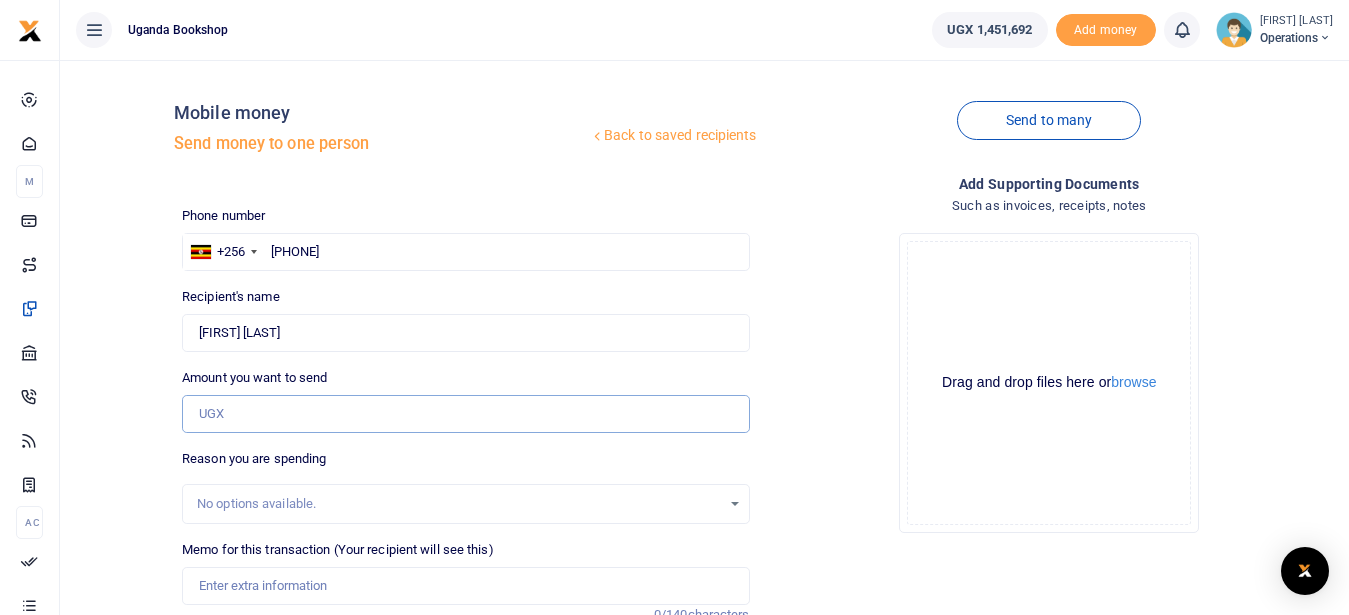 click on "Amount you want to send" at bounding box center (465, 414) 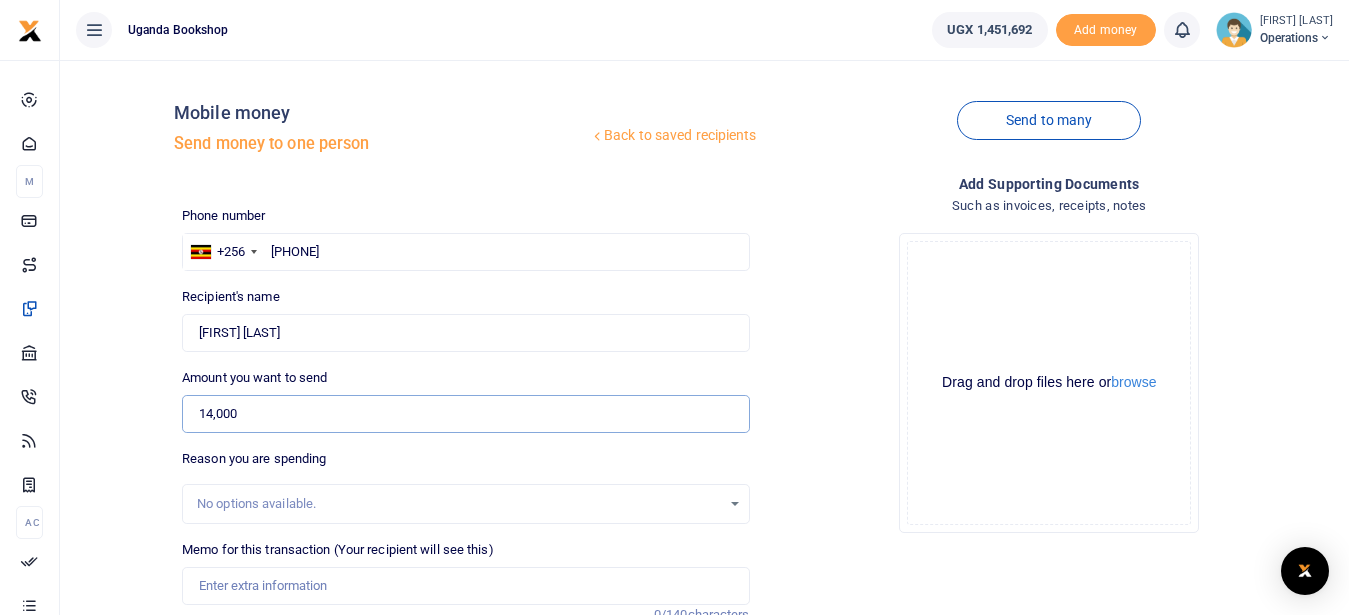 scroll, scrollTop: 59, scrollLeft: 0, axis: vertical 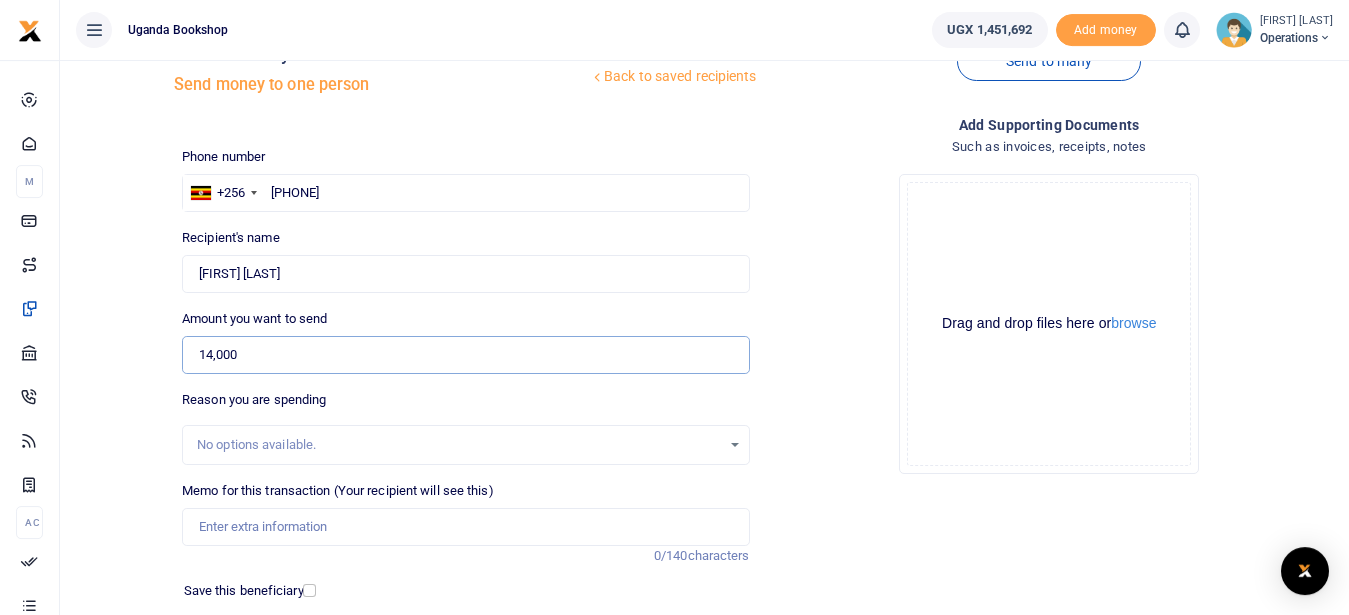 type on "14,000" 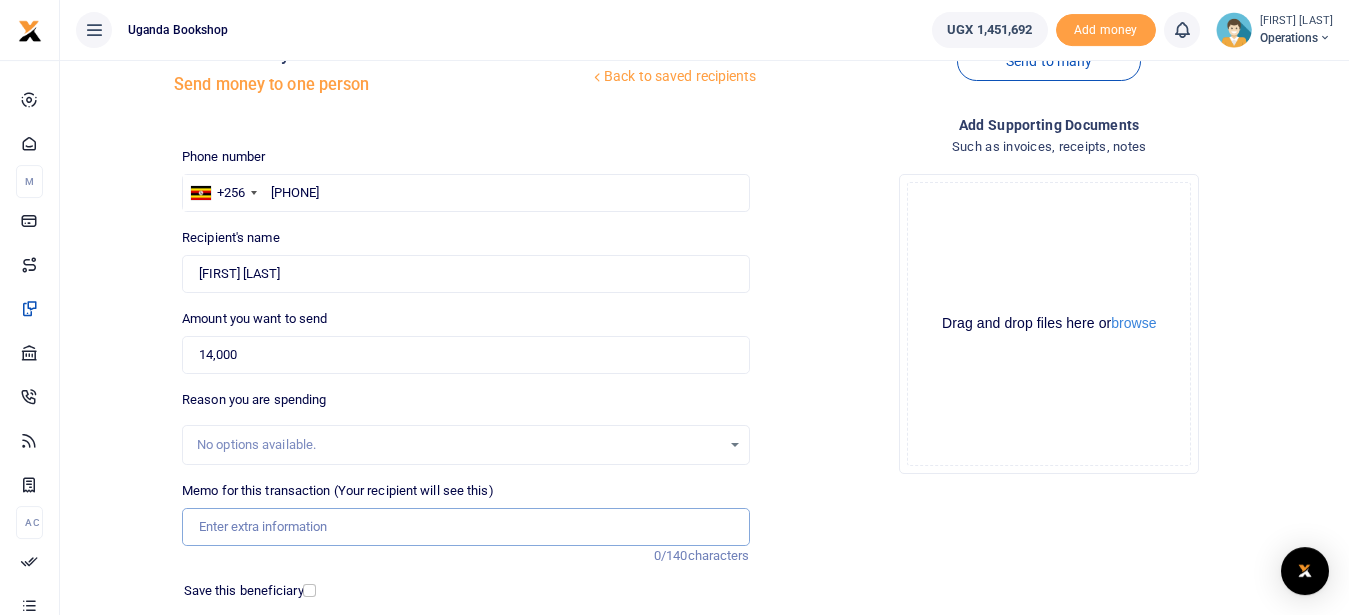 click on "Memo for this transaction (Your recipient will see this)" at bounding box center [465, 527] 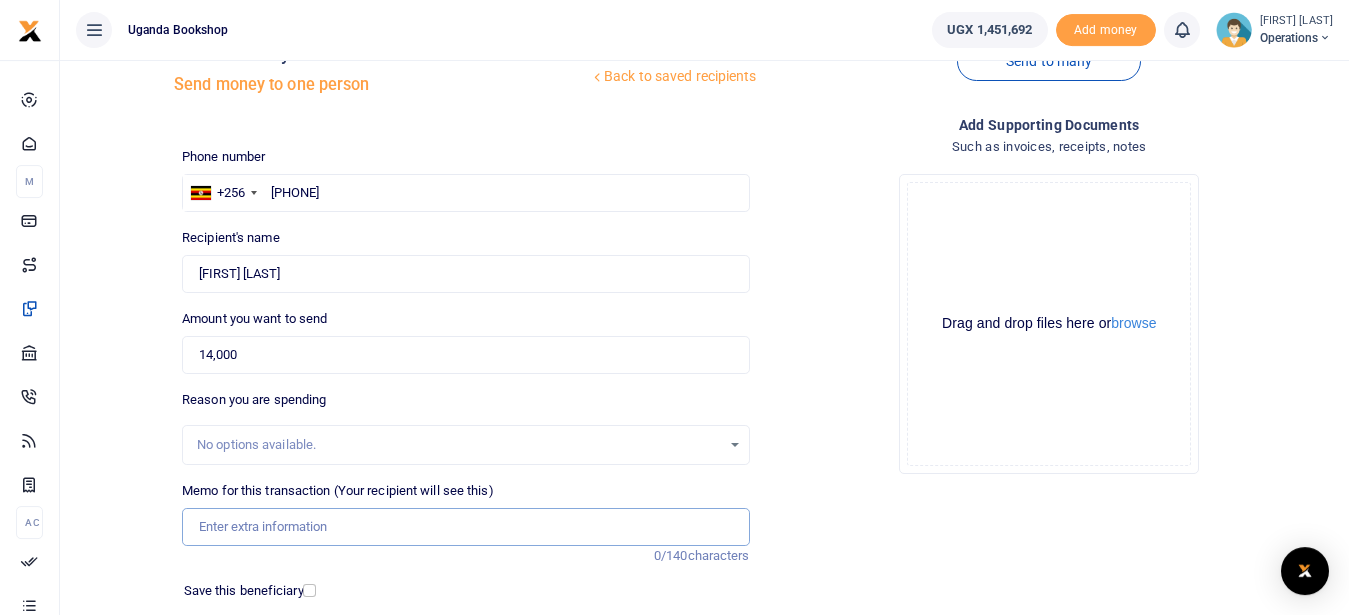 click on "Memo for this transaction (Your recipient will see this)" at bounding box center (465, 527) 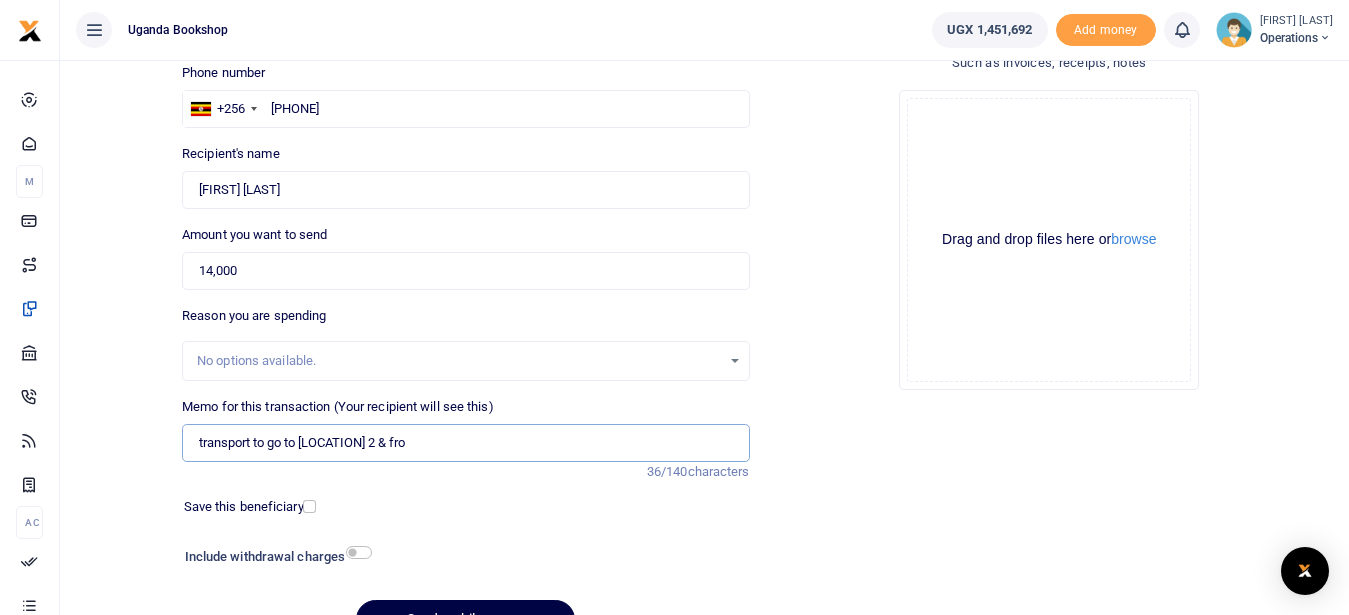 scroll, scrollTop: 178, scrollLeft: 0, axis: vertical 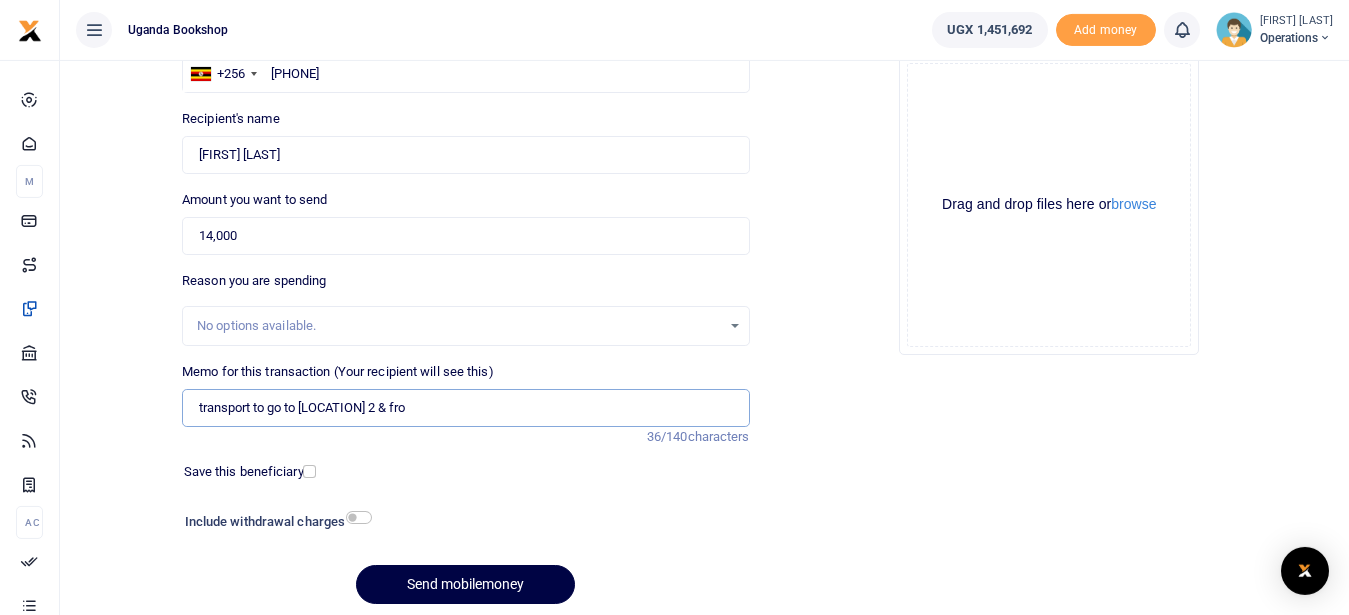 type on "transport to go to namirembe 2 & fro" 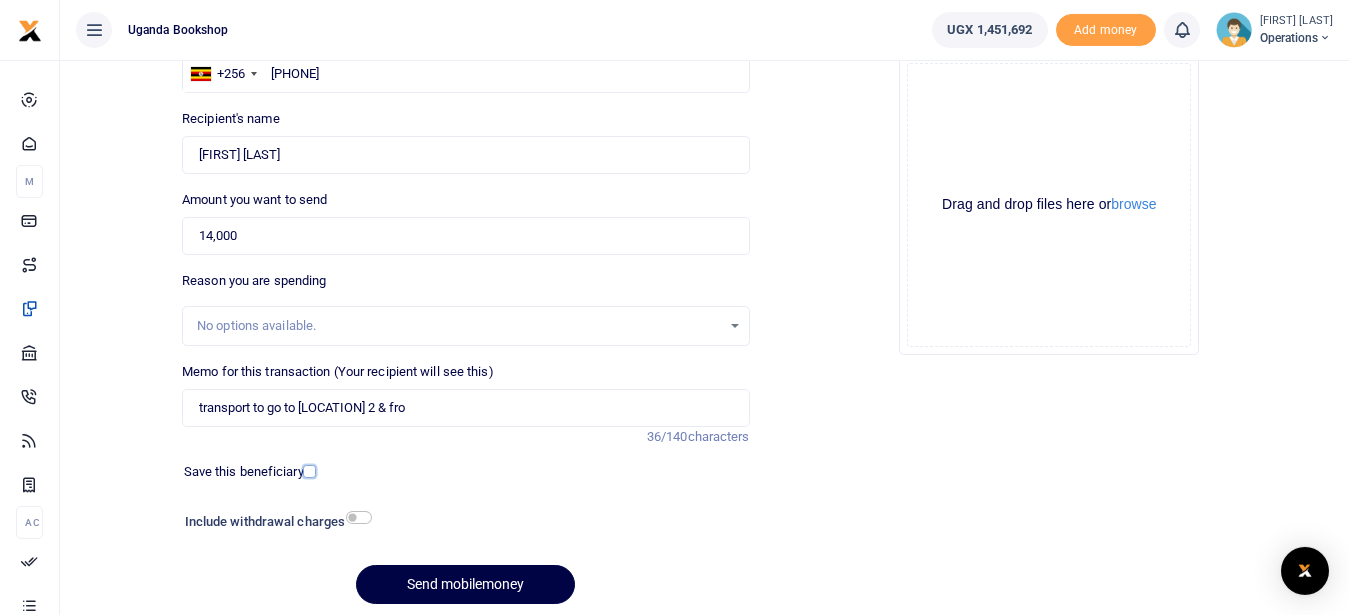 click at bounding box center (309, 471) 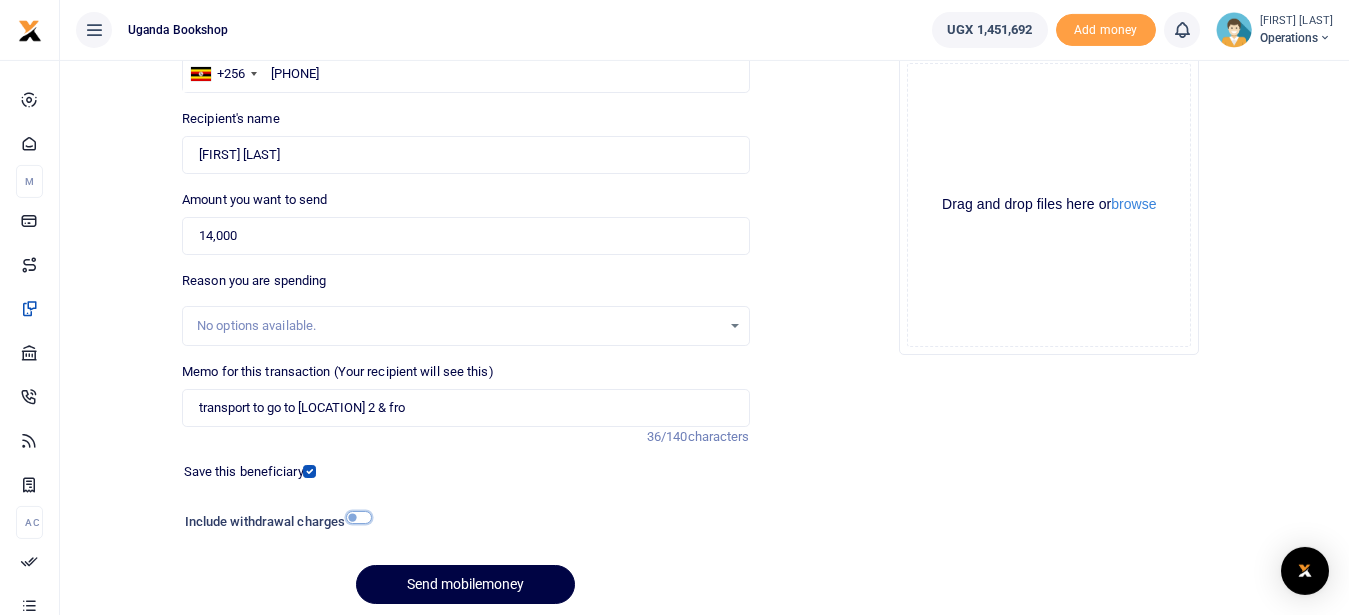click at bounding box center [359, 517] 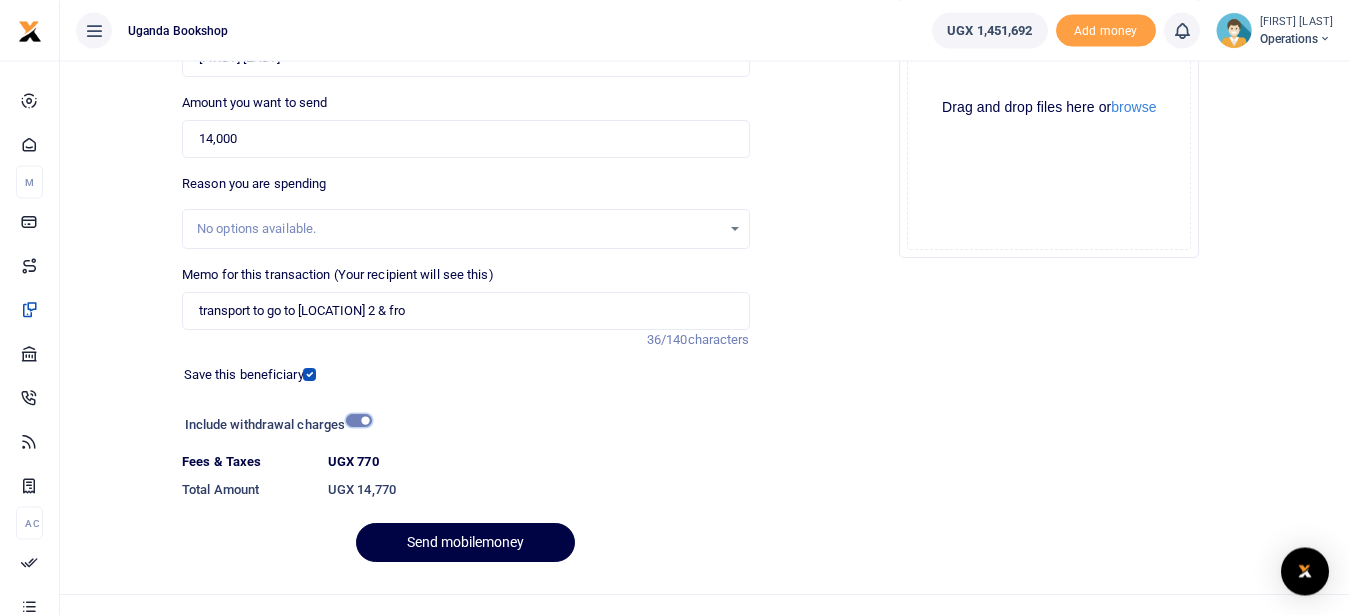 scroll, scrollTop: 306, scrollLeft: 0, axis: vertical 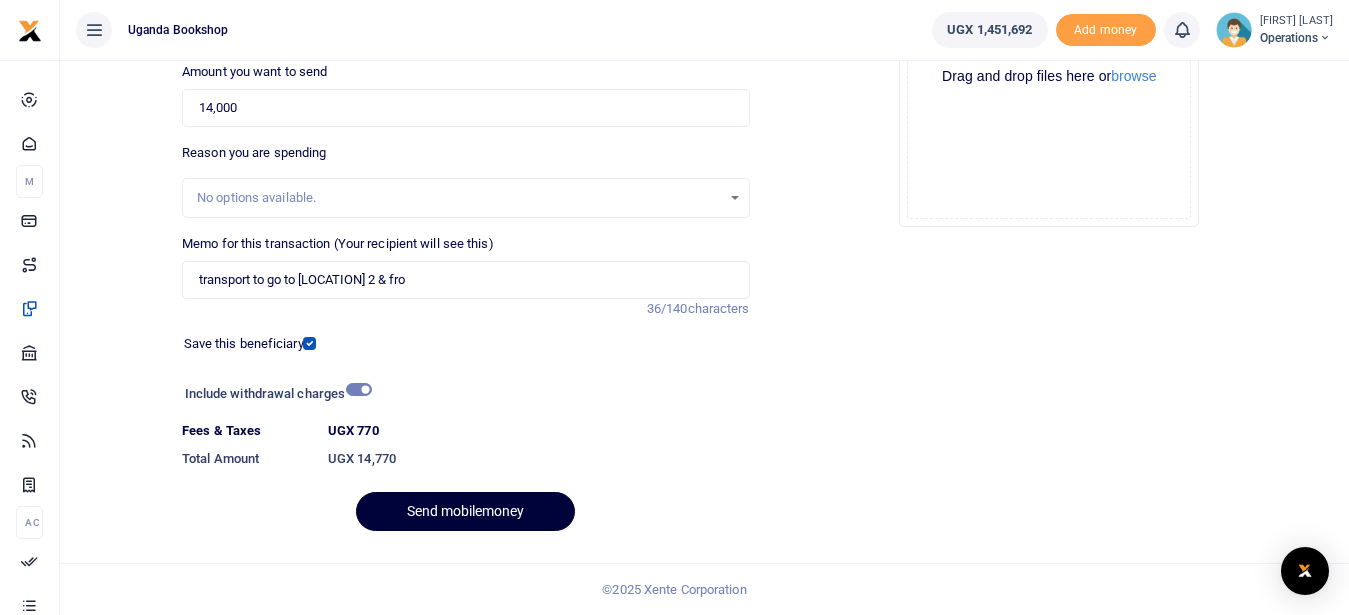 click on "Send mobilemoney" at bounding box center (465, 511) 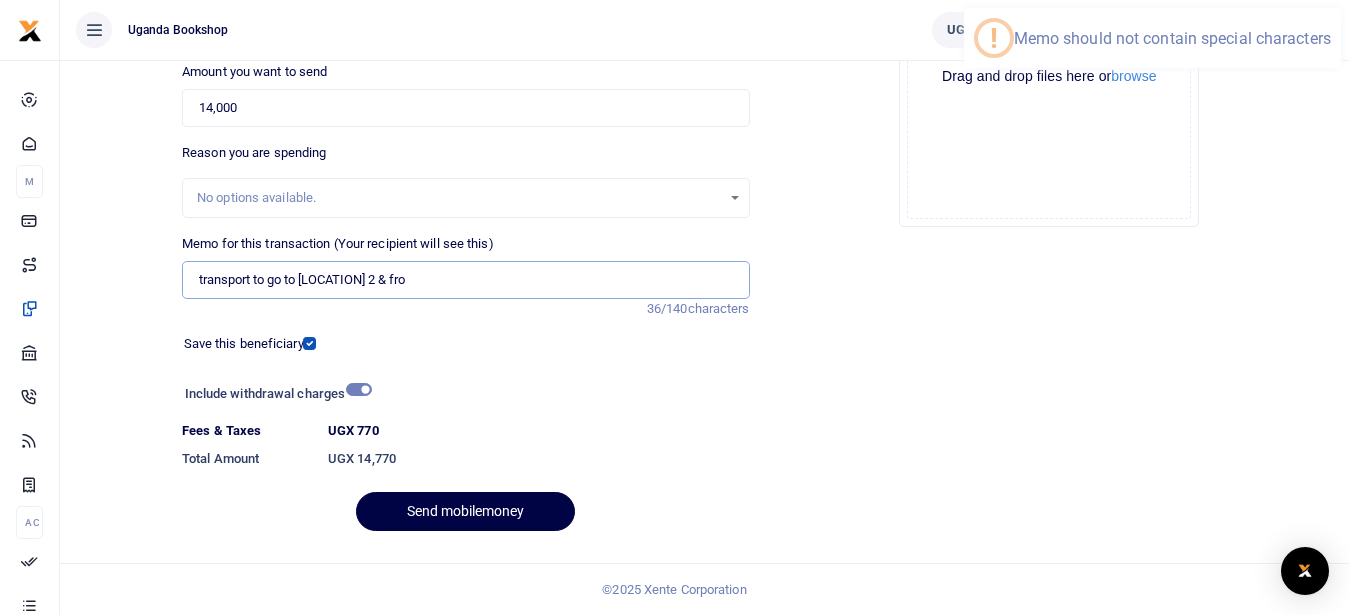 click on "transport to go to namirembe 2 & fro" at bounding box center (465, 280) 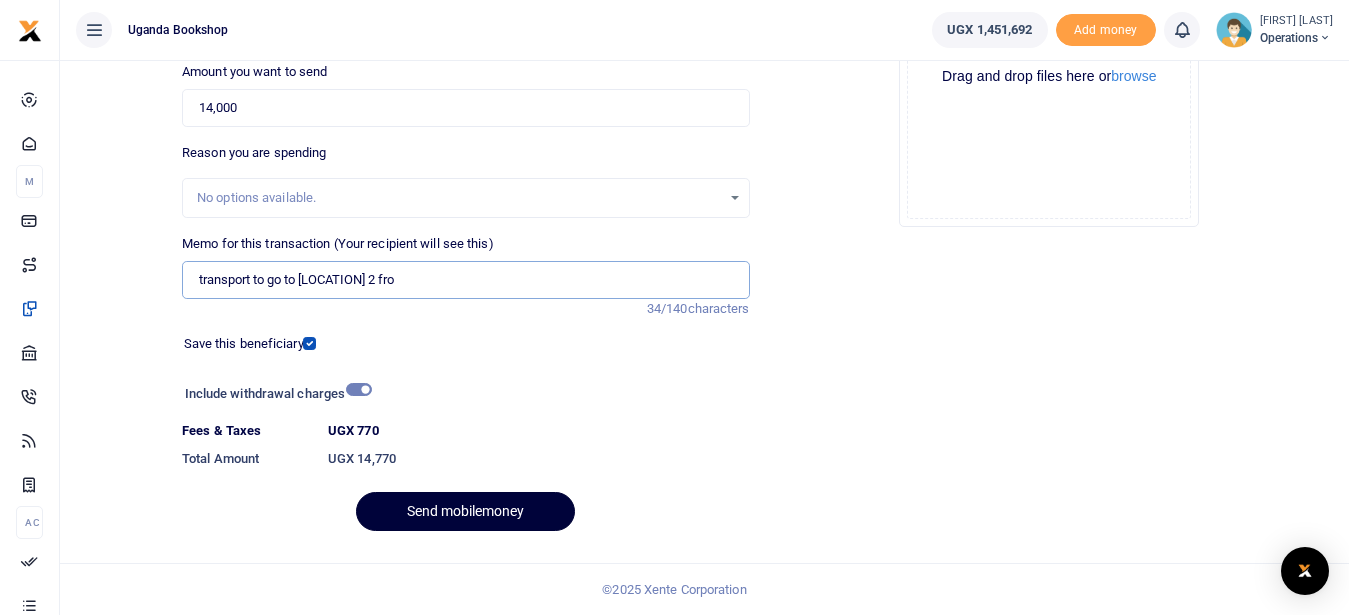 type on "transport to go to namirembe 2 fro" 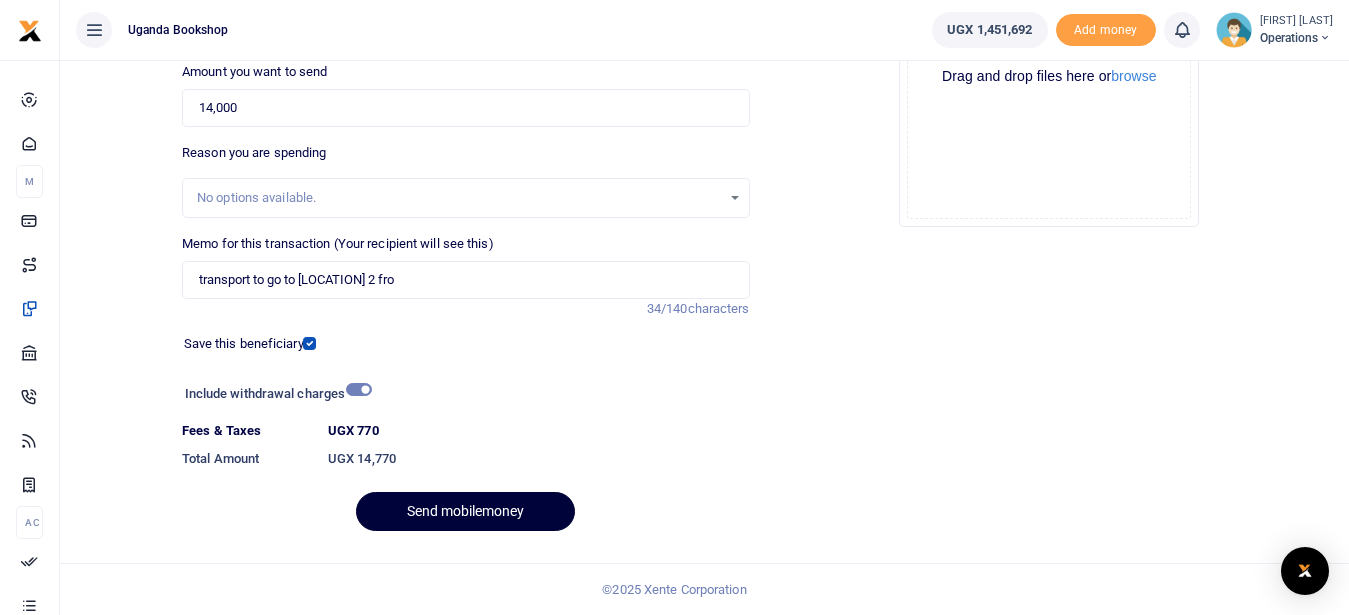 click on "Send mobilemoney" at bounding box center (465, 511) 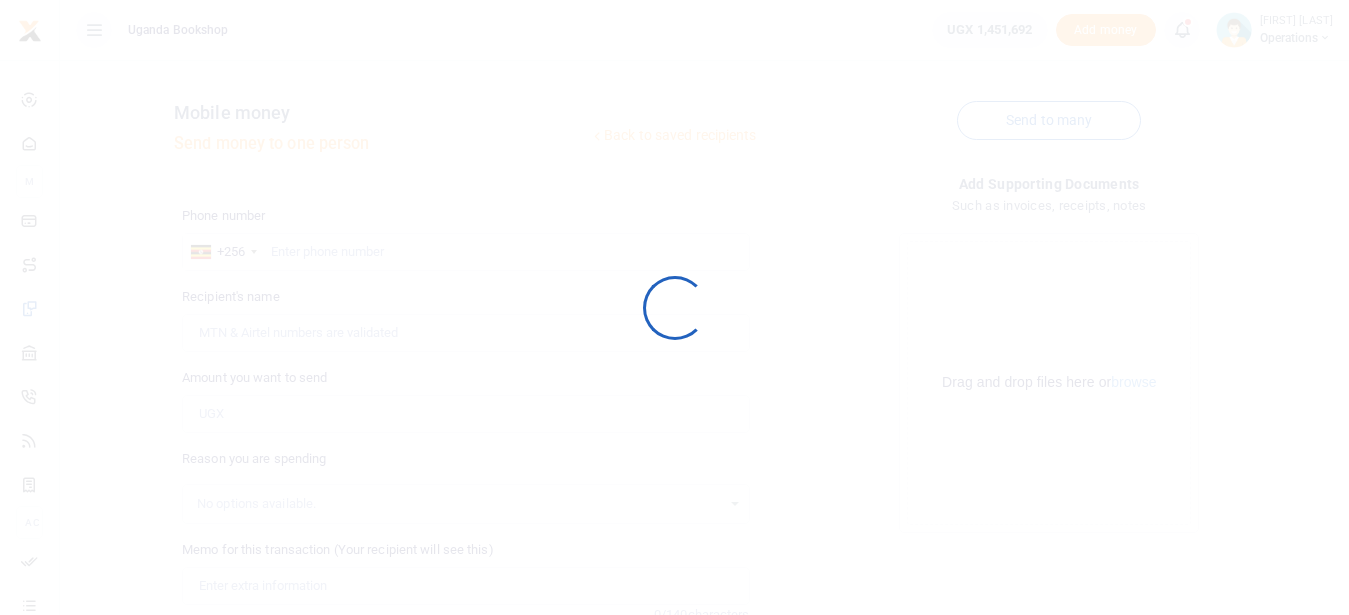 scroll, scrollTop: 0, scrollLeft: 0, axis: both 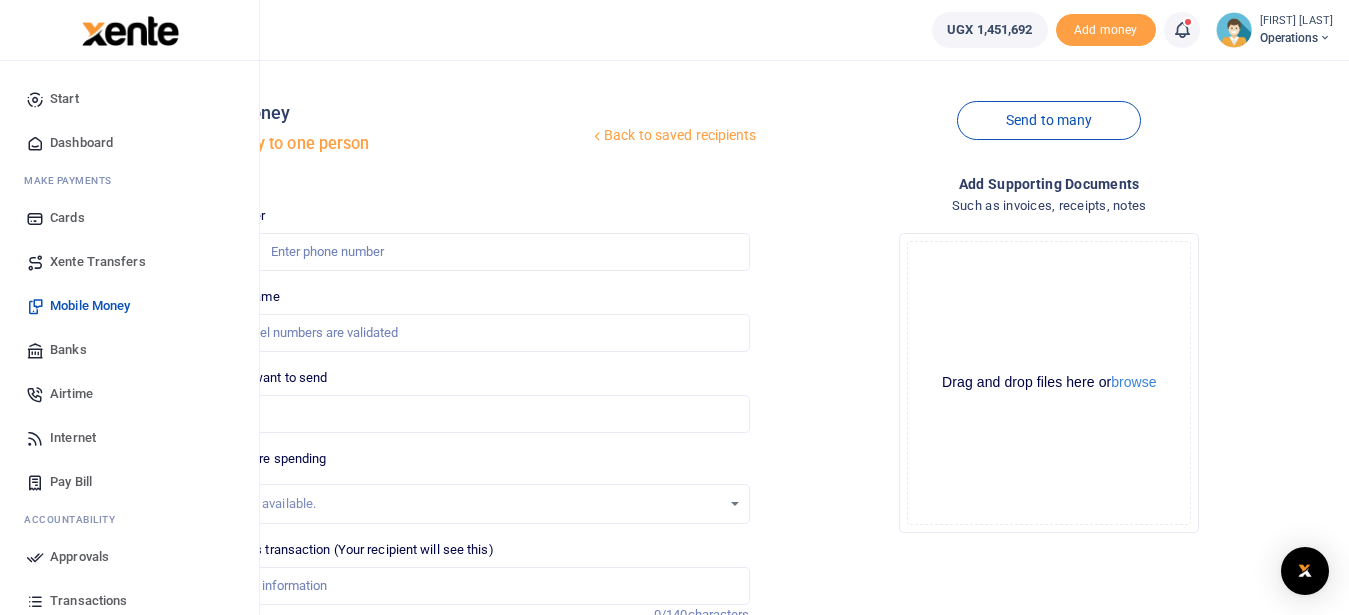 click on "Dashboard" at bounding box center (129, 143) 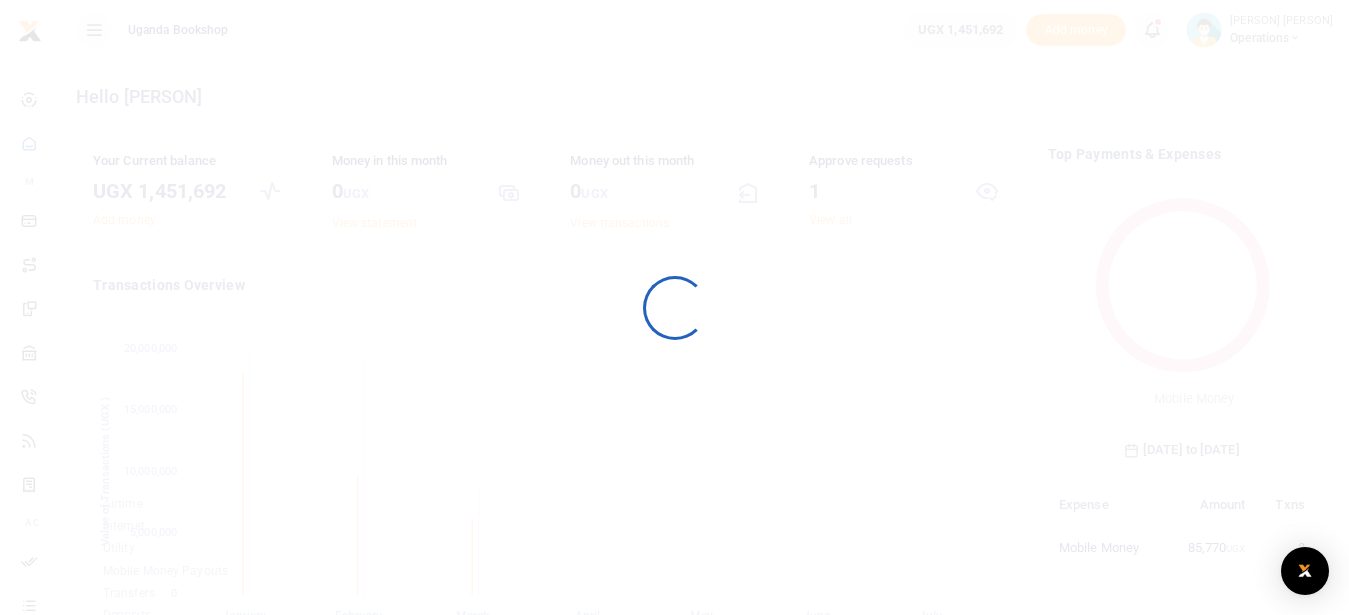 scroll, scrollTop: 0, scrollLeft: 0, axis: both 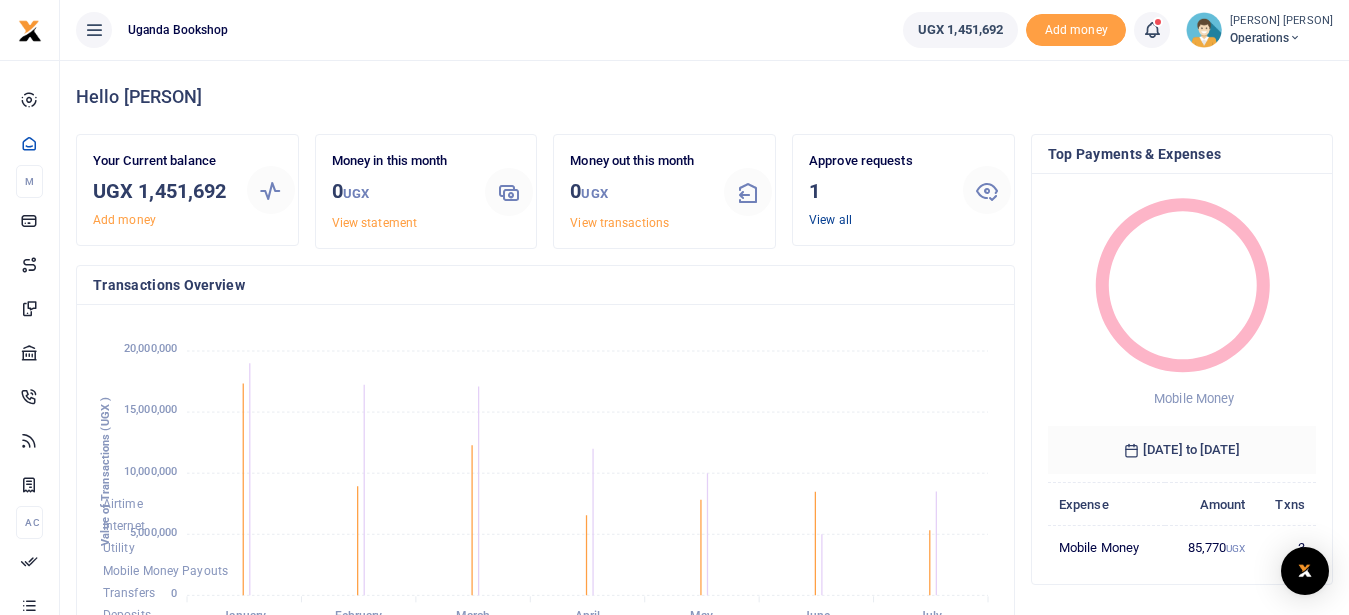 click on "View all" at bounding box center (830, 220) 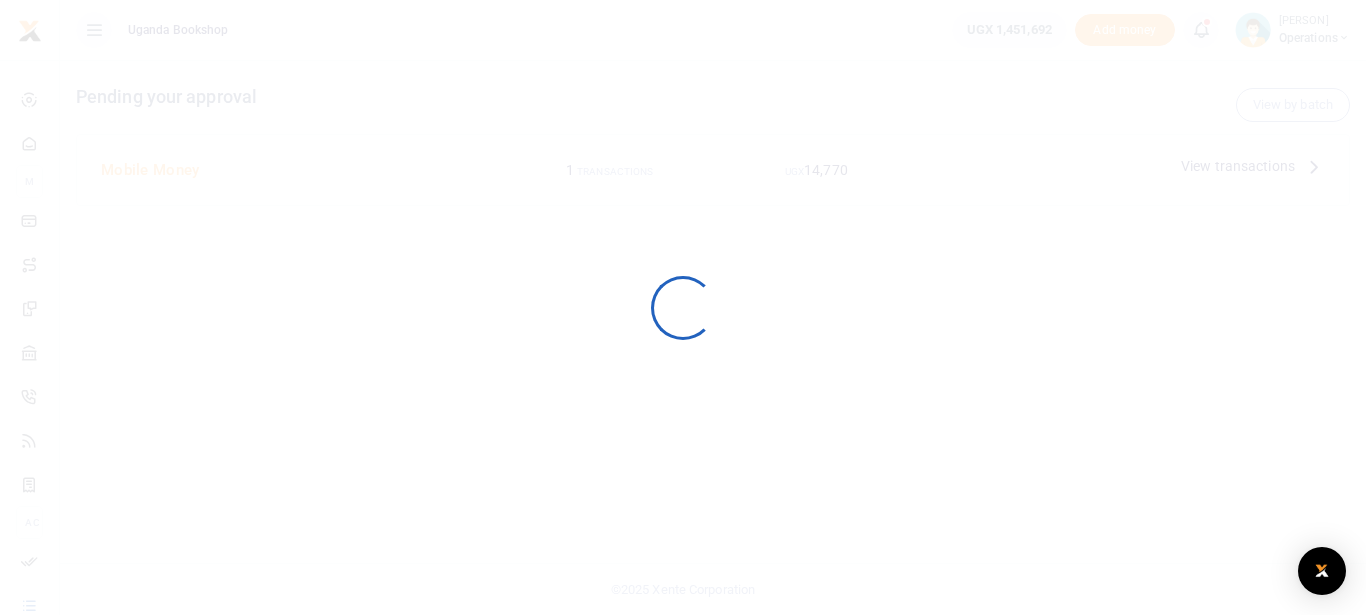 scroll, scrollTop: 0, scrollLeft: 0, axis: both 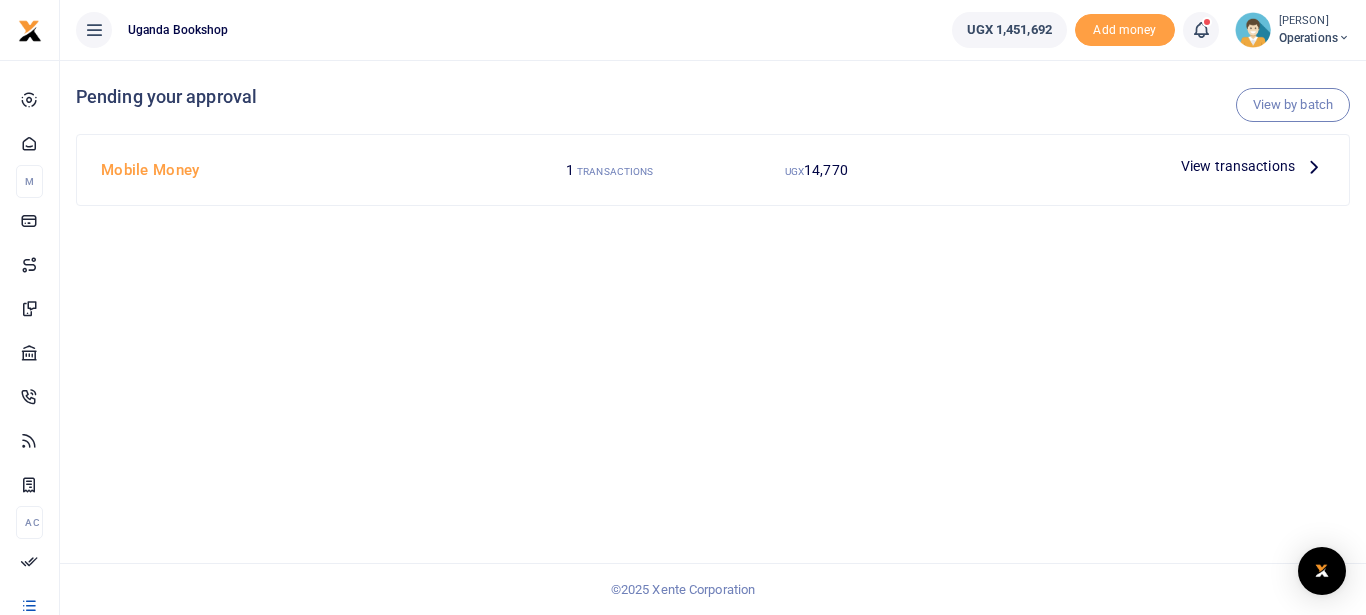 drag, startPoint x: 1312, startPoint y: 163, endPoint x: 1300, endPoint y: 176, distance: 17.691807 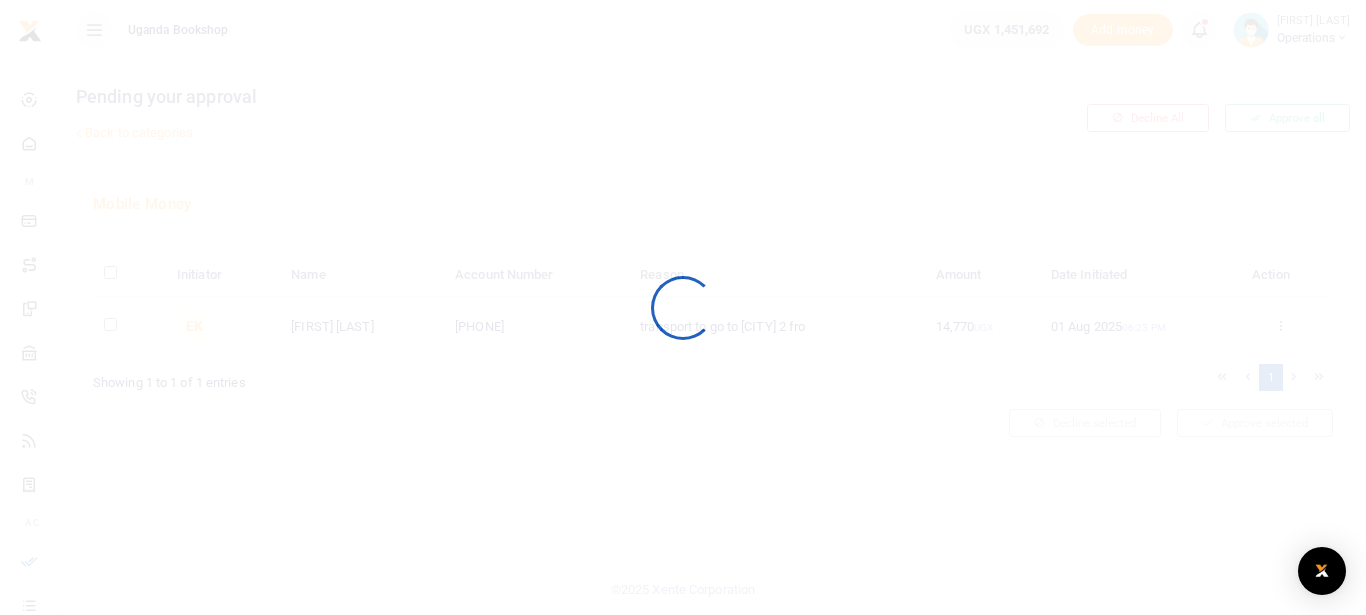 scroll, scrollTop: 0, scrollLeft: 0, axis: both 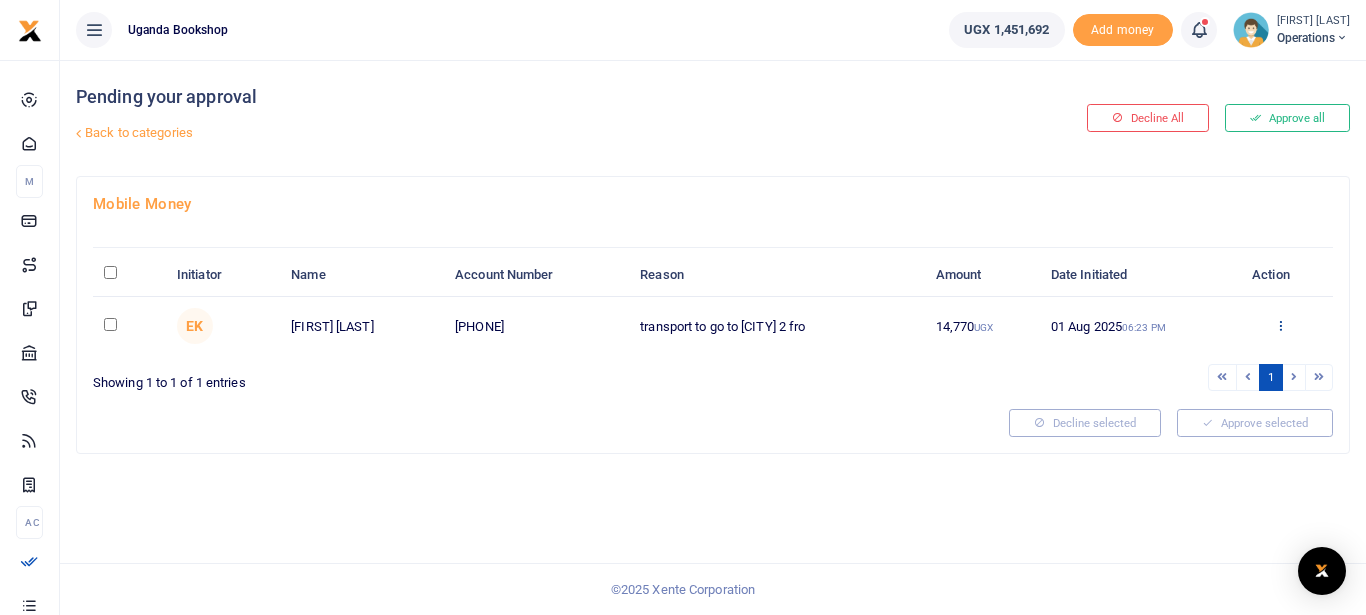 click at bounding box center [1280, 325] 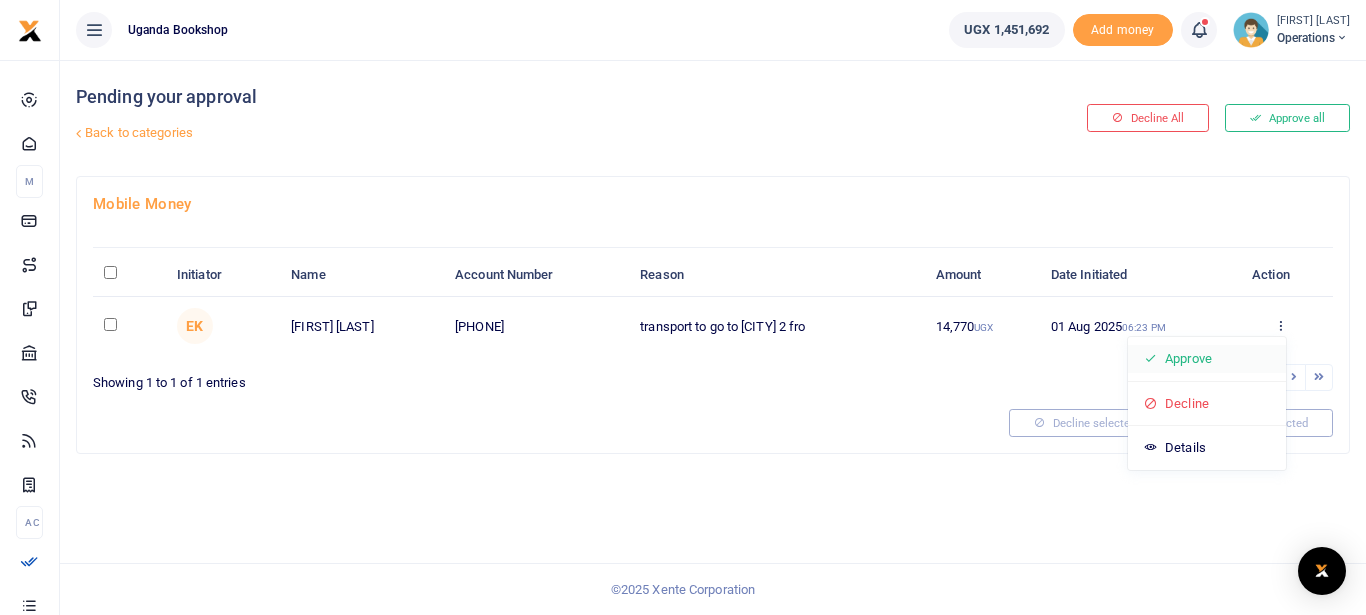 click on "Approve" at bounding box center [1207, 359] 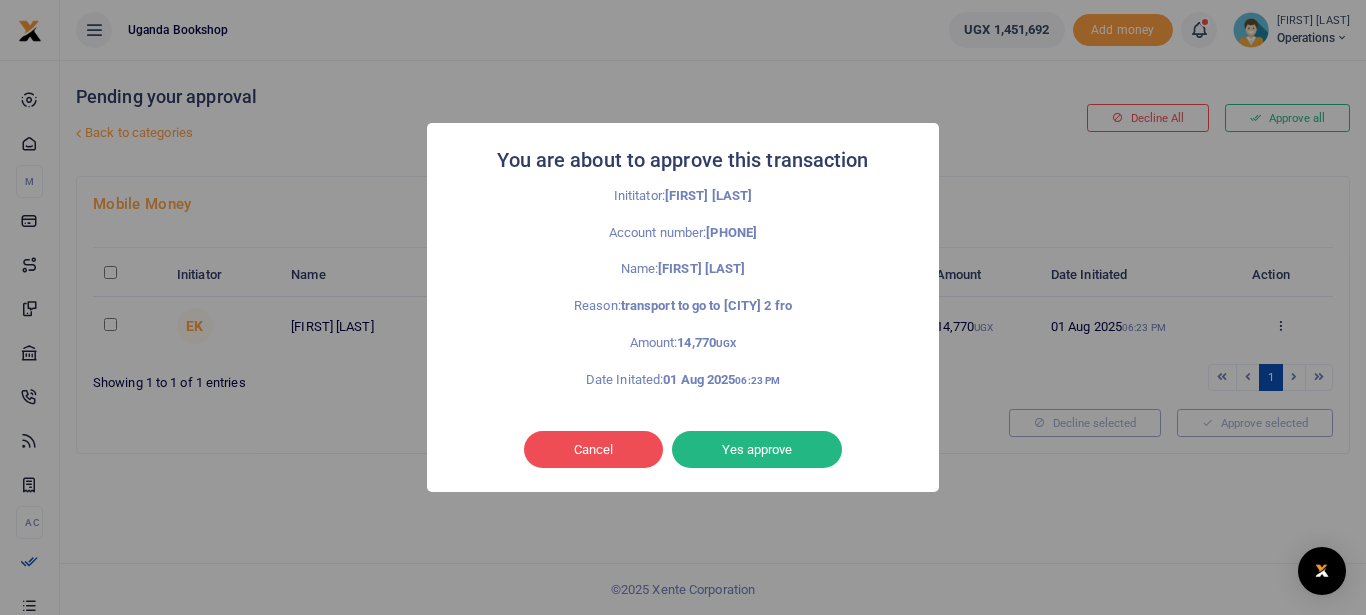 click on "Yes approve" at bounding box center [757, 450] 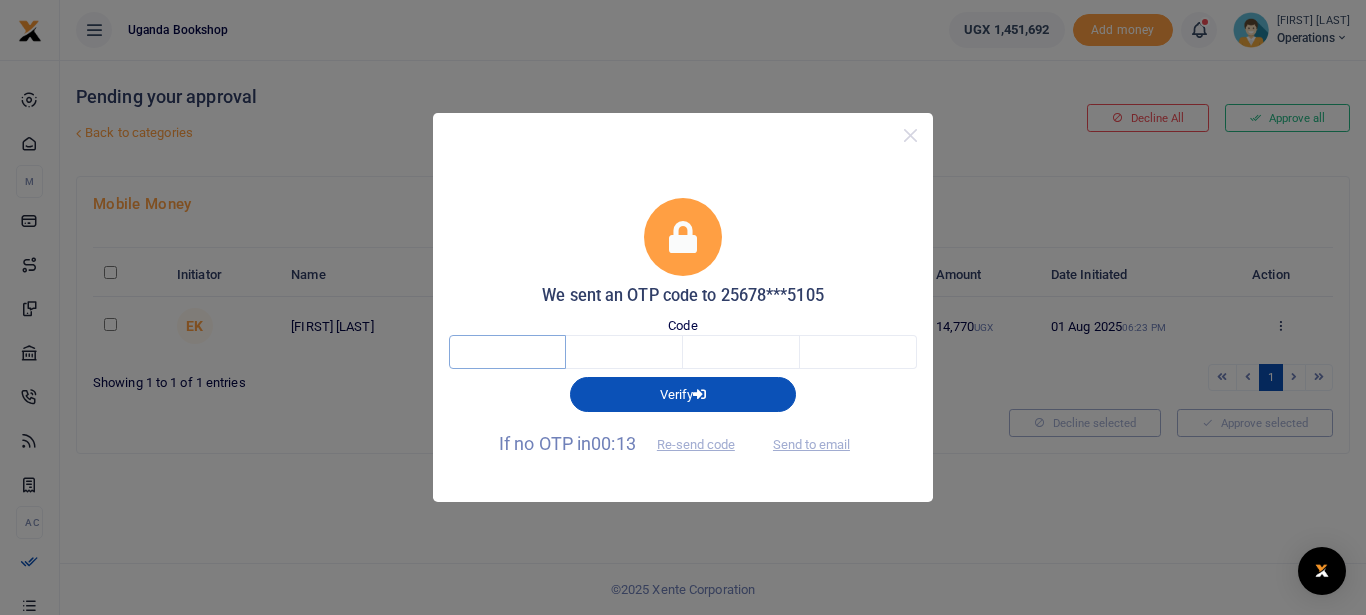 click at bounding box center [507, 352] 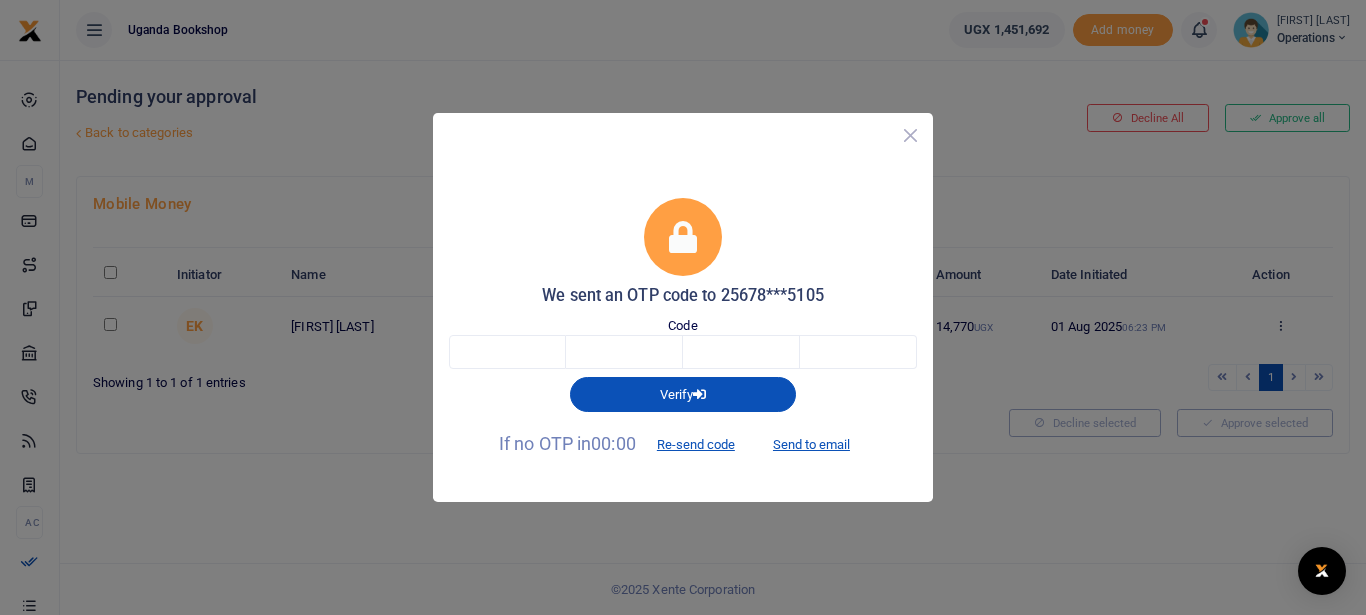 click at bounding box center [910, 135] 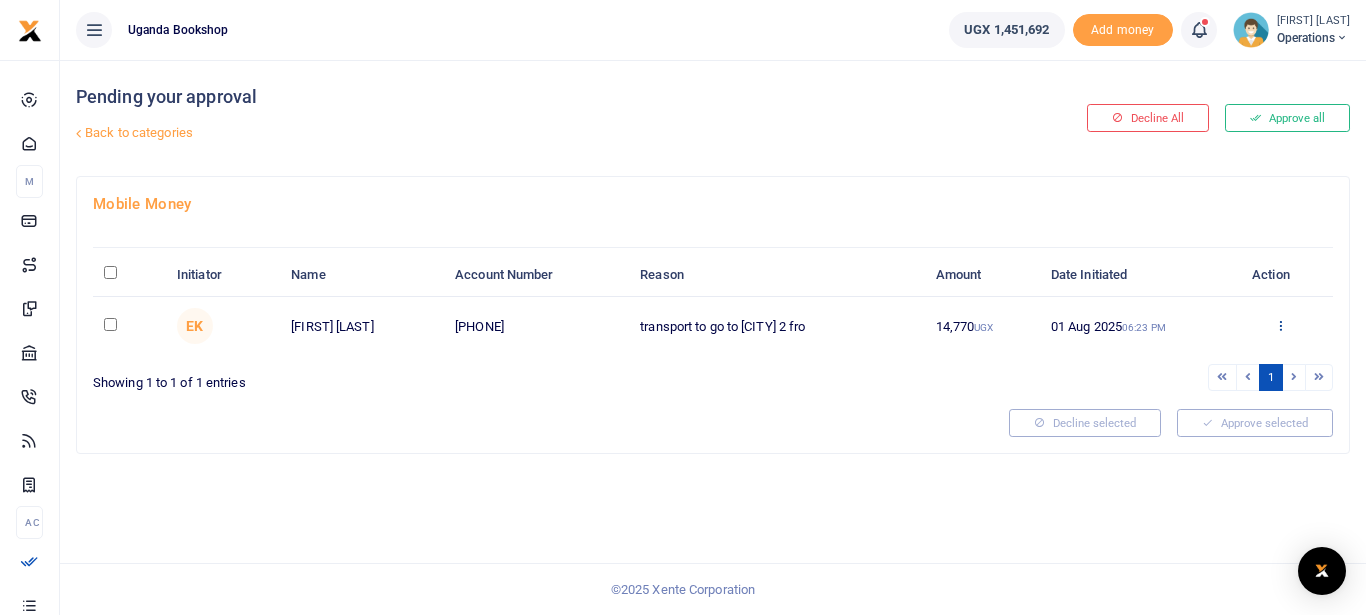click at bounding box center [1280, 325] 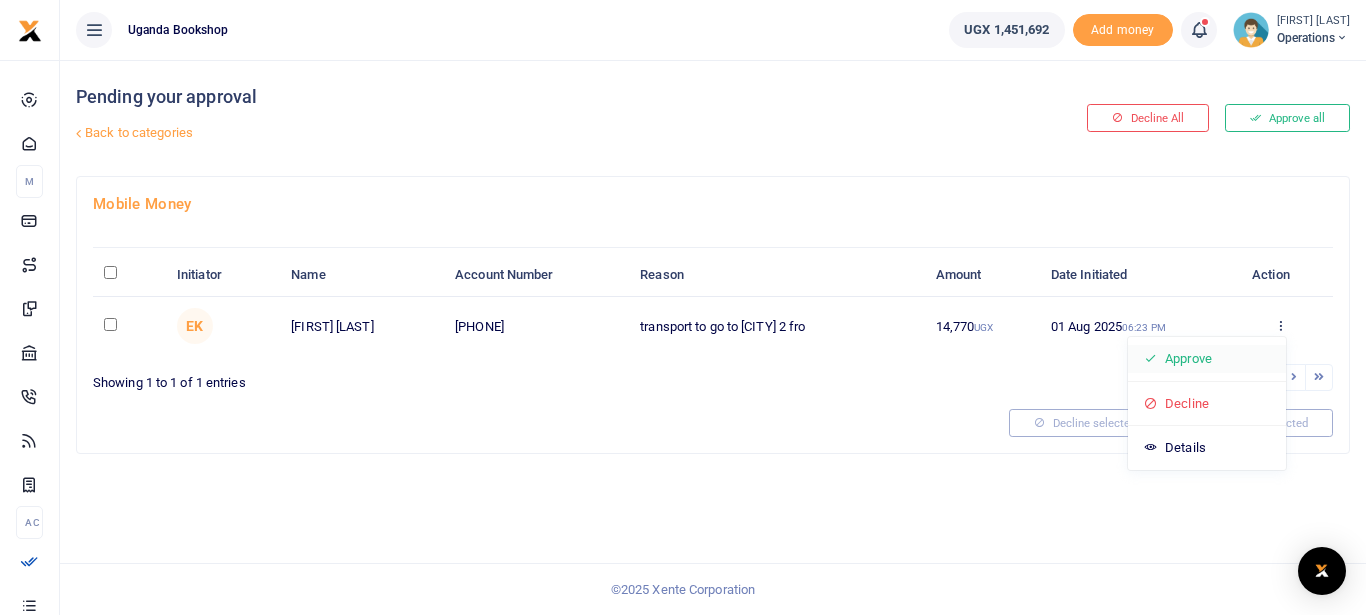 click on "Approve" at bounding box center (1207, 359) 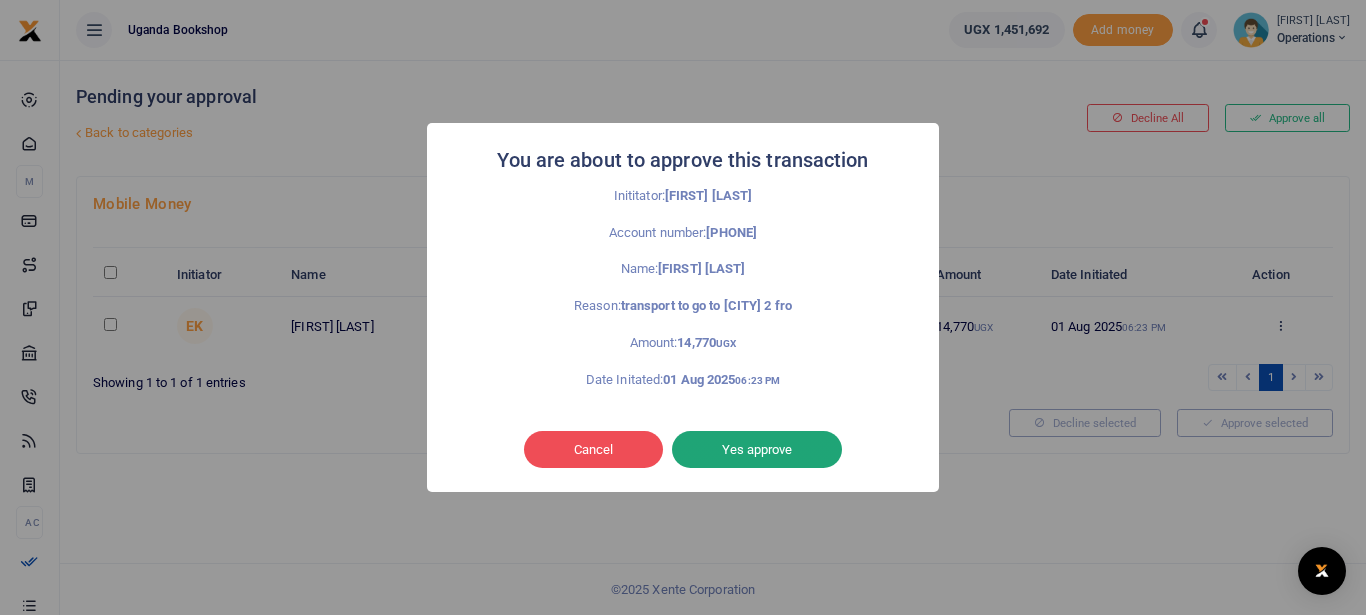 click on "Yes approve" at bounding box center (757, 450) 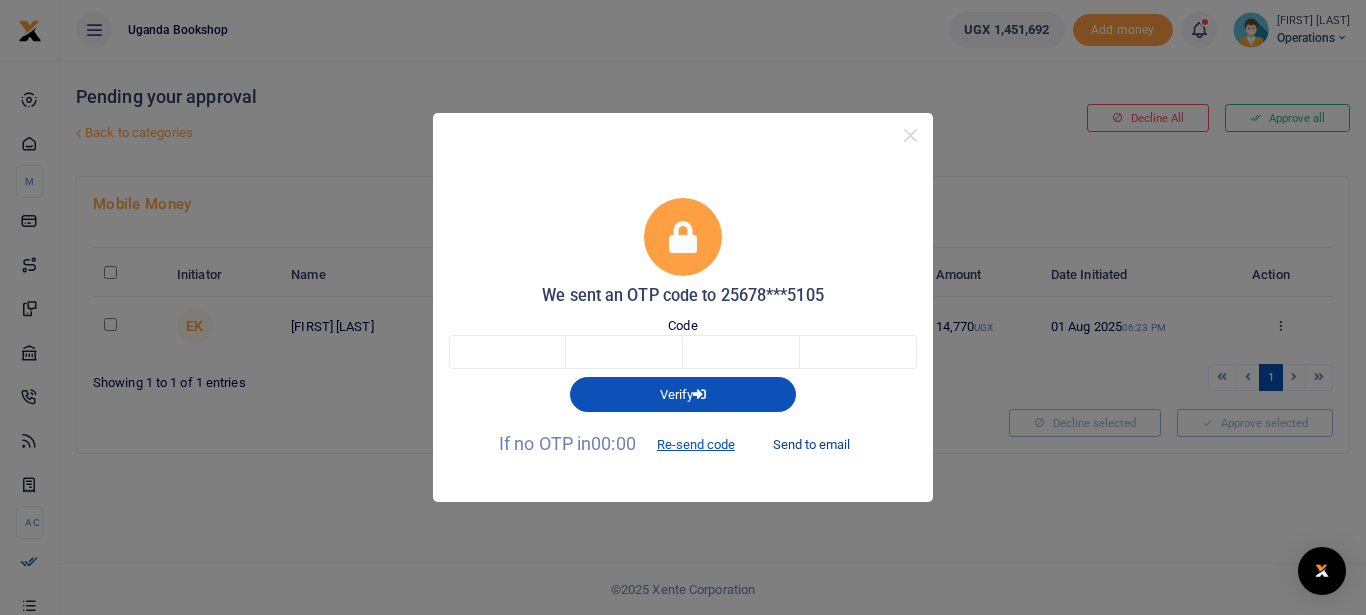click on "Send to email" at bounding box center (811, 445) 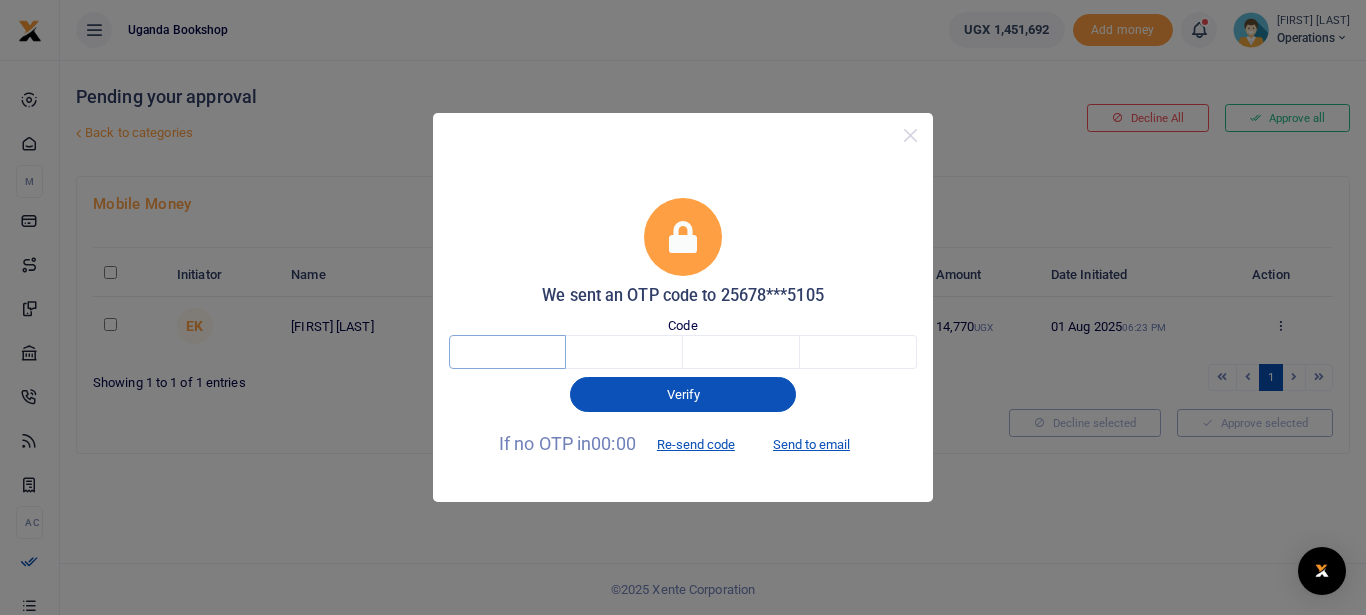 click at bounding box center (507, 352) 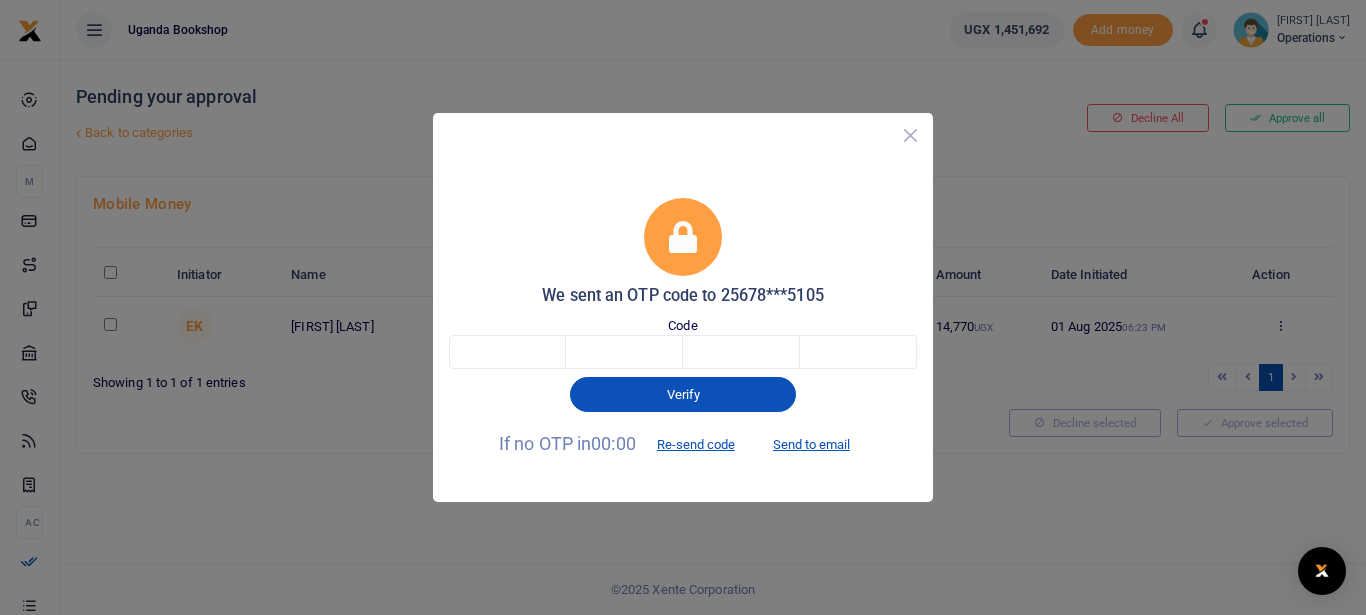 click at bounding box center (910, 135) 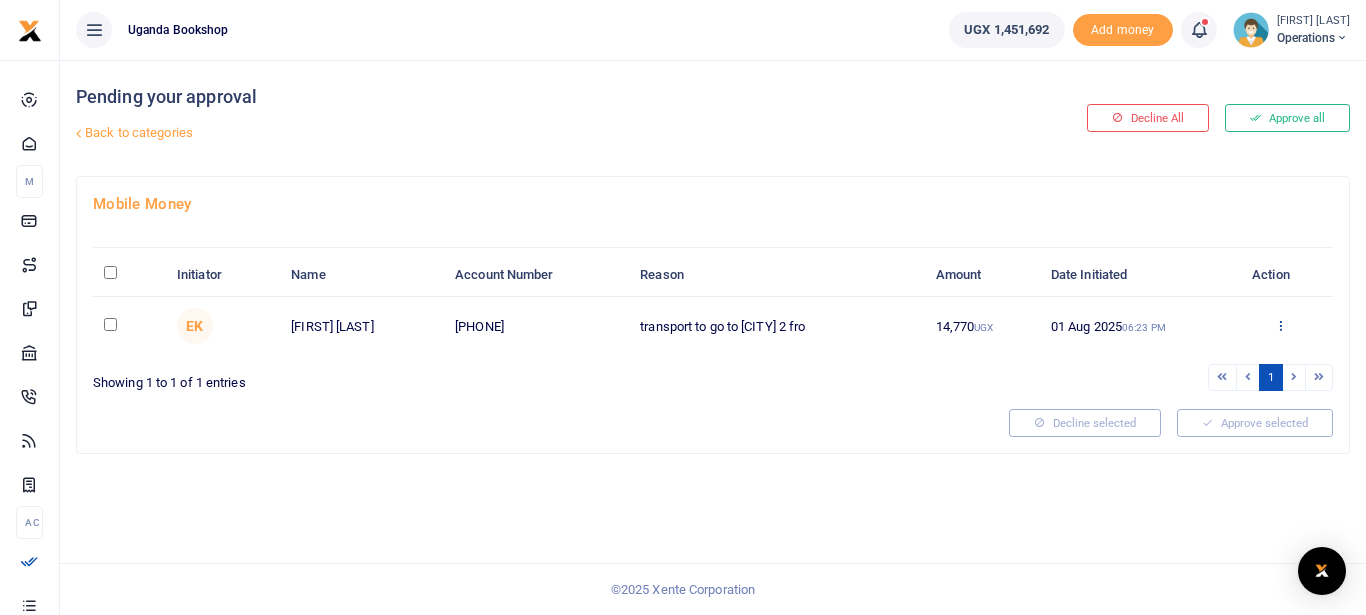 click at bounding box center (1280, 325) 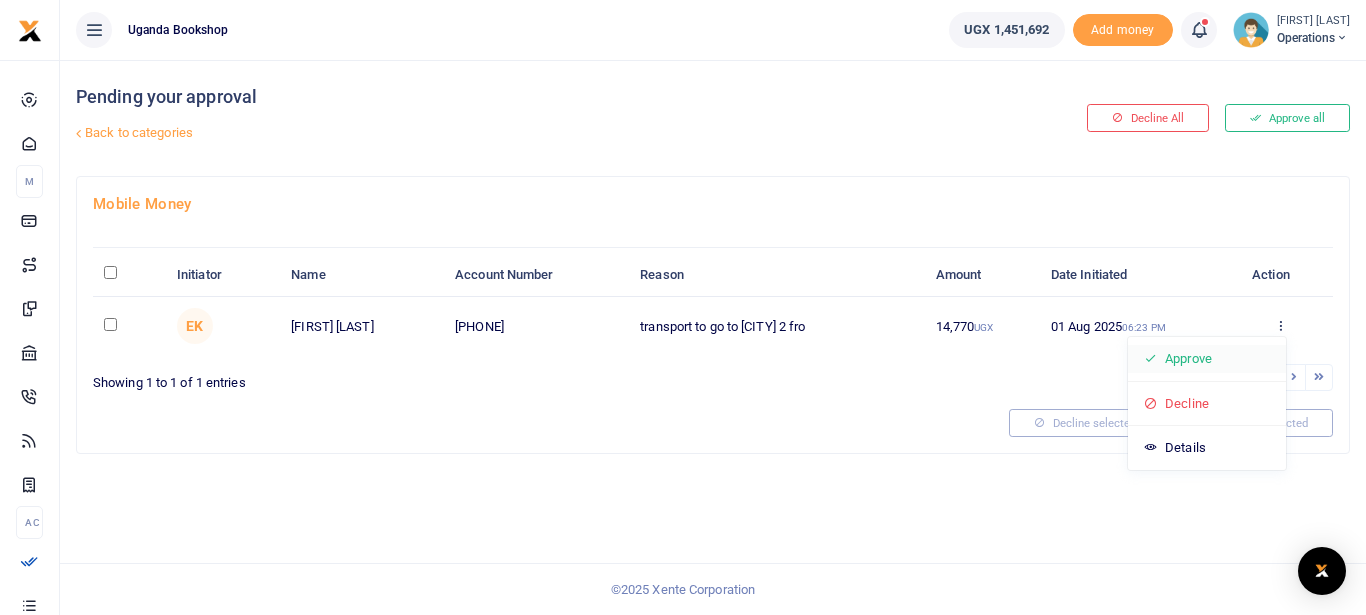 click on "Approve" at bounding box center [1207, 359] 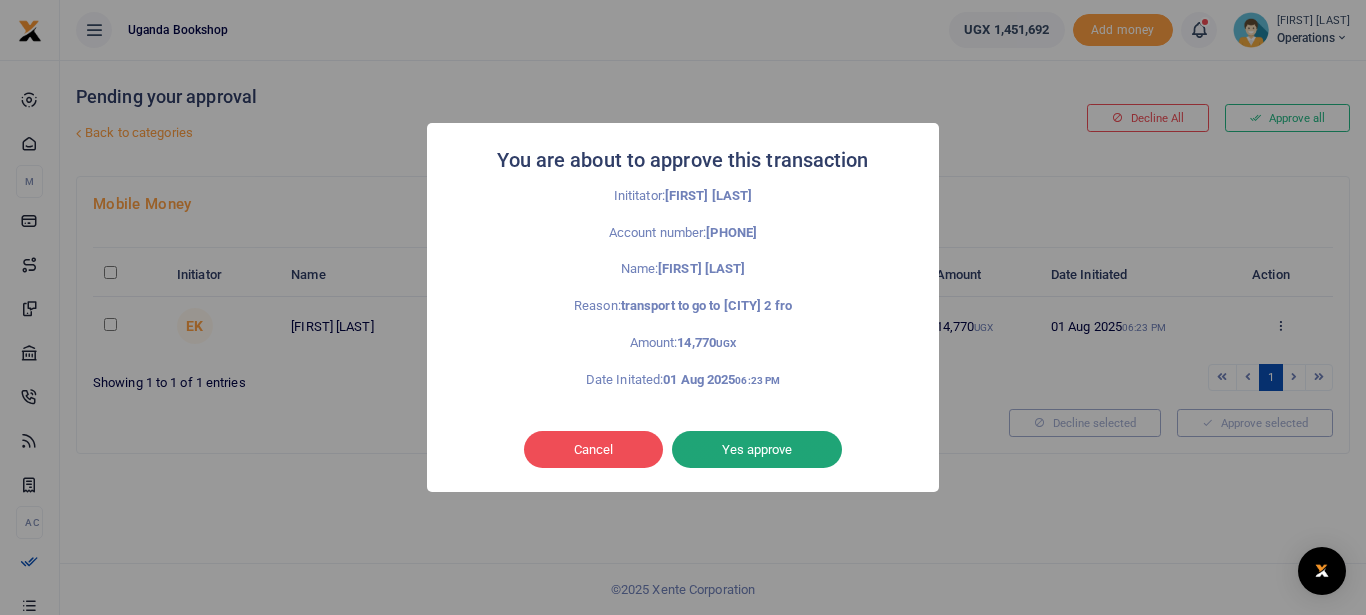 click on "Yes approve" at bounding box center (757, 450) 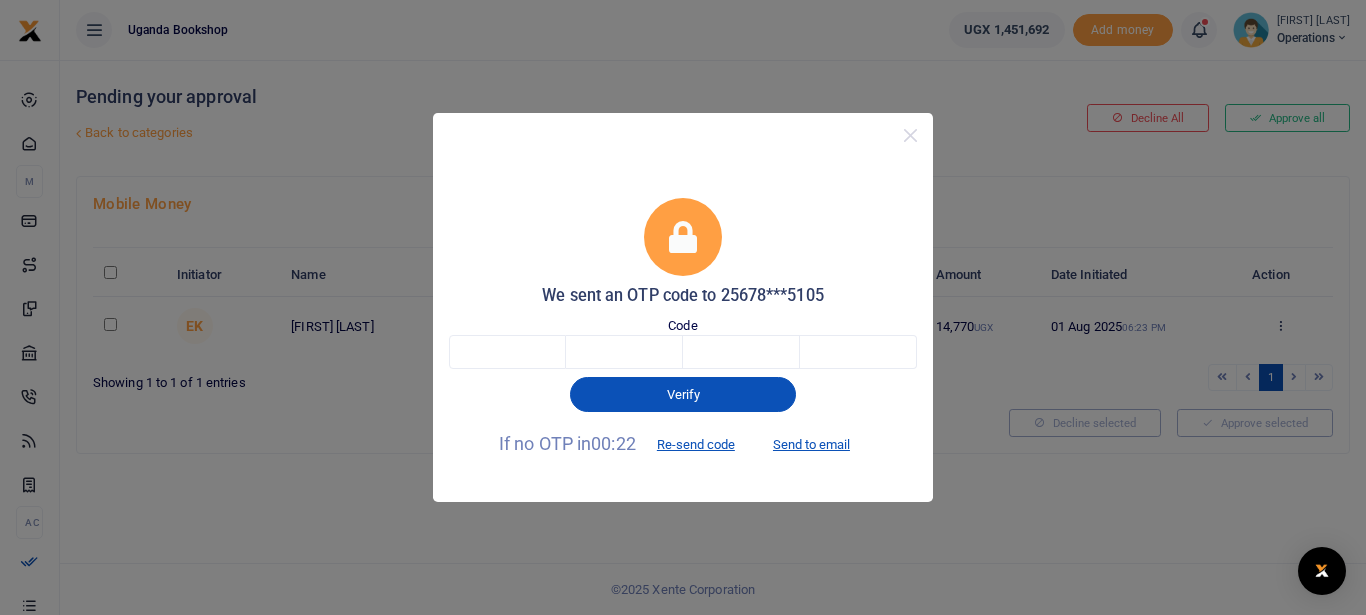 click on "Code" at bounding box center [683, 343] 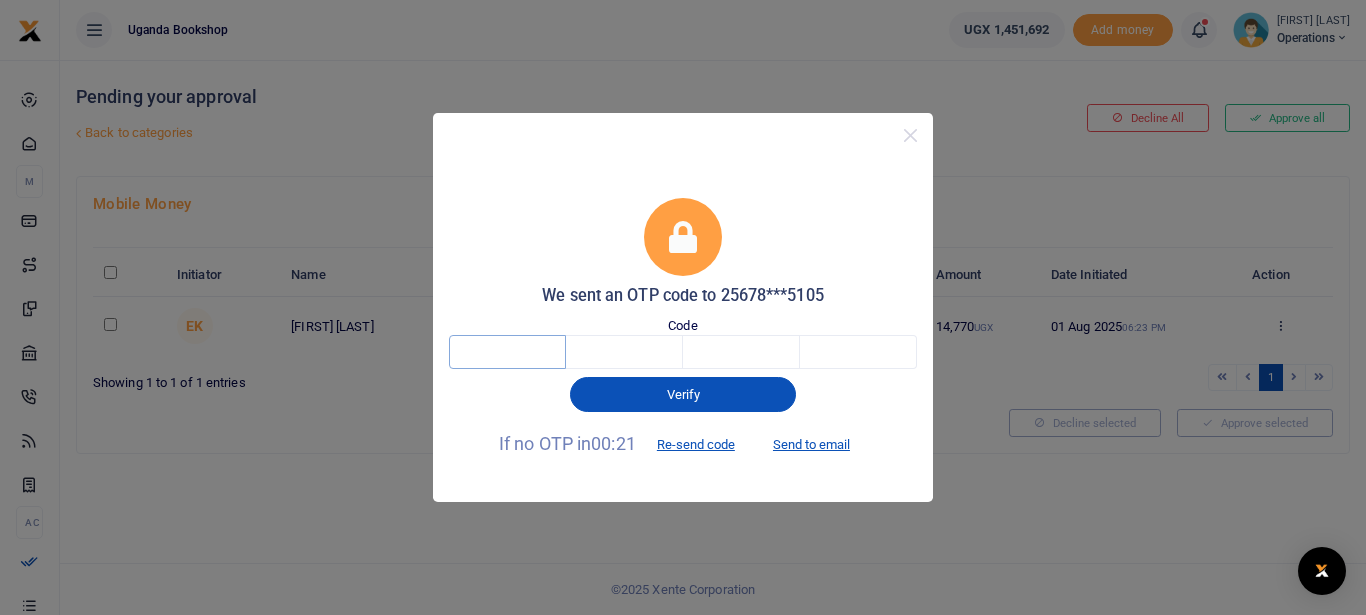 click at bounding box center (507, 352) 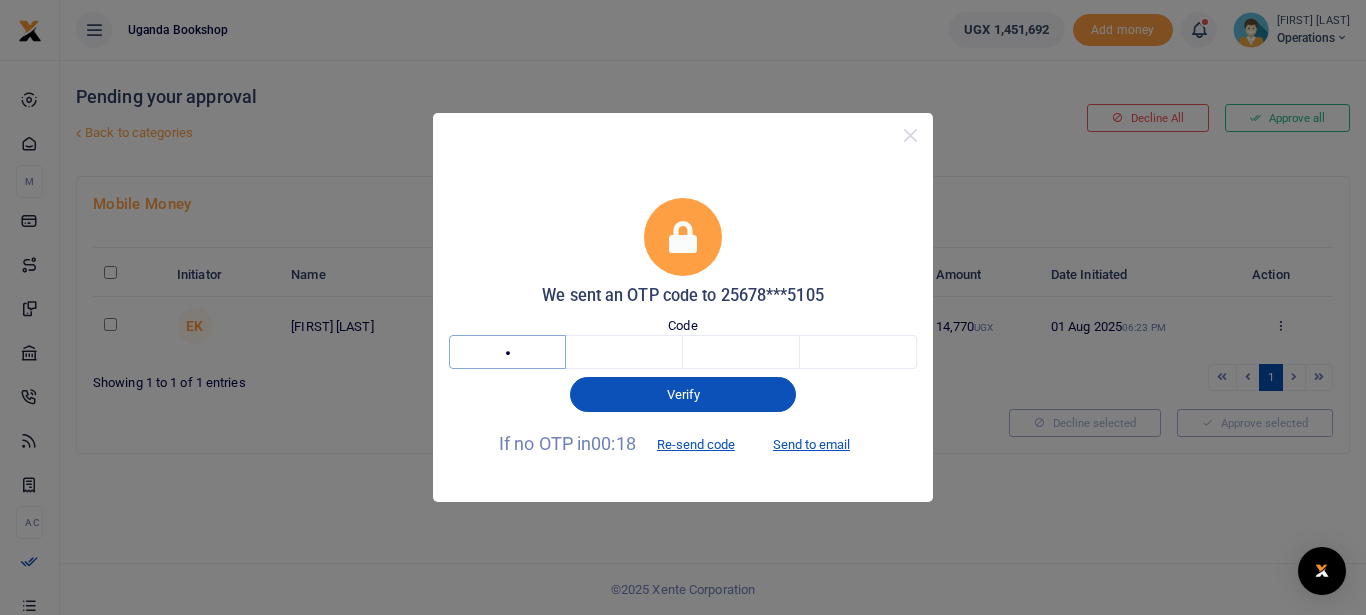 type on "9" 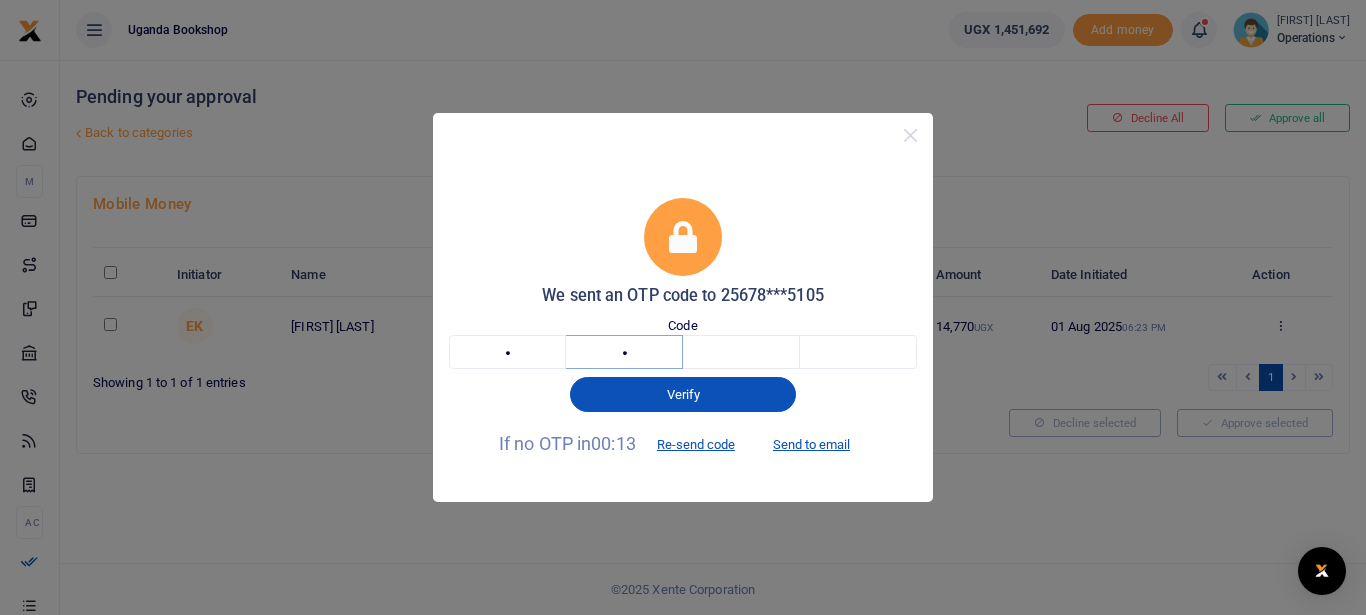 type on "3" 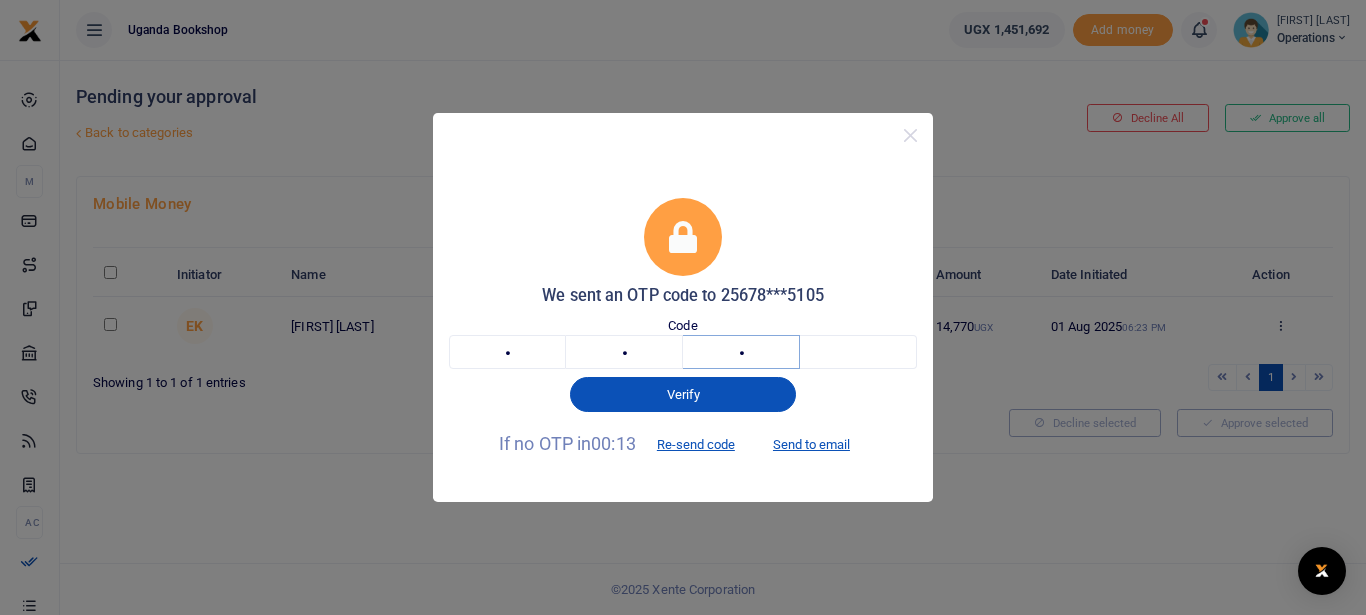 type on "3" 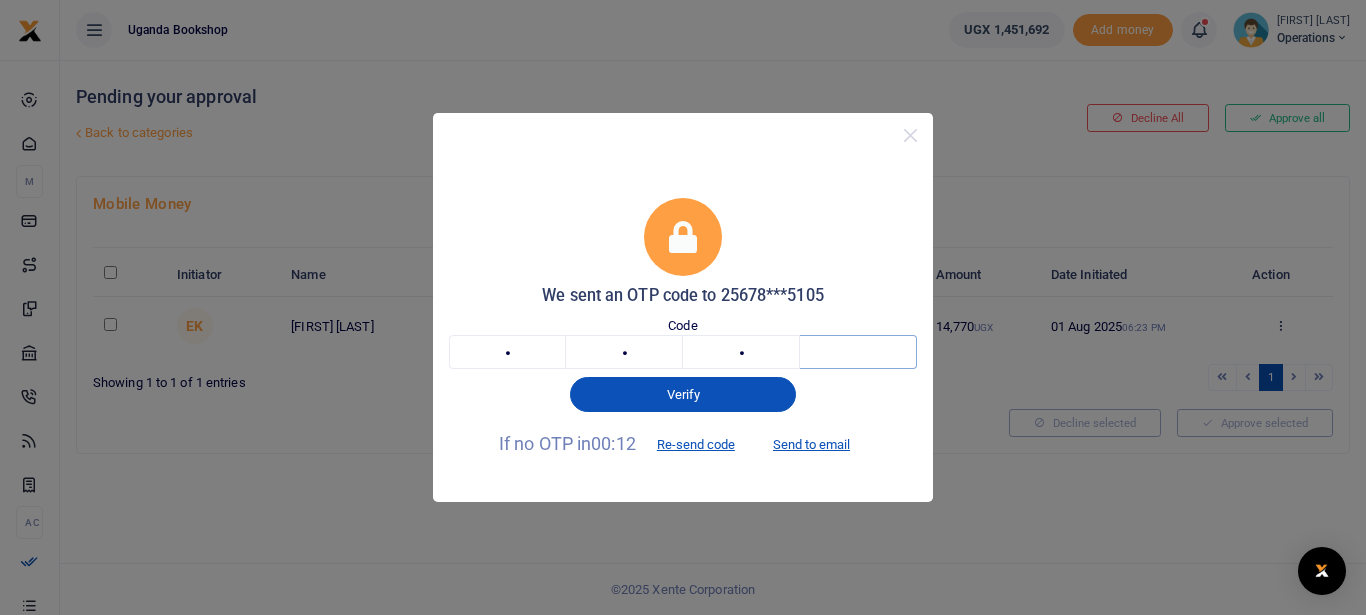 type on "5" 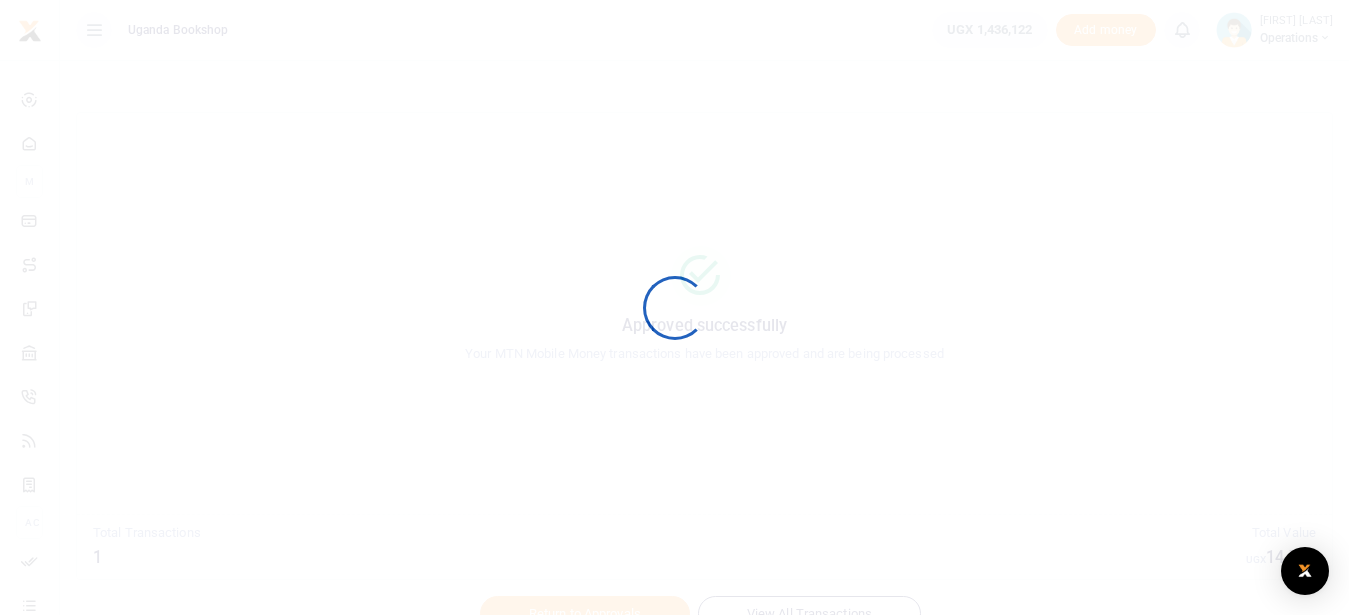 scroll, scrollTop: 0, scrollLeft: 0, axis: both 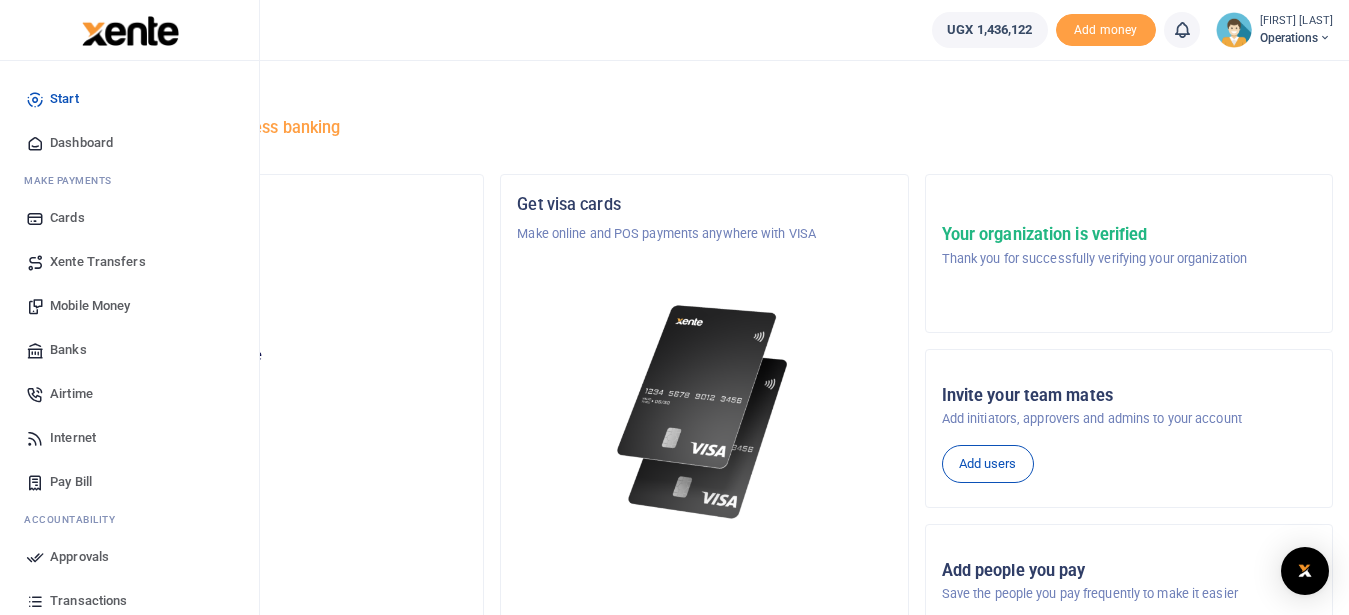 click on "Mobile Money" at bounding box center (90, 306) 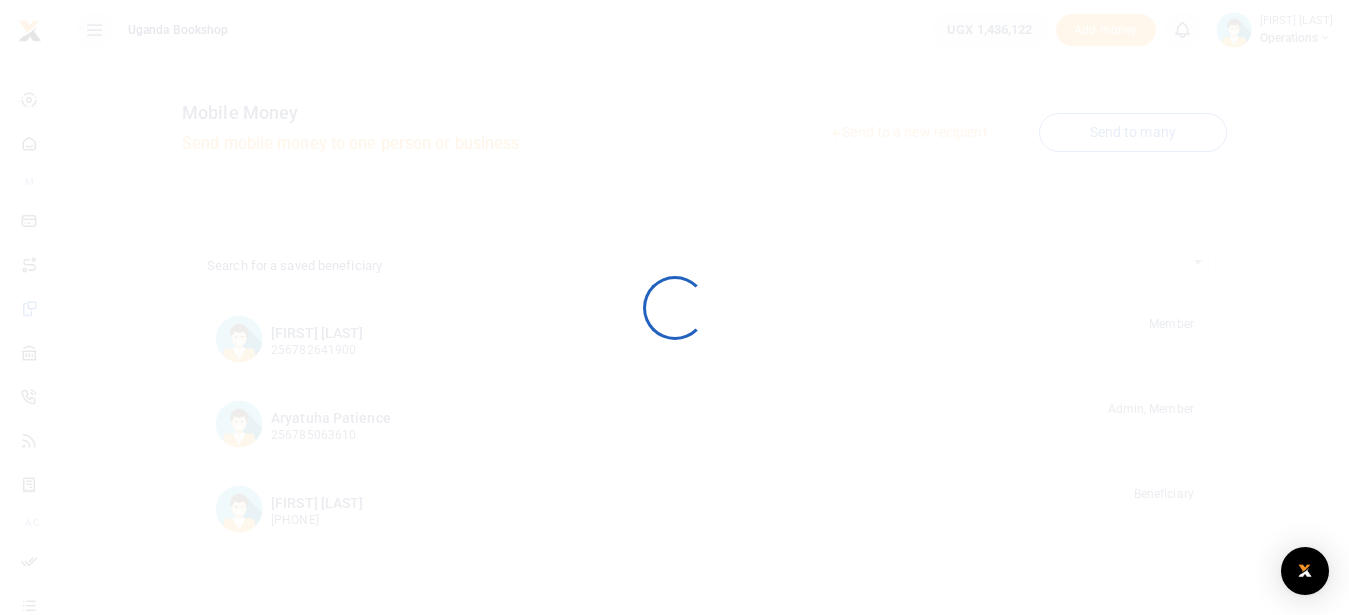 scroll, scrollTop: 0, scrollLeft: 0, axis: both 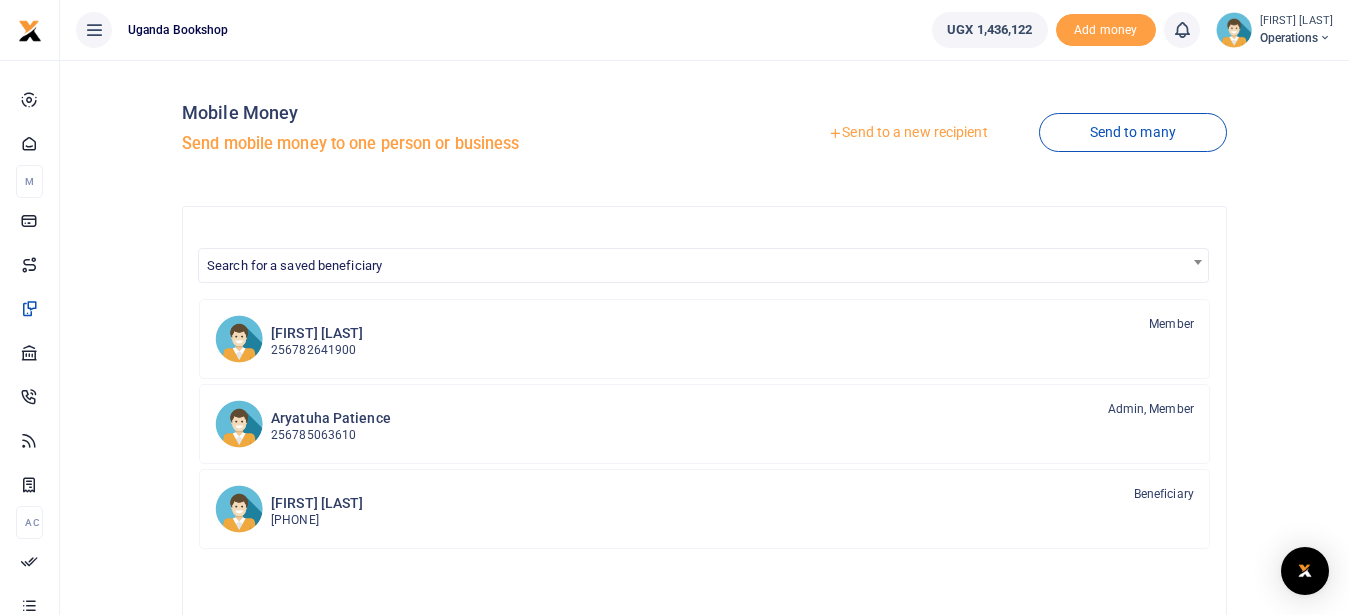 click on "Send to a new recipient" at bounding box center [907, 133] 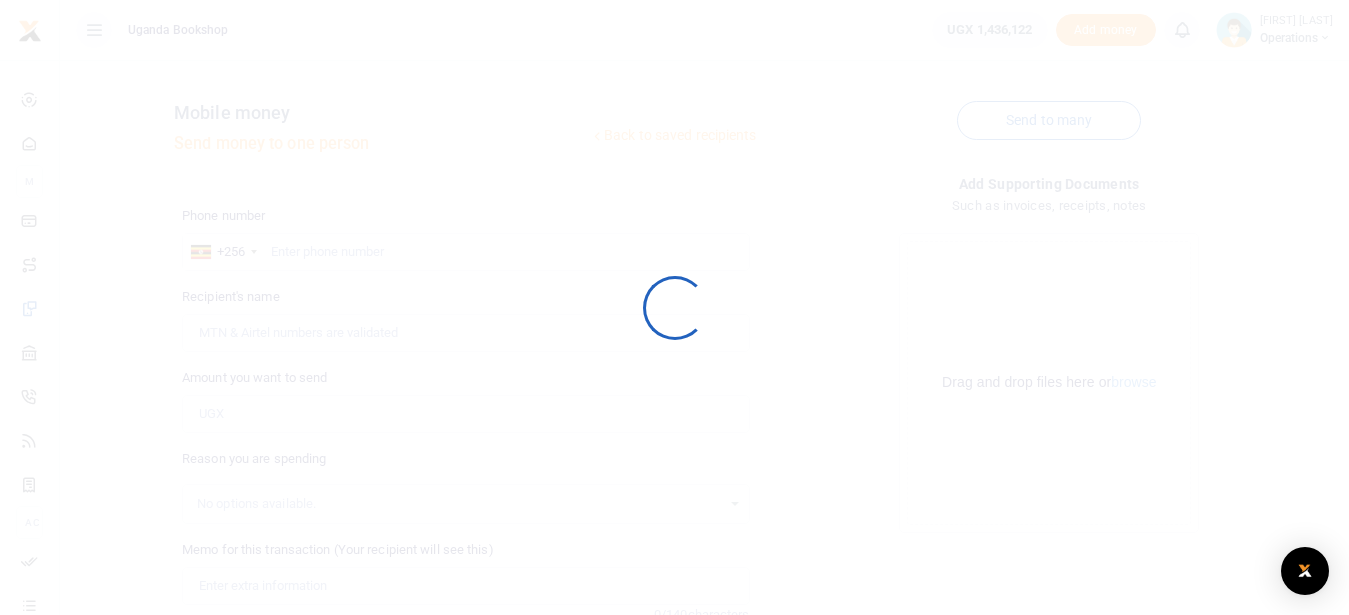 scroll, scrollTop: 0, scrollLeft: 0, axis: both 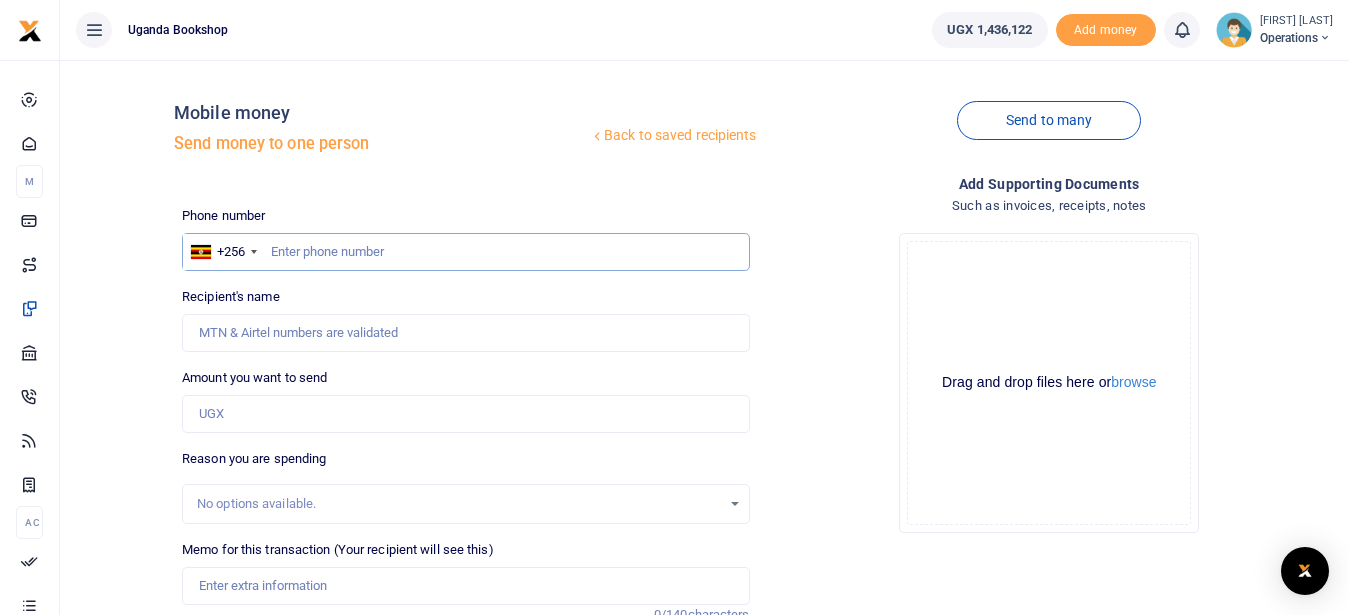 click at bounding box center [465, 252] 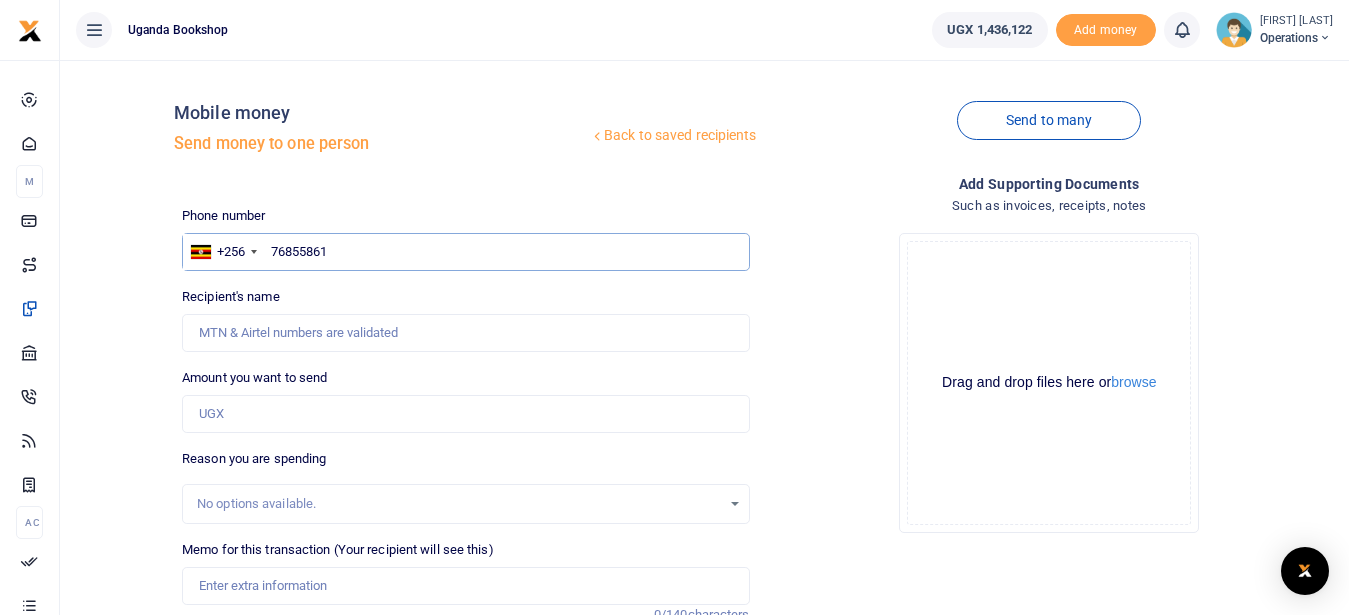 type on "768558613" 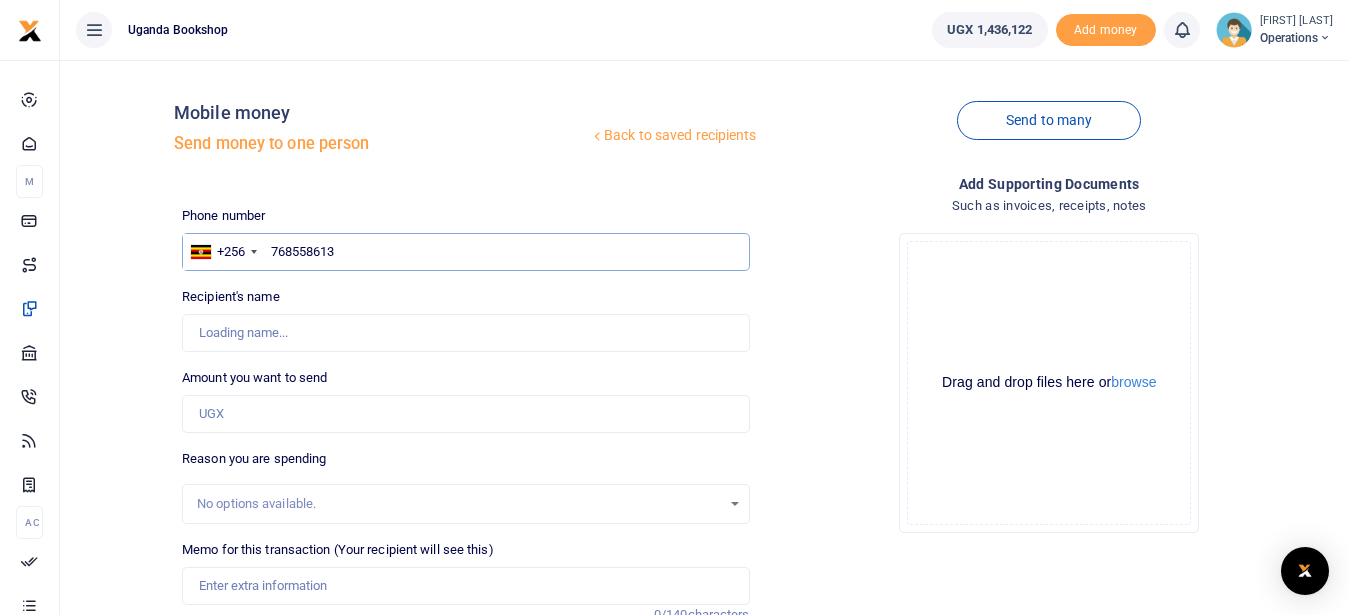 type on "Prince Kaihura" 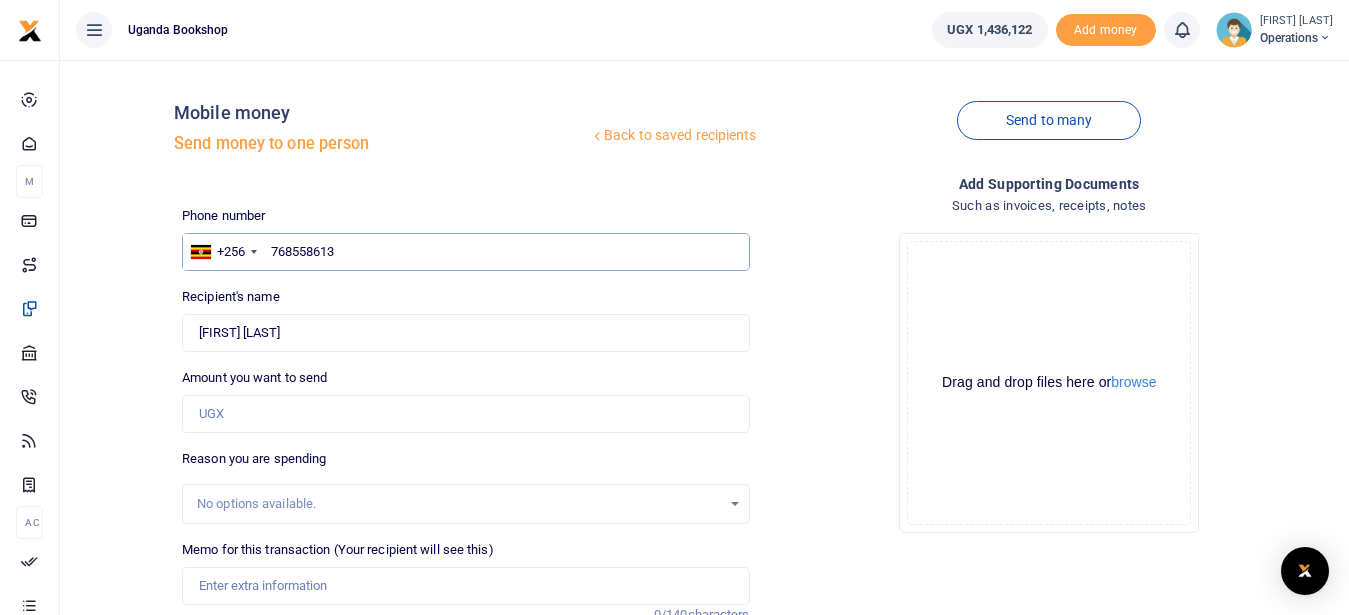 type on "768558613" 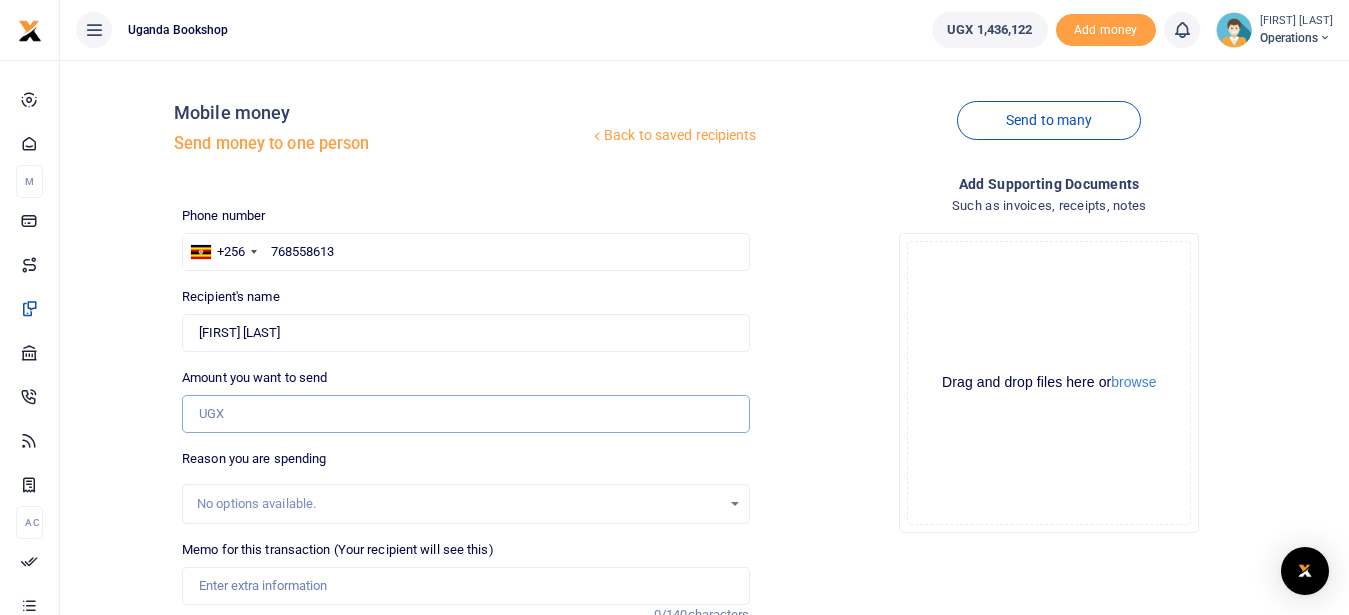 click on "Amount you want to send" at bounding box center [465, 414] 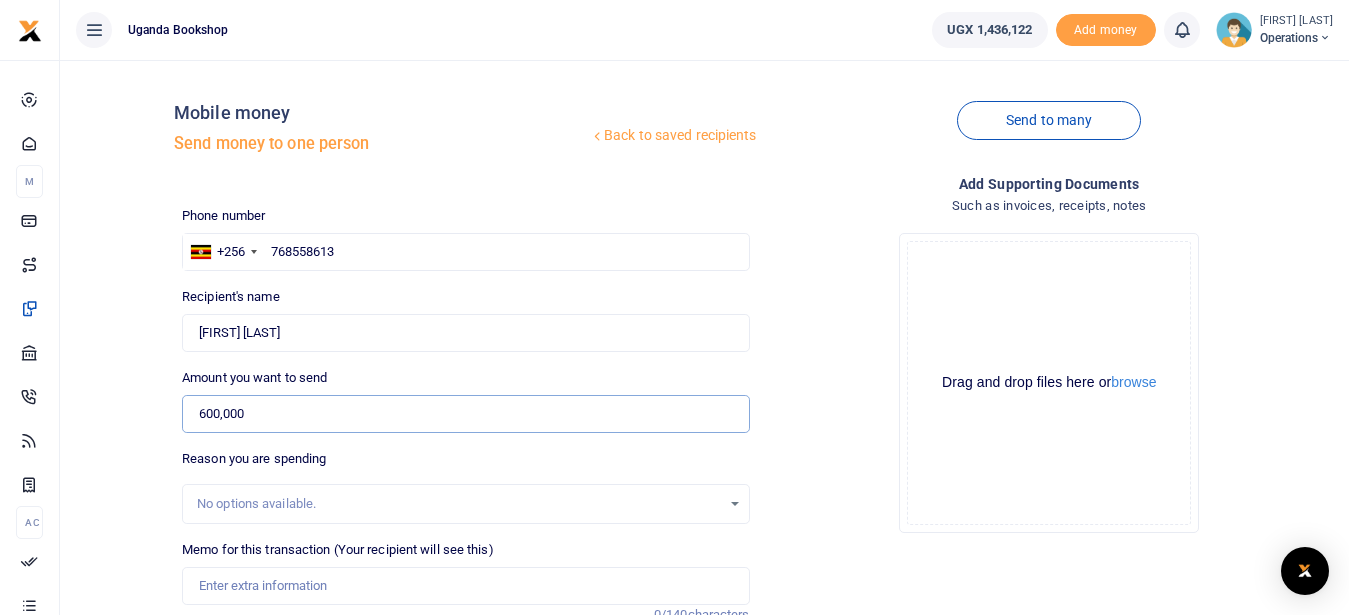 type on "600,000" 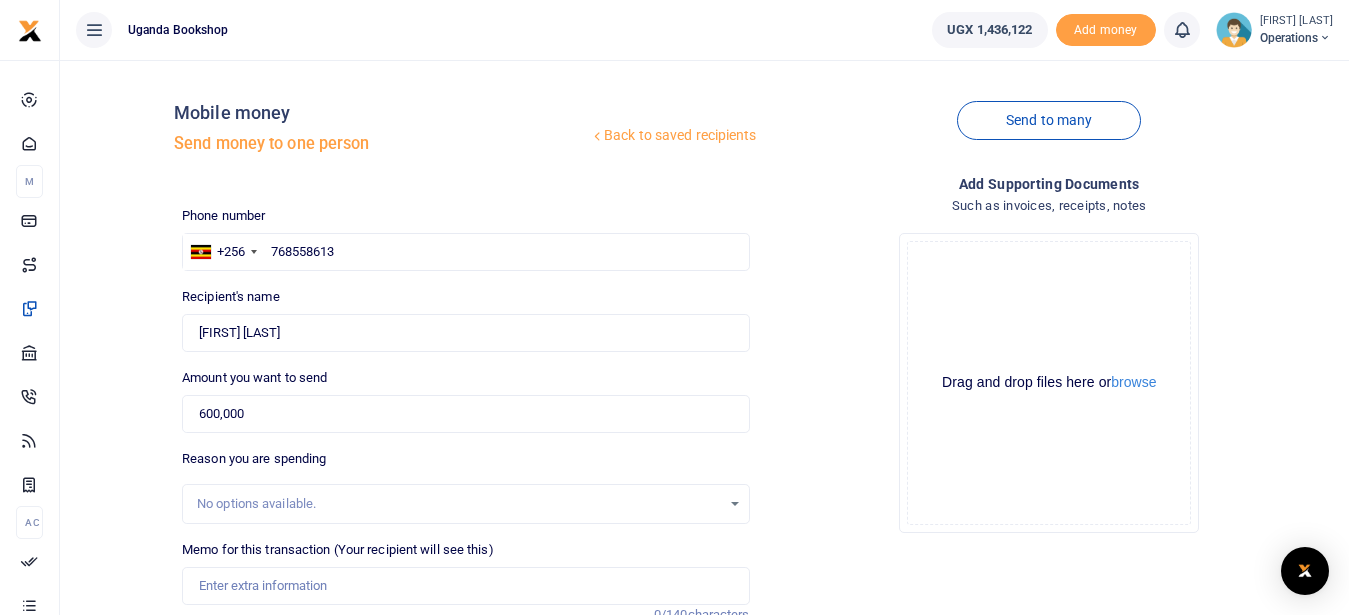 click on "No options available." at bounding box center (458, 504) 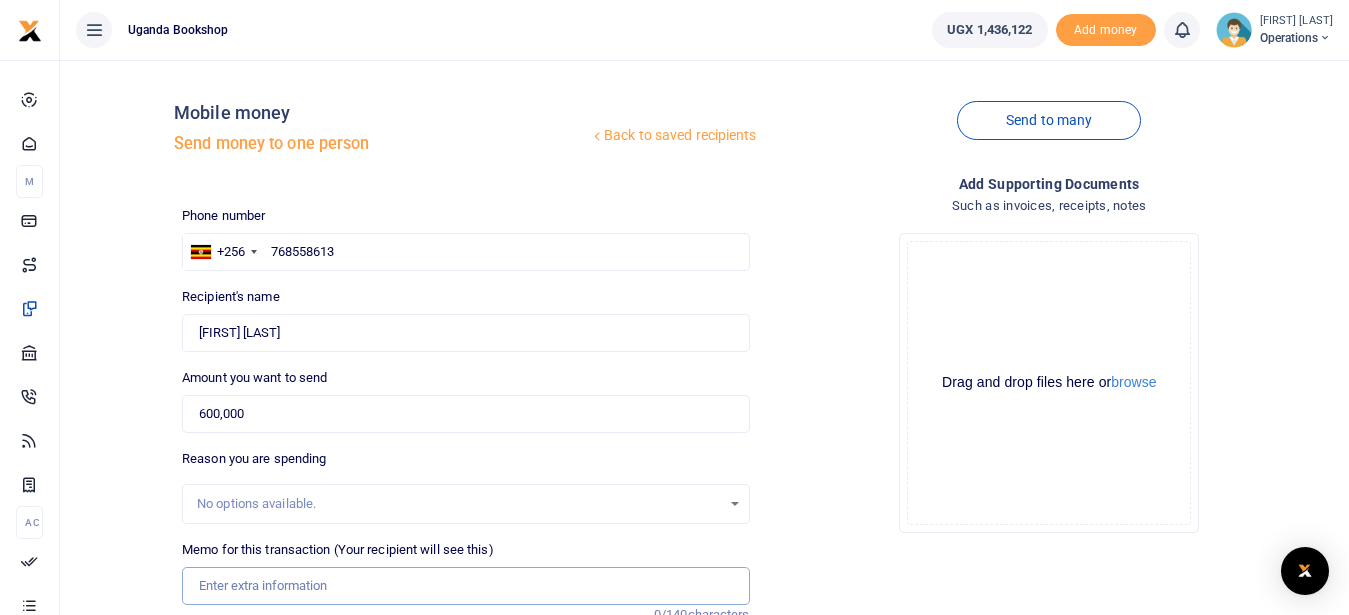 click on "Memo for this transaction (Your recipient will see this)" at bounding box center [465, 586] 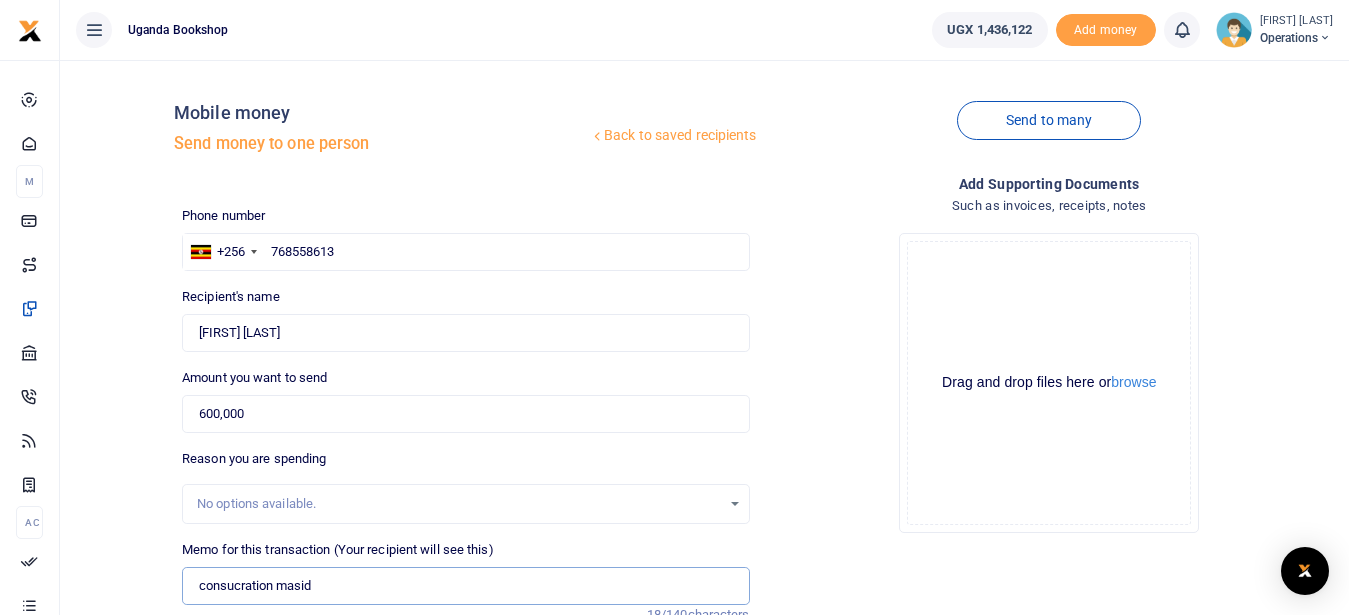 click on "consucration masid" at bounding box center [465, 586] 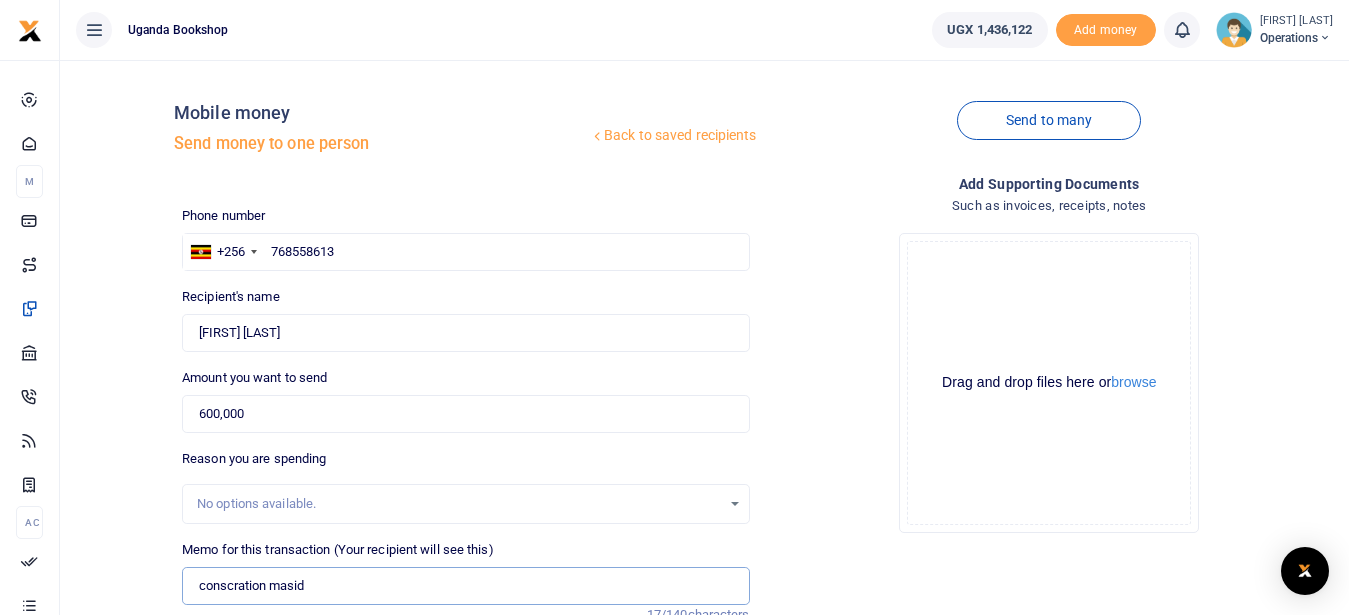 click on "conscration masid" at bounding box center (465, 586) 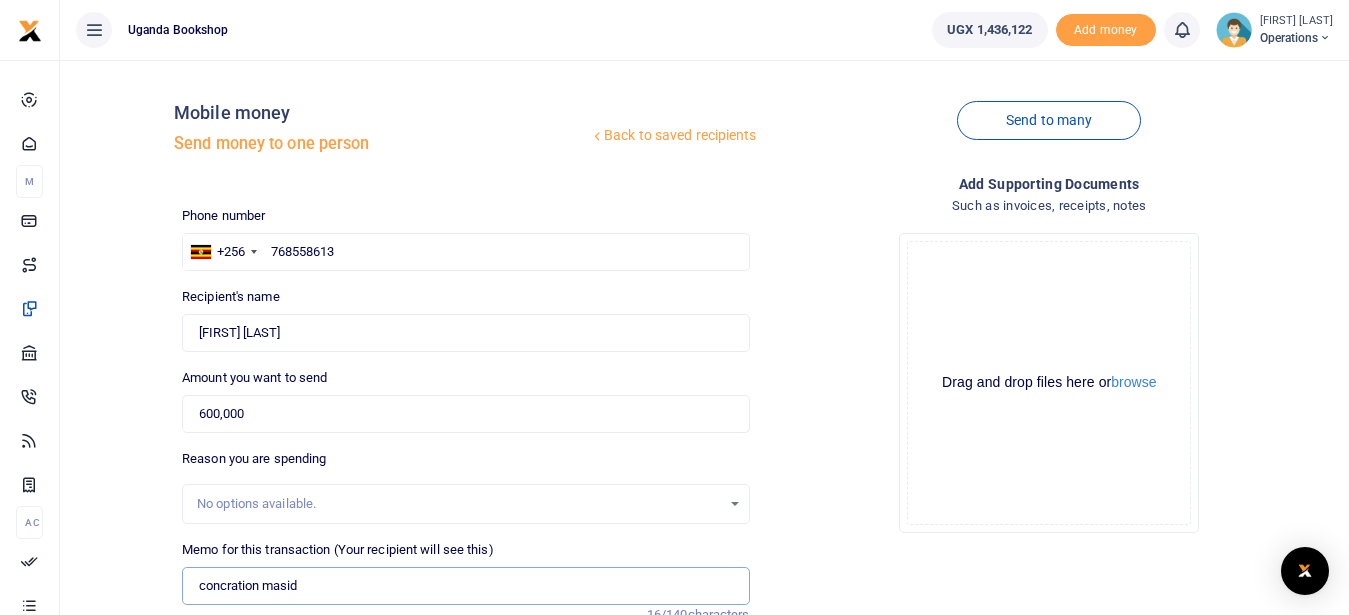 click on "concration masid" at bounding box center (465, 586) 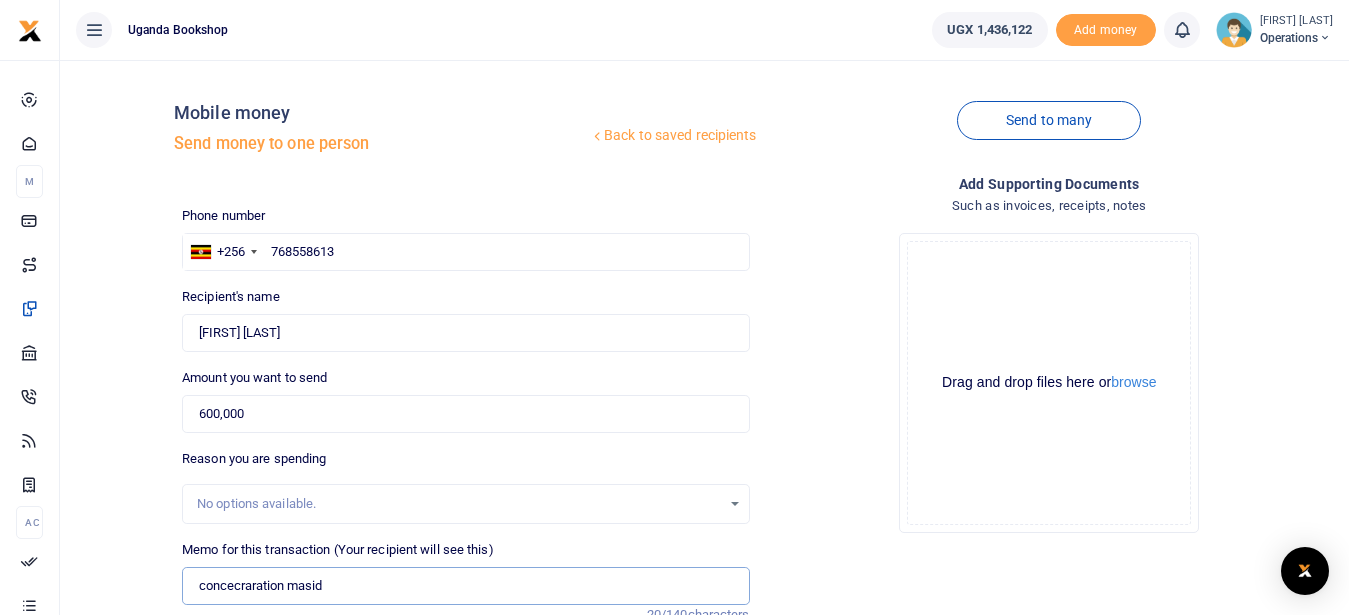 click on "concecraration masid" at bounding box center [465, 586] 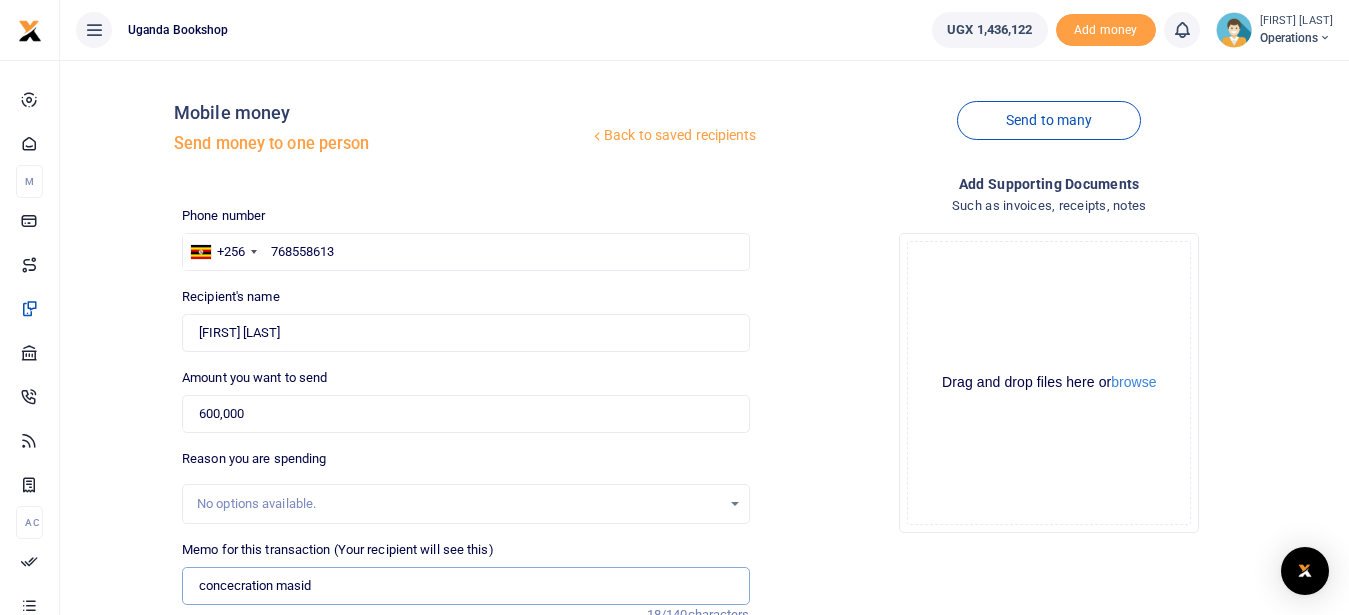 click on "concecration masid" at bounding box center [465, 586] 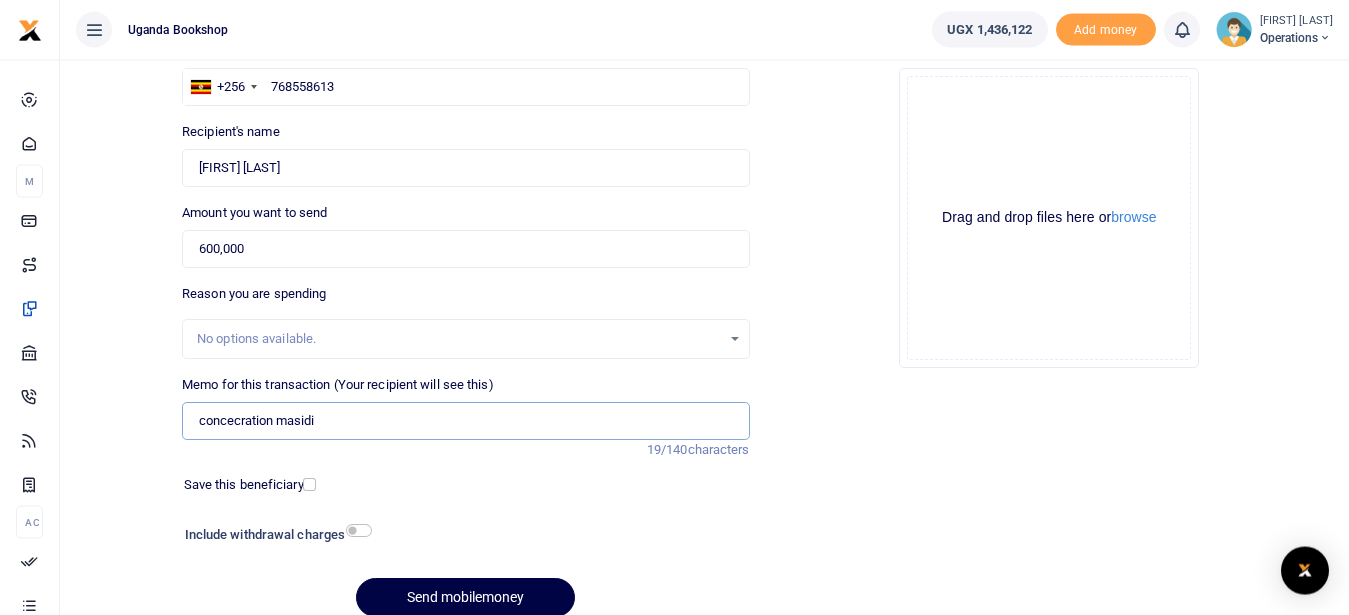 scroll, scrollTop: 171, scrollLeft: 0, axis: vertical 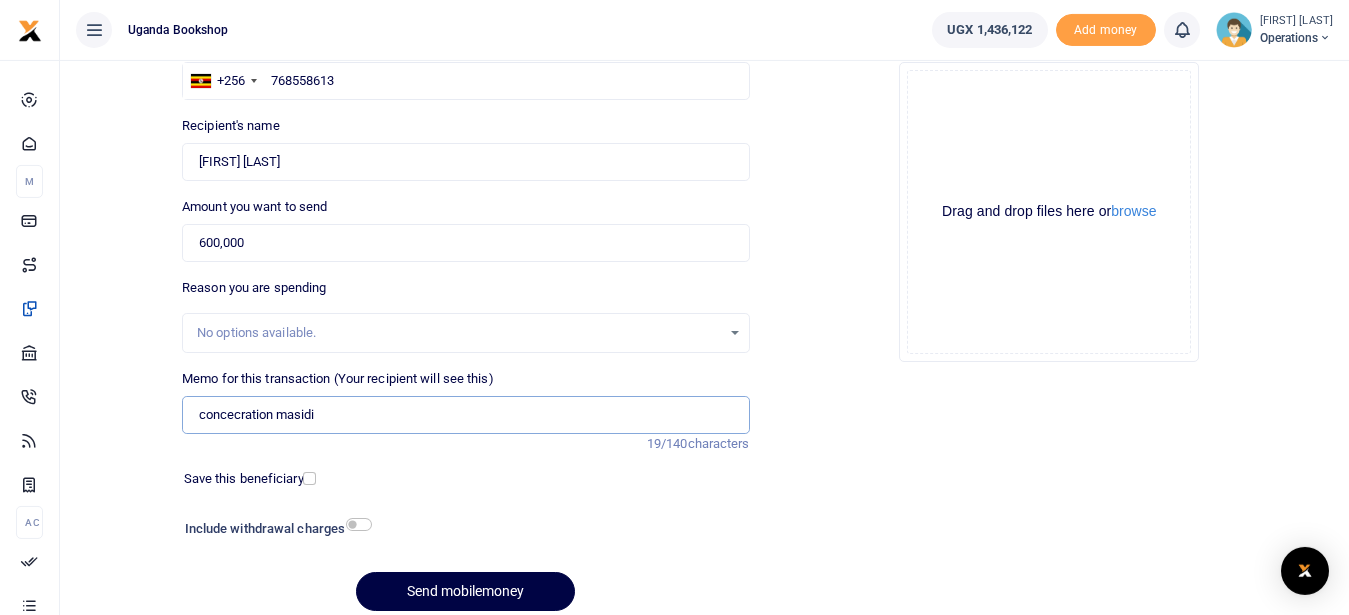 type on "concecration masidi" 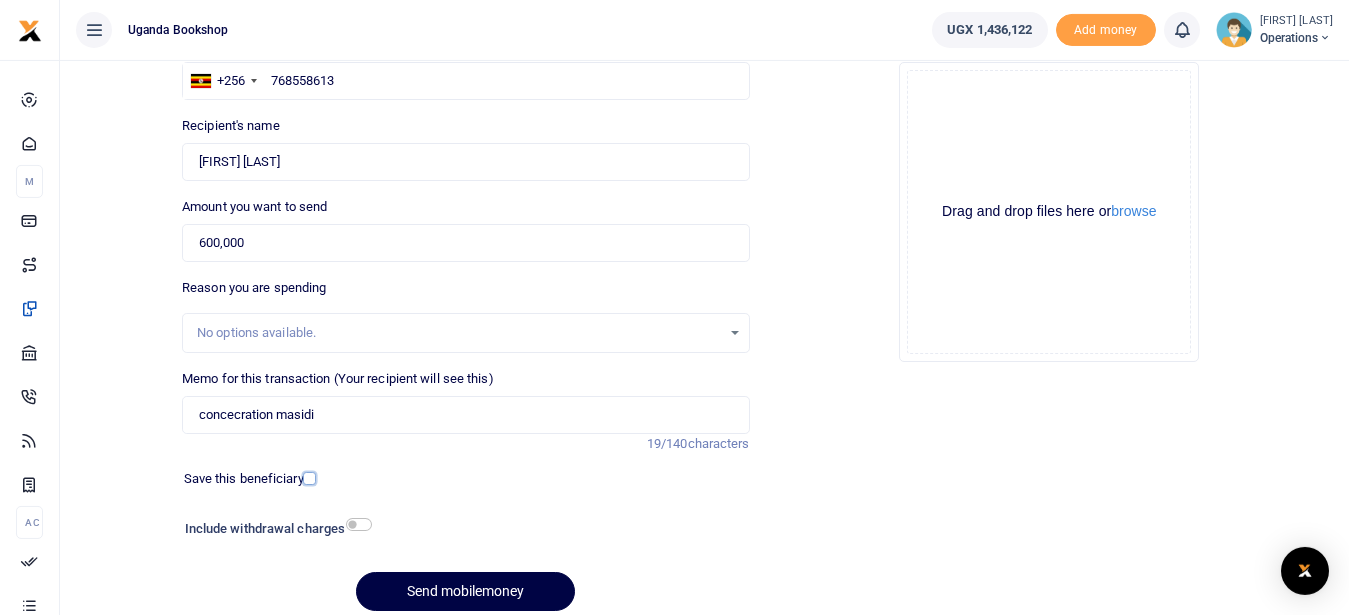 click at bounding box center [309, 478] 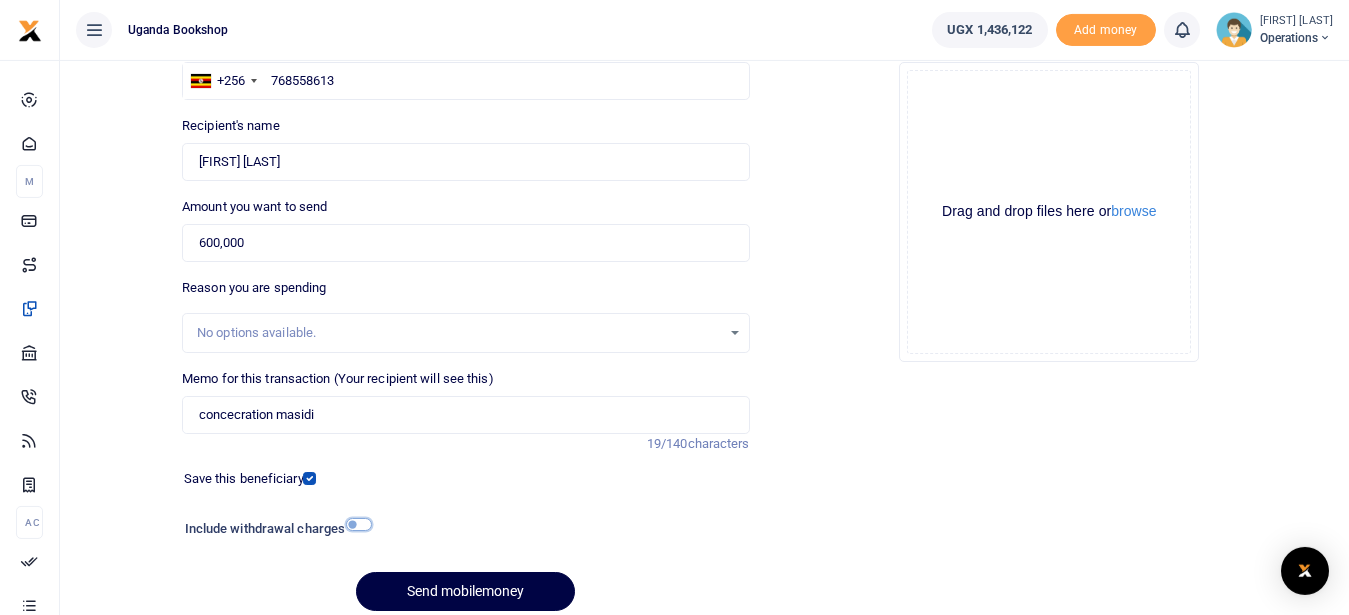 click at bounding box center (359, 524) 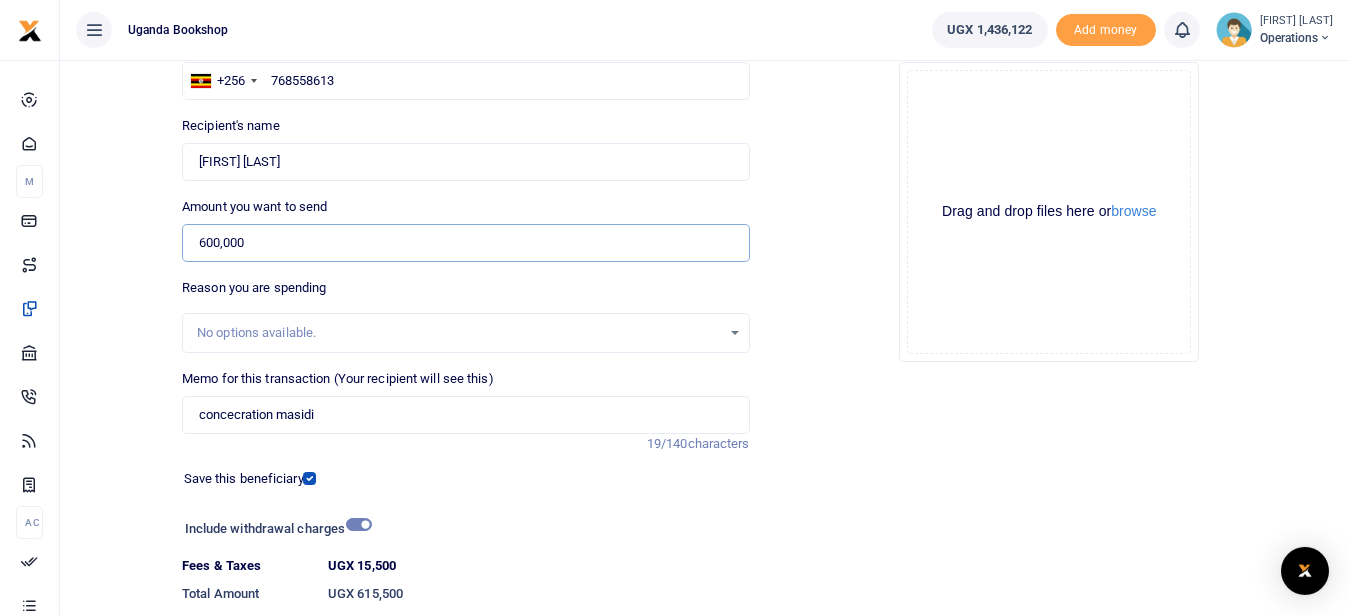 click on "600,000" at bounding box center [465, 243] 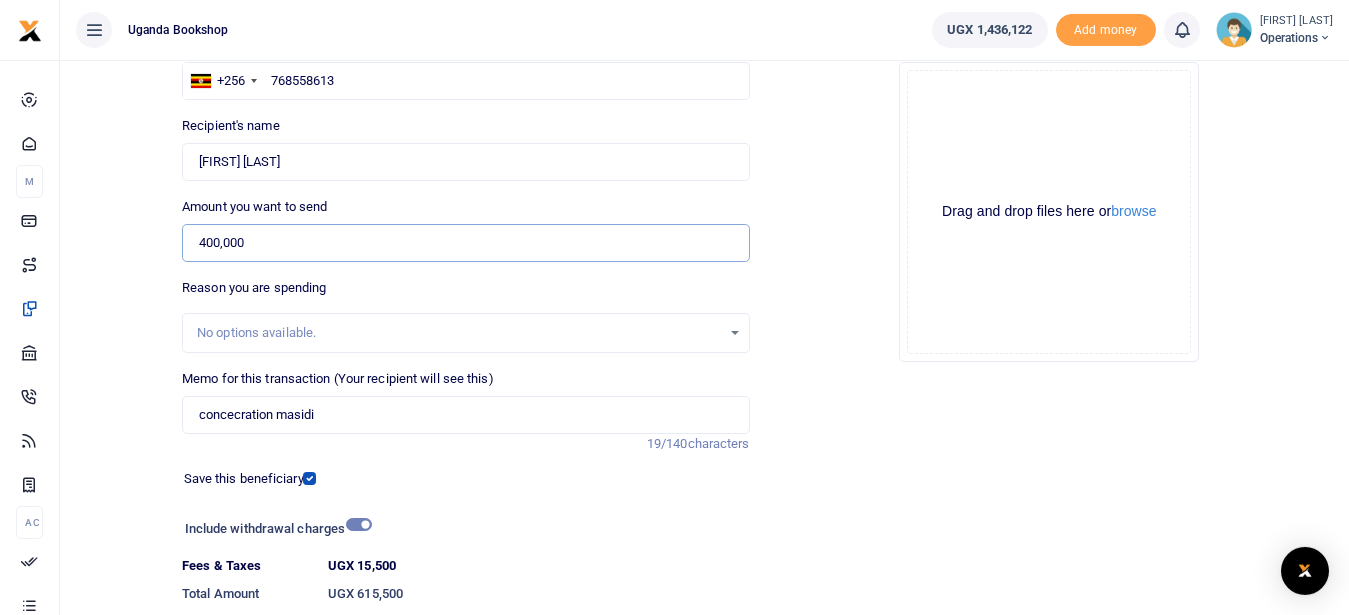 type on "400,000" 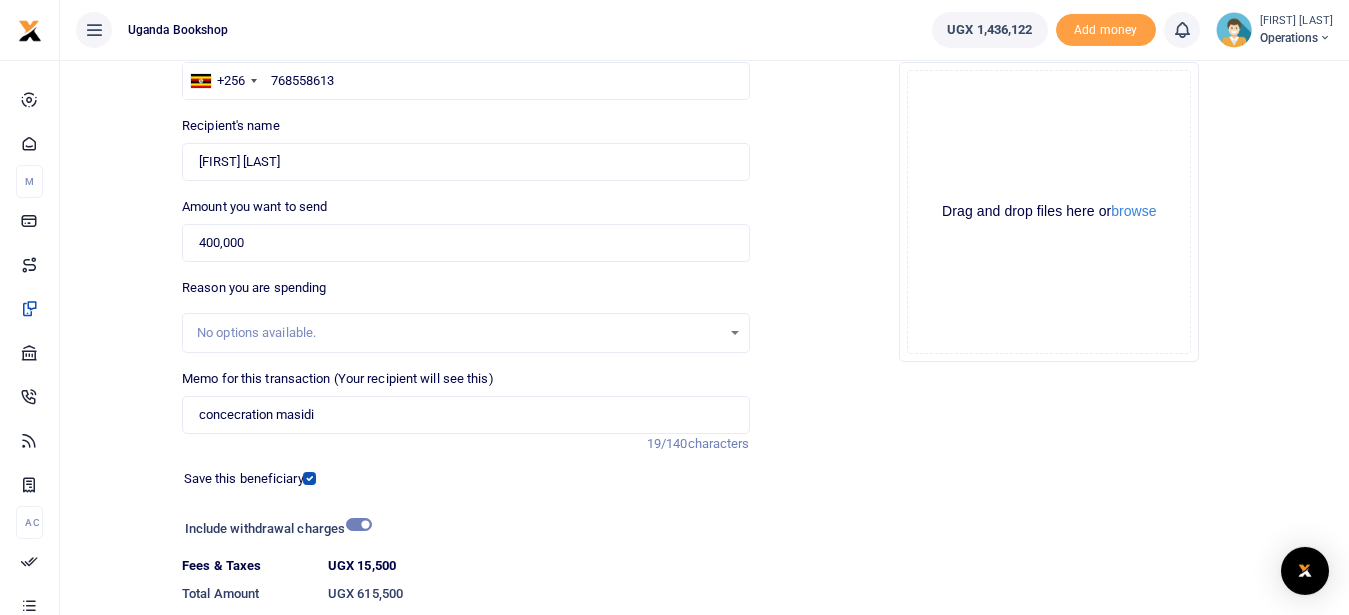click on "Add supporting Documents
Such as invoices, receipts, notes
Drop your files here Drag and drop files here or  browse Powered by  Uppy" at bounding box center [1049, 342] 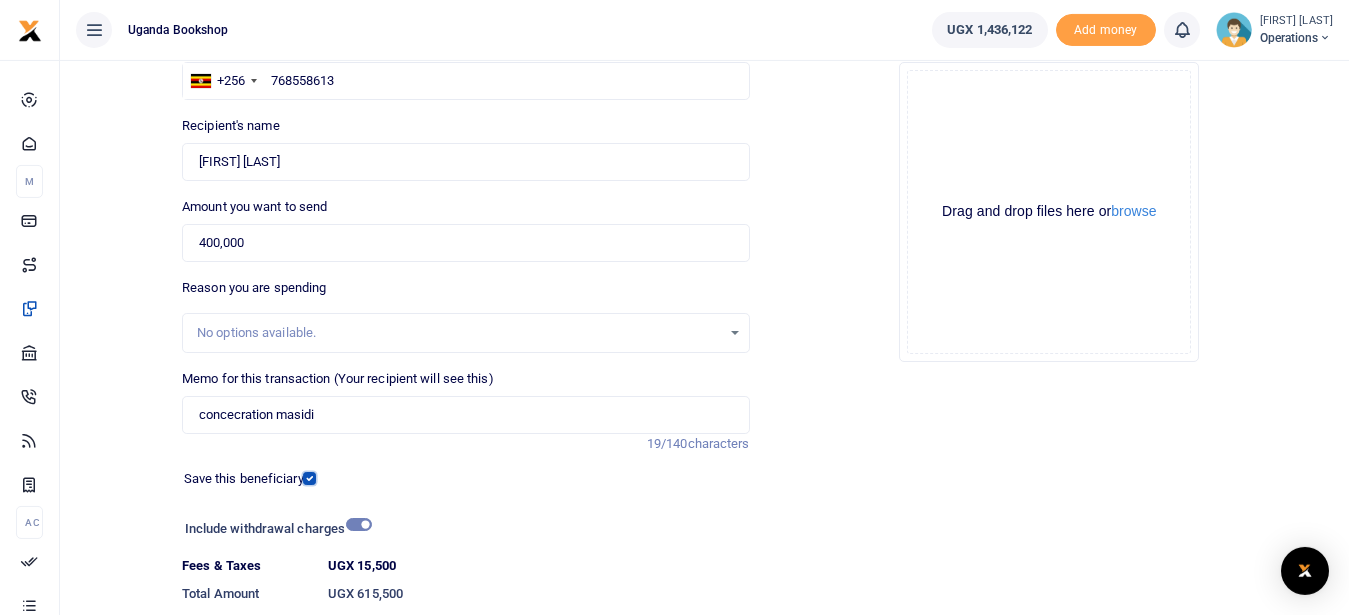 click at bounding box center [309, 478] 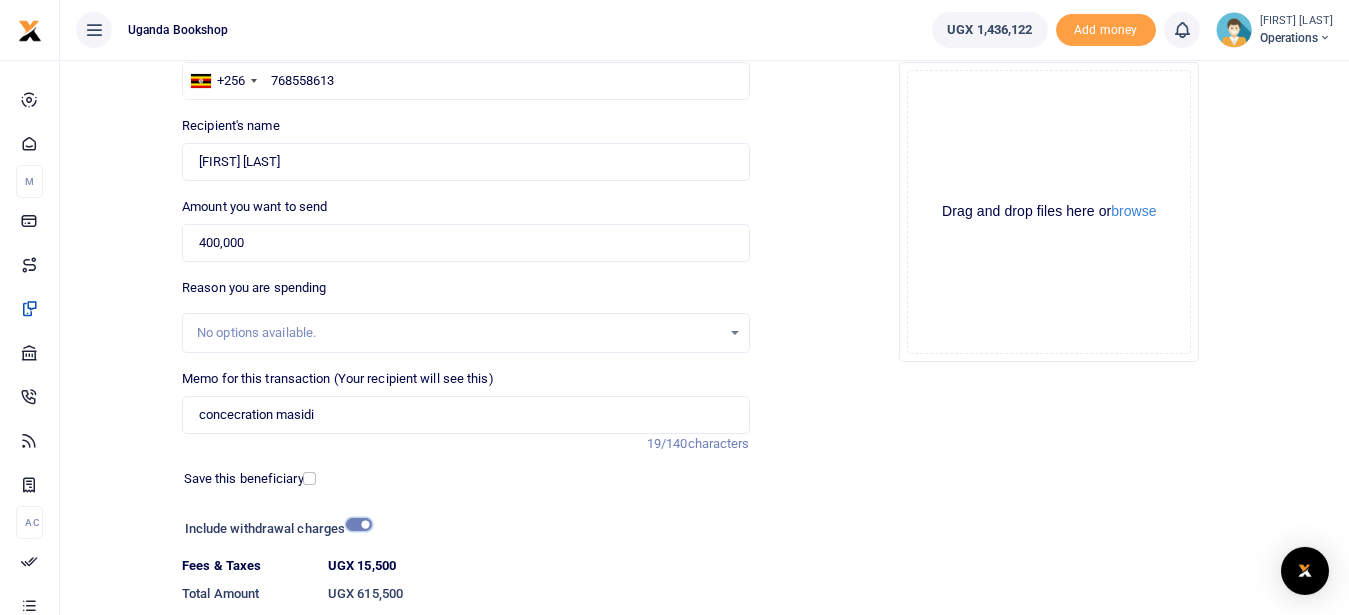 click at bounding box center [359, 524] 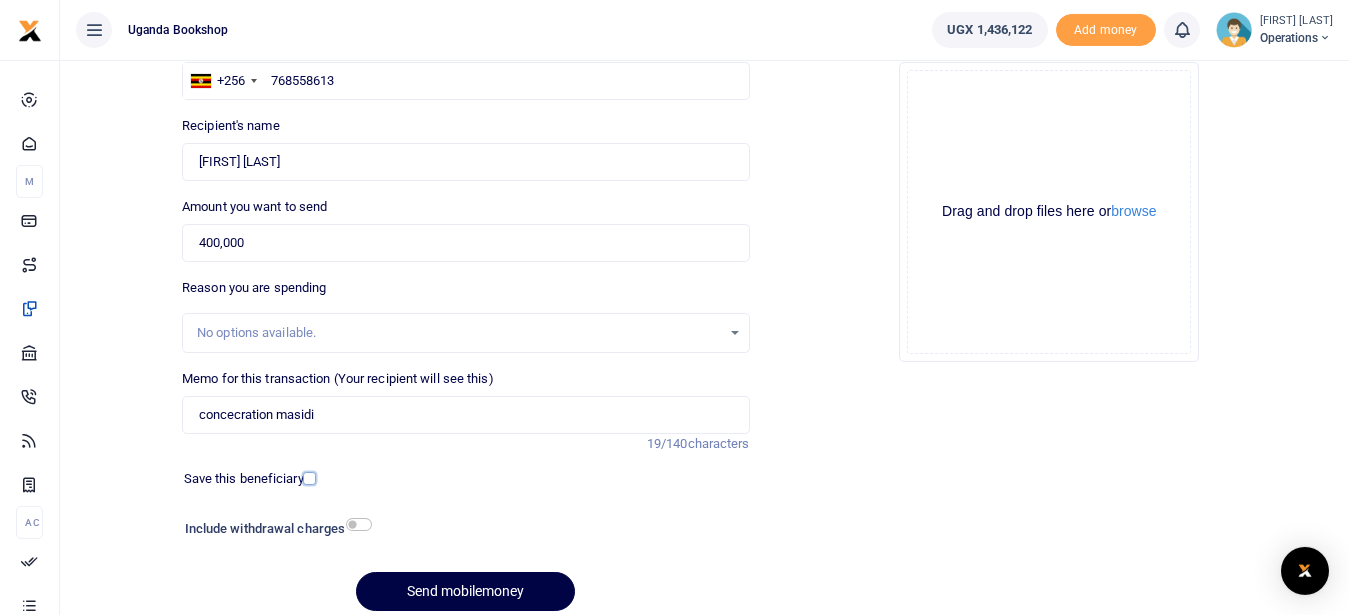 click at bounding box center (309, 478) 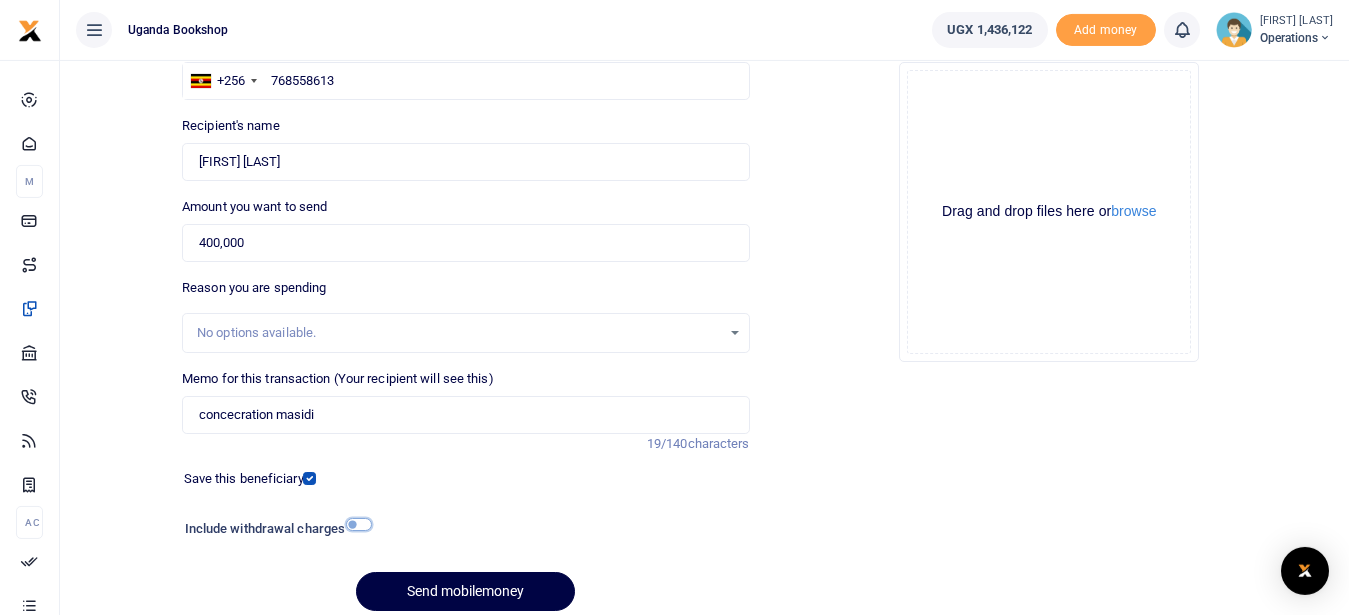 click at bounding box center (359, 524) 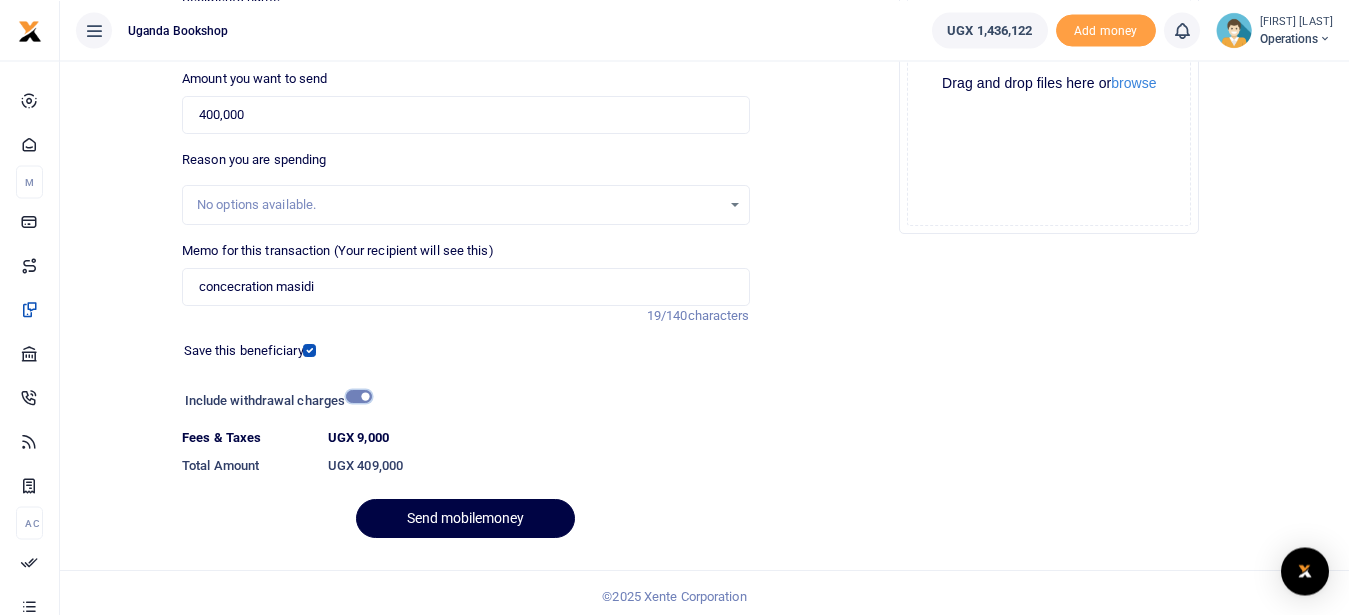 scroll, scrollTop: 300, scrollLeft: 0, axis: vertical 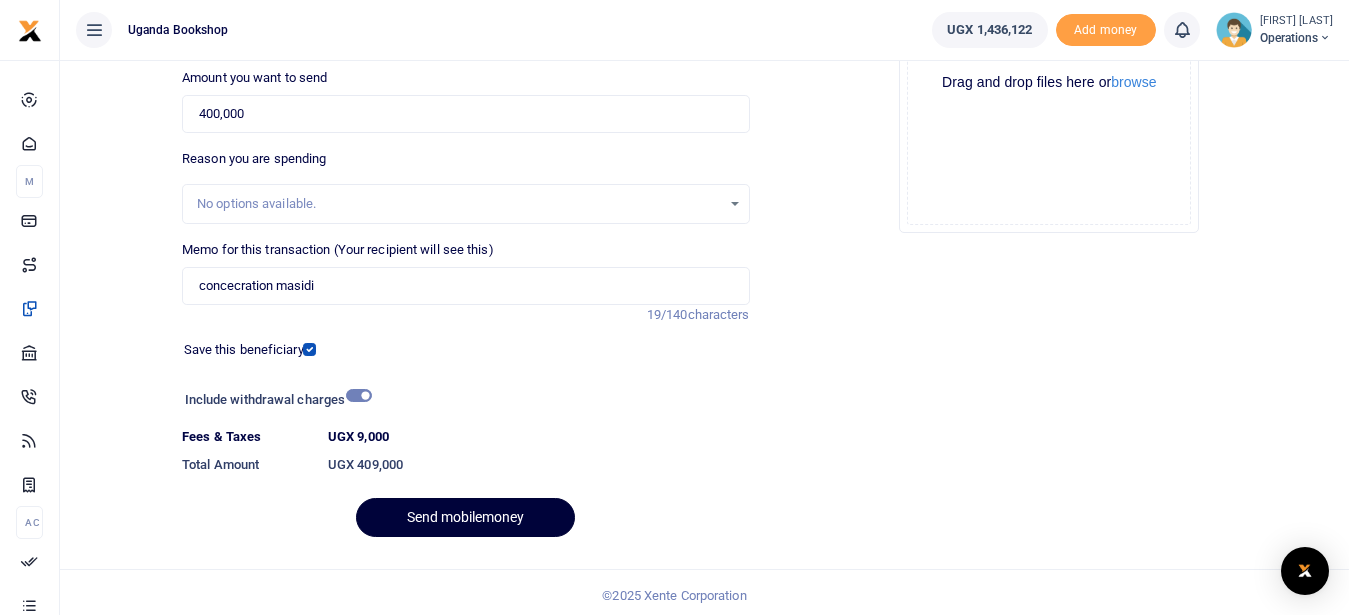 click on "Send mobilemoney" at bounding box center [465, 517] 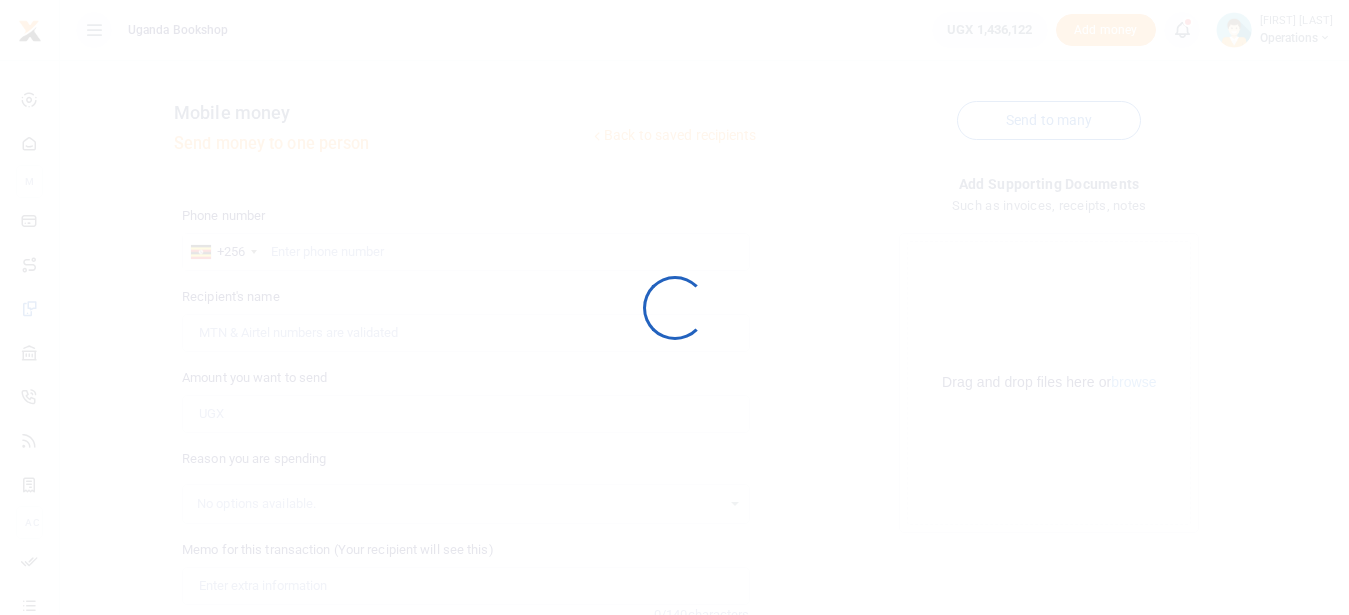 scroll, scrollTop: 0, scrollLeft: 0, axis: both 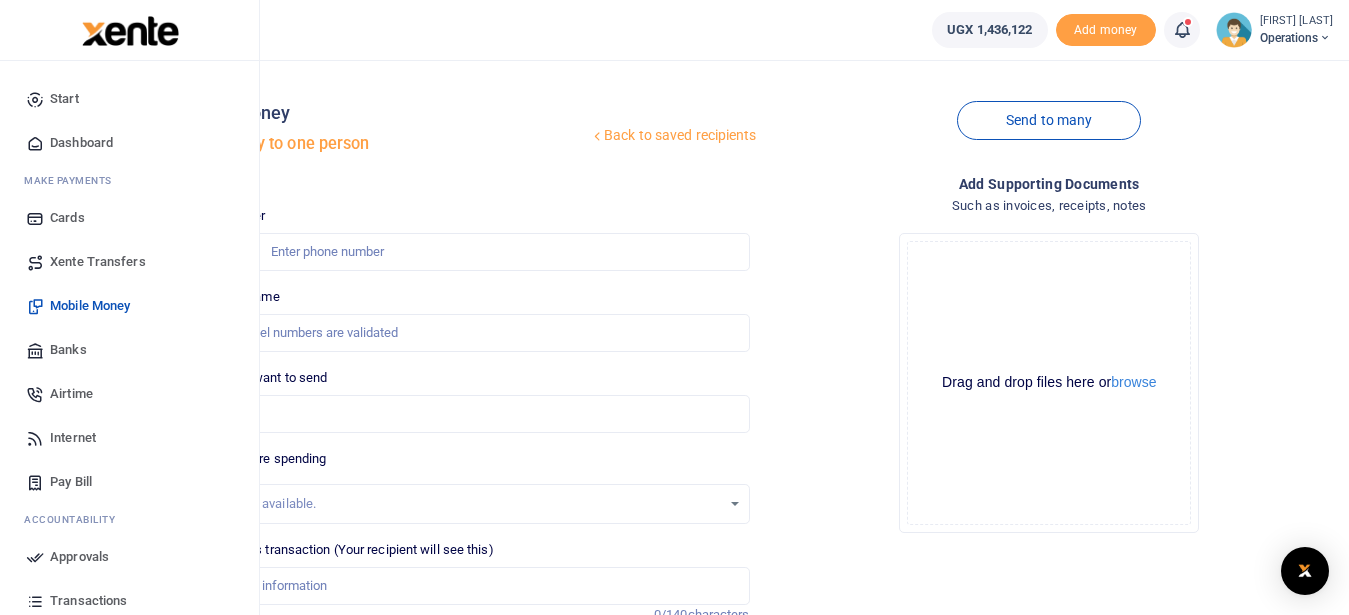 click on "Dashboard" at bounding box center [81, 143] 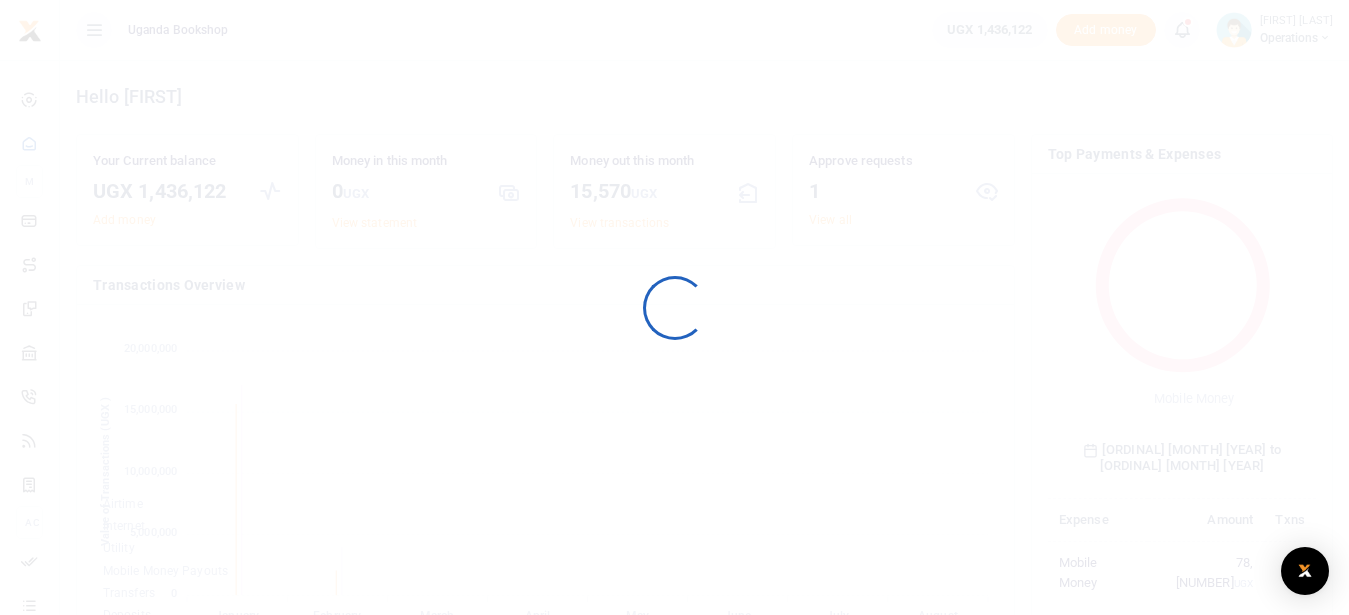 scroll, scrollTop: 0, scrollLeft: 0, axis: both 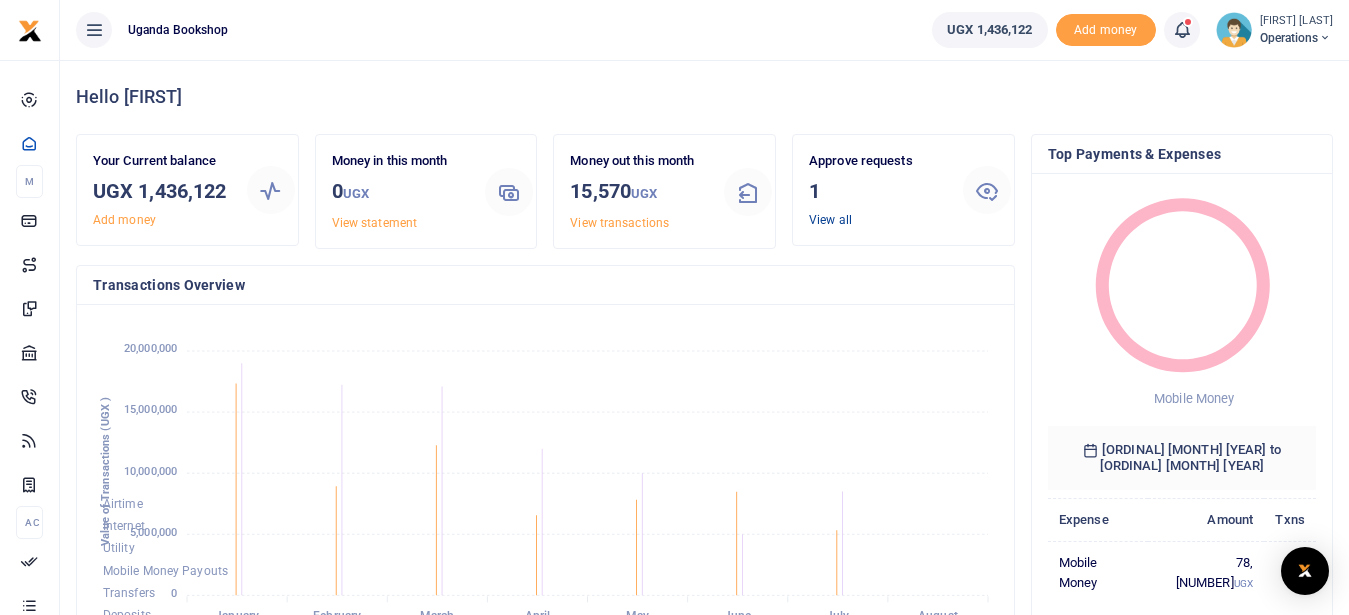 click on "View all" at bounding box center (830, 220) 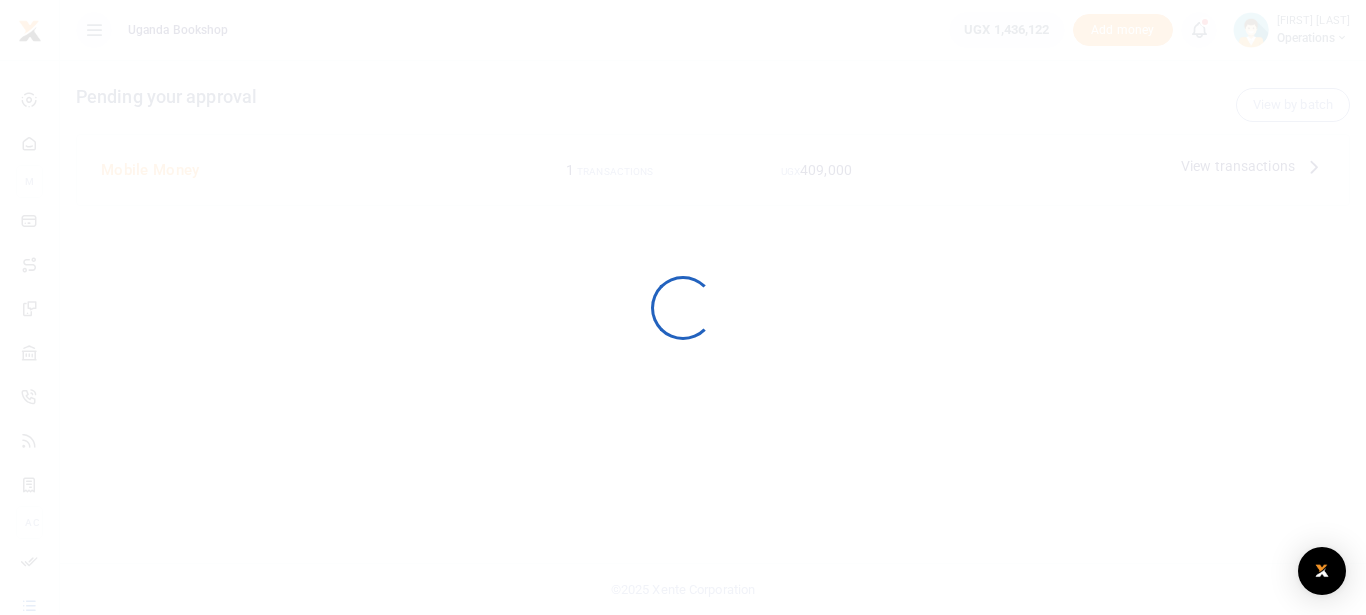 scroll, scrollTop: 0, scrollLeft: 0, axis: both 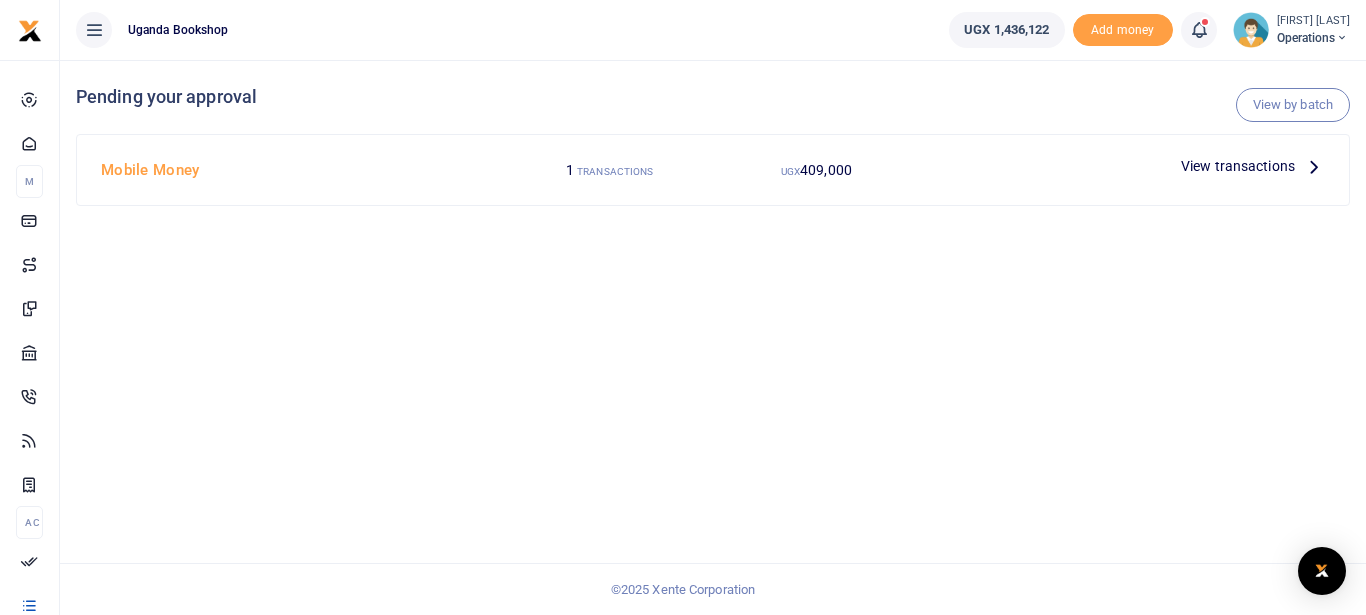 click at bounding box center (1314, 166) 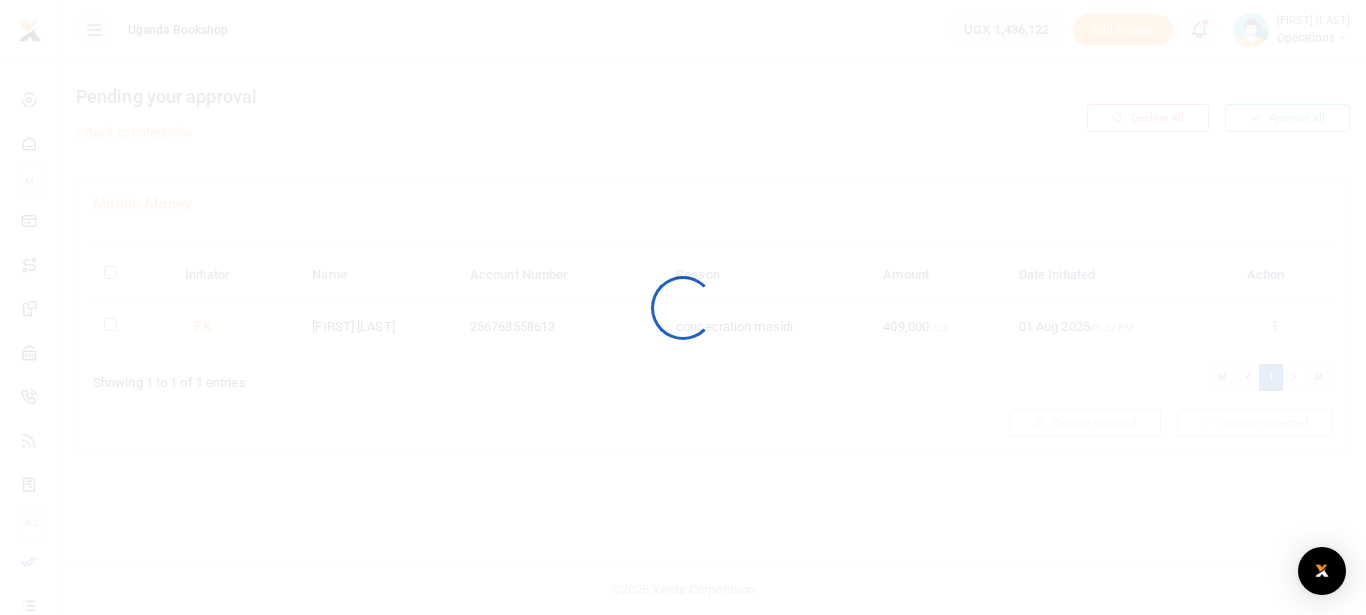 scroll, scrollTop: 0, scrollLeft: 0, axis: both 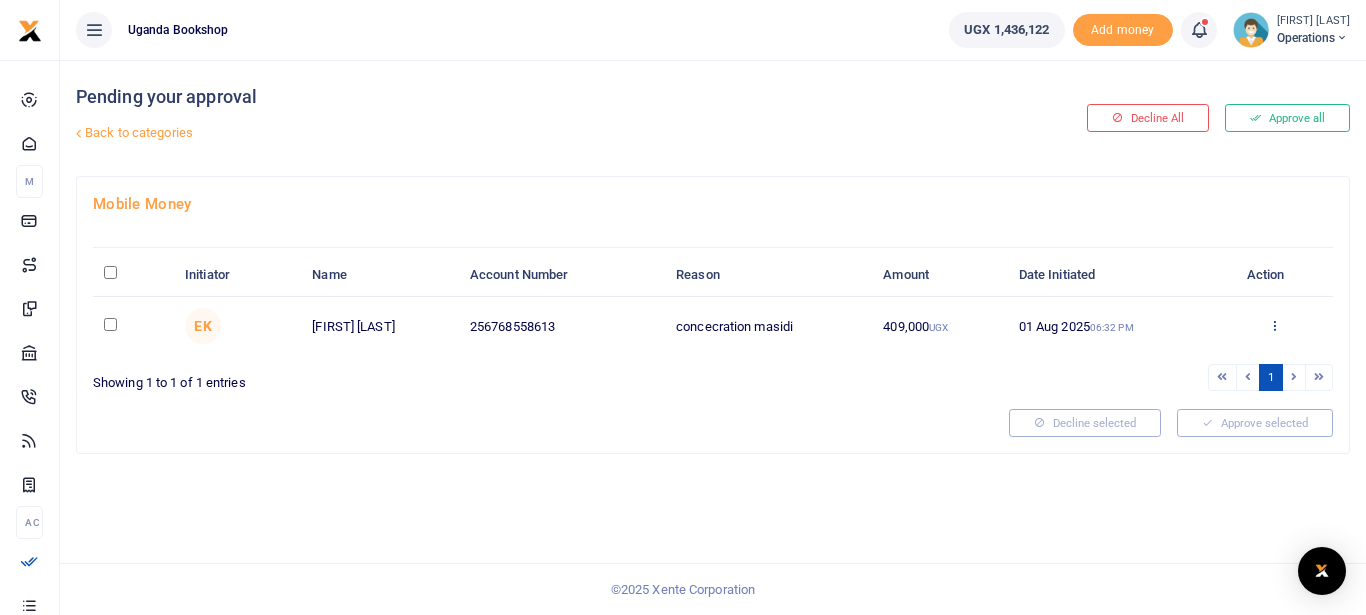 click at bounding box center [1274, 325] 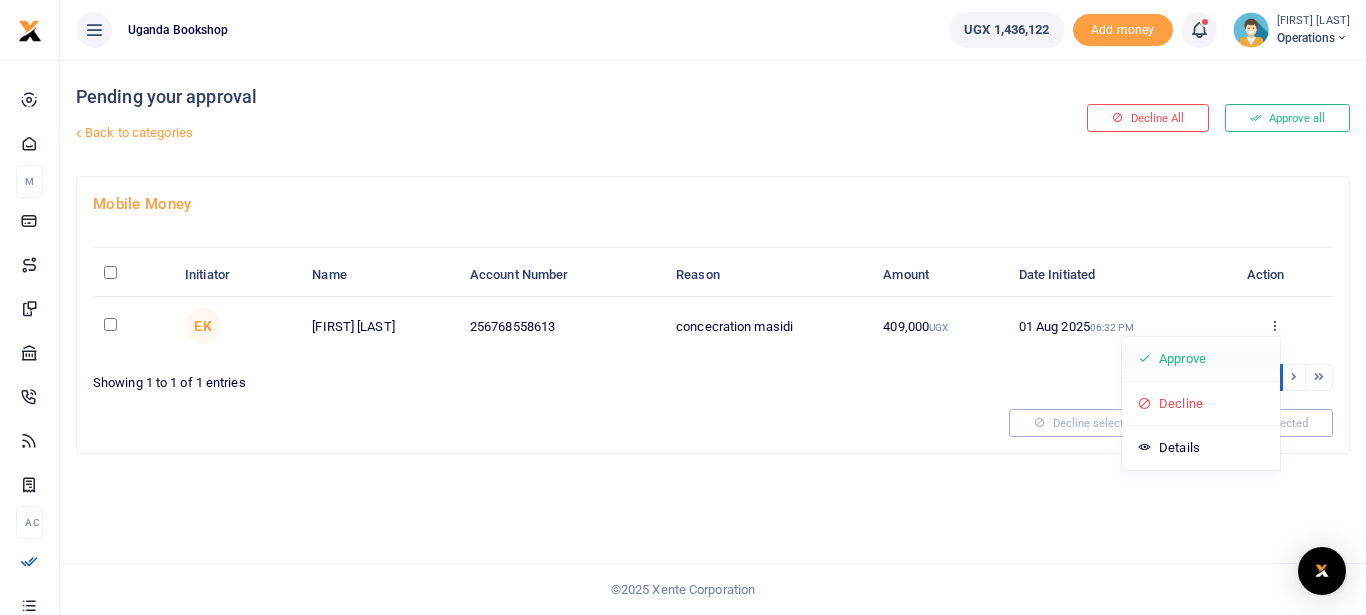 click on "Approve" at bounding box center [1201, 359] 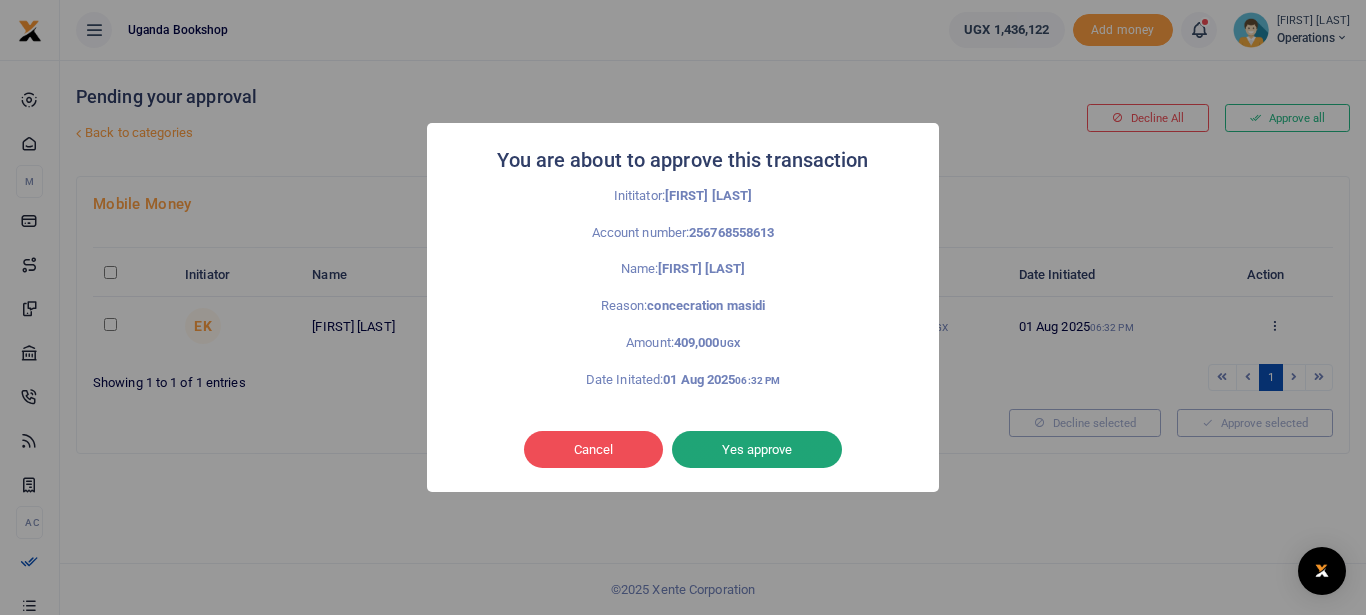 click on "Yes approve" at bounding box center [757, 450] 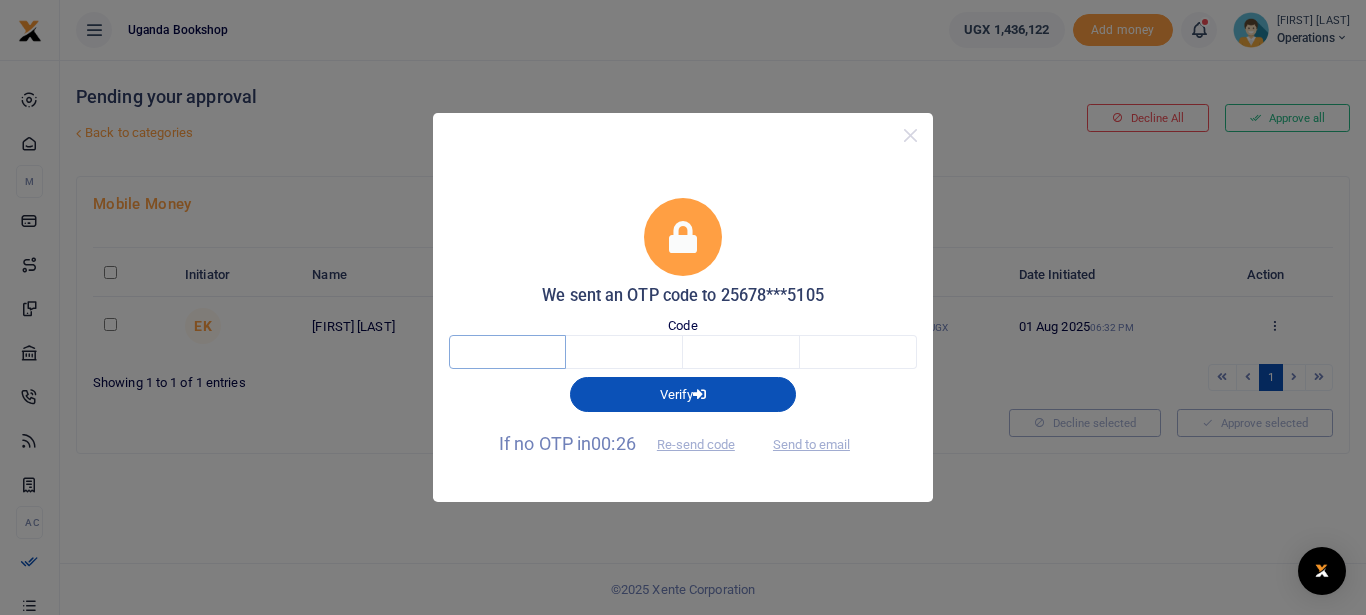 click at bounding box center [507, 352] 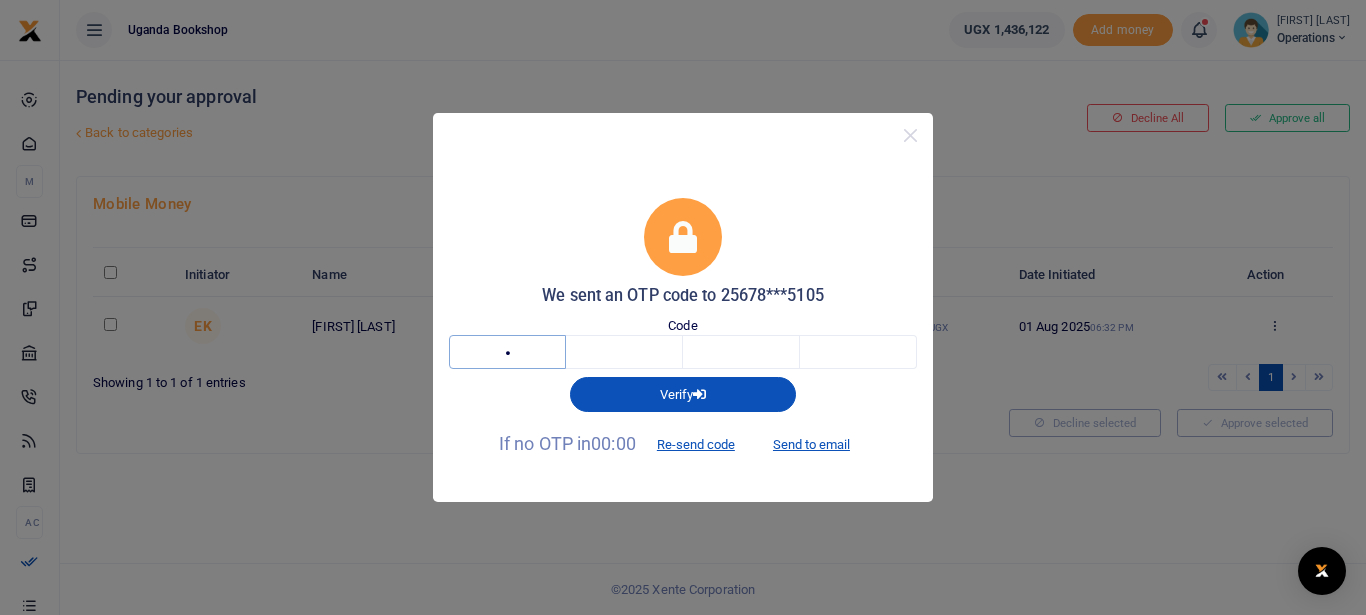 type on "9" 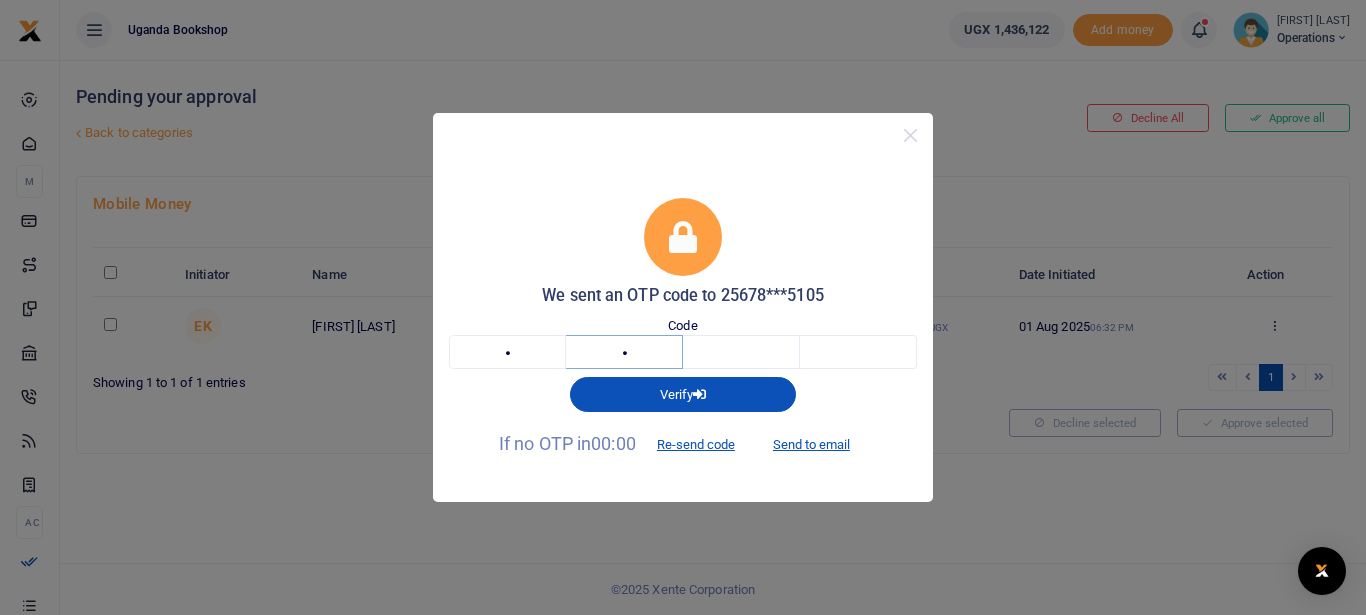type on "3" 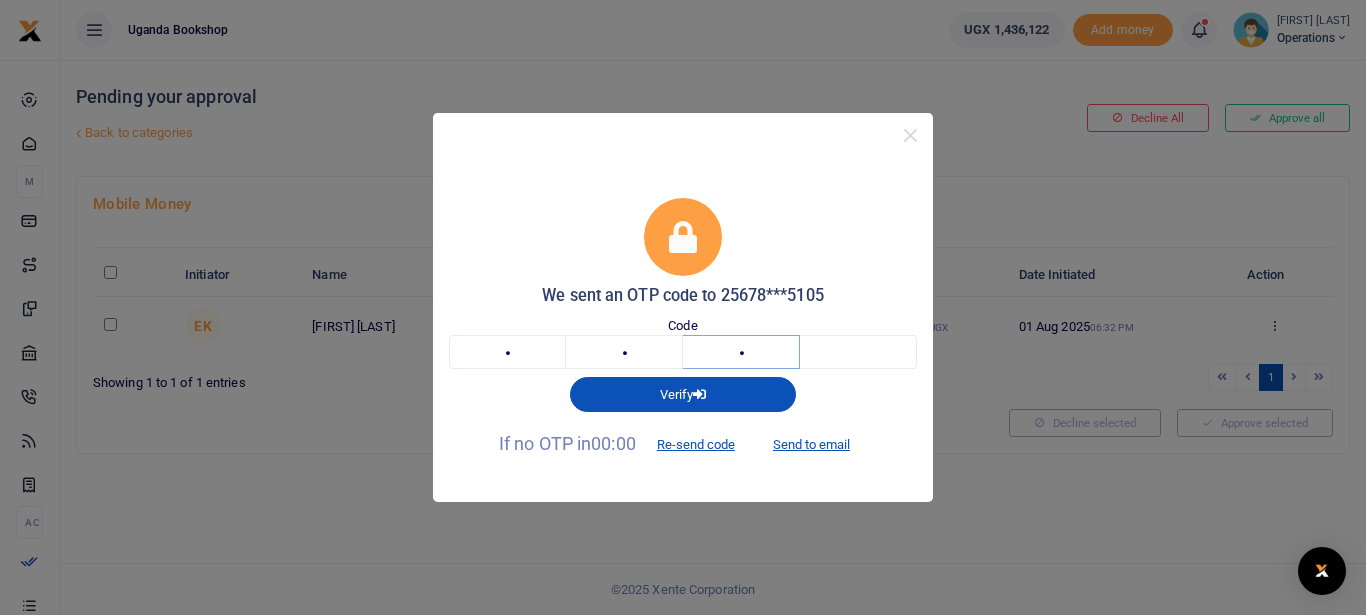 type on "3" 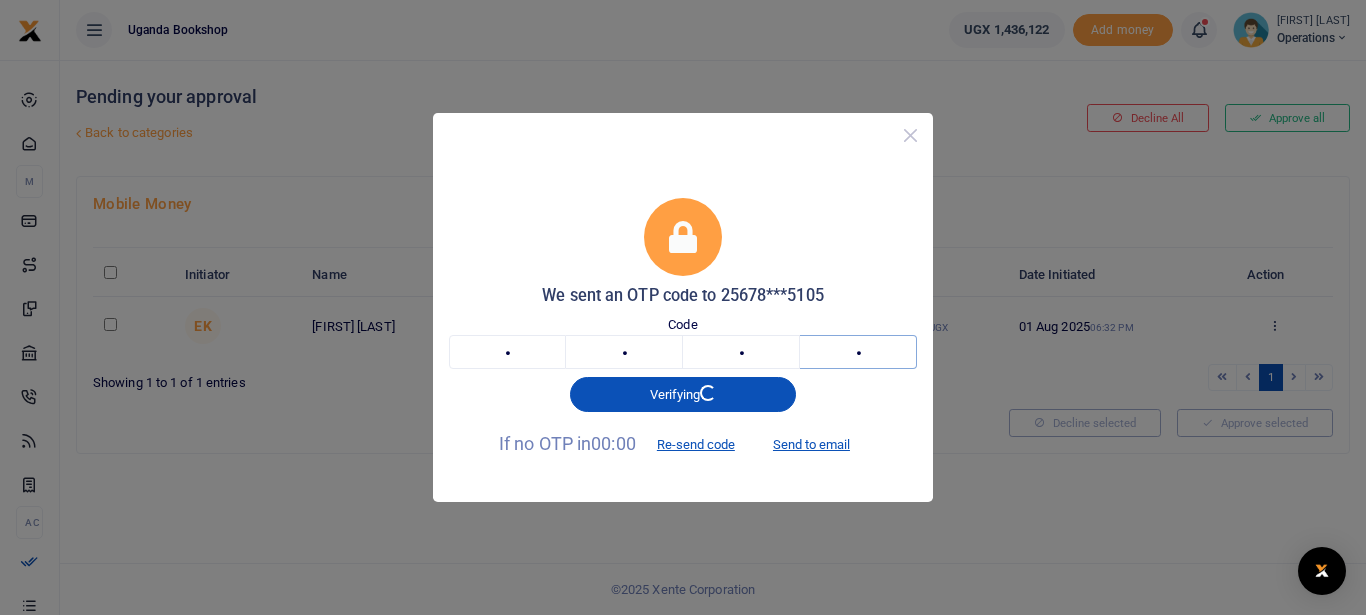 type on "5" 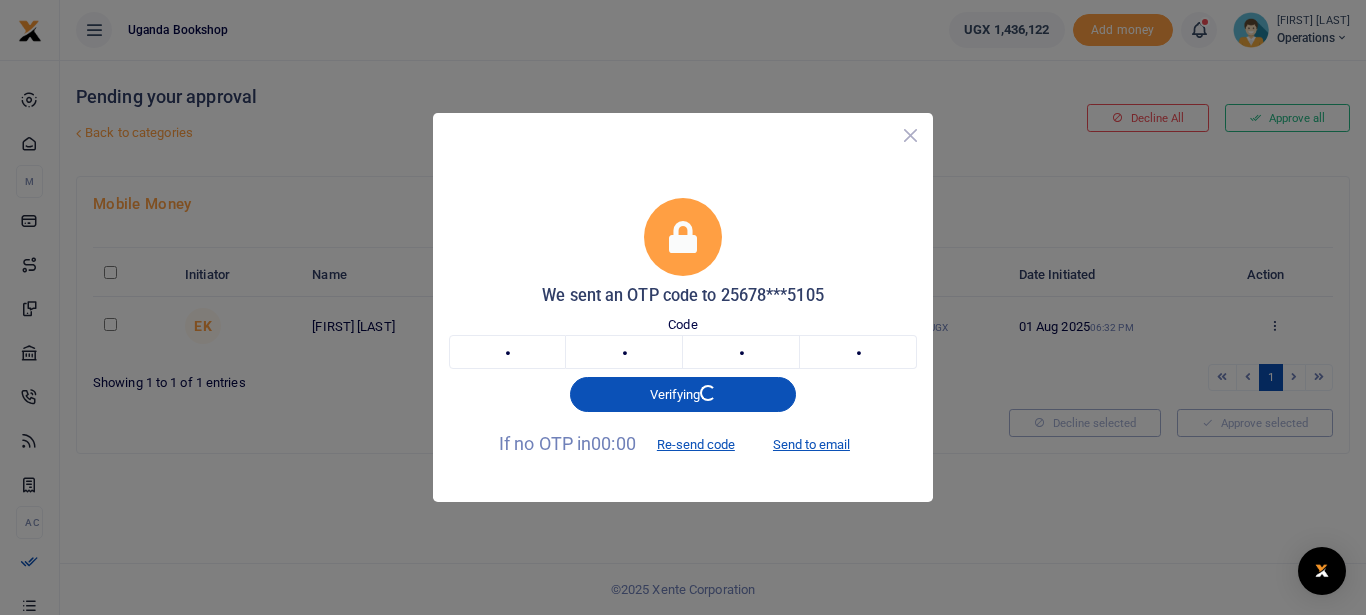 click at bounding box center (910, 135) 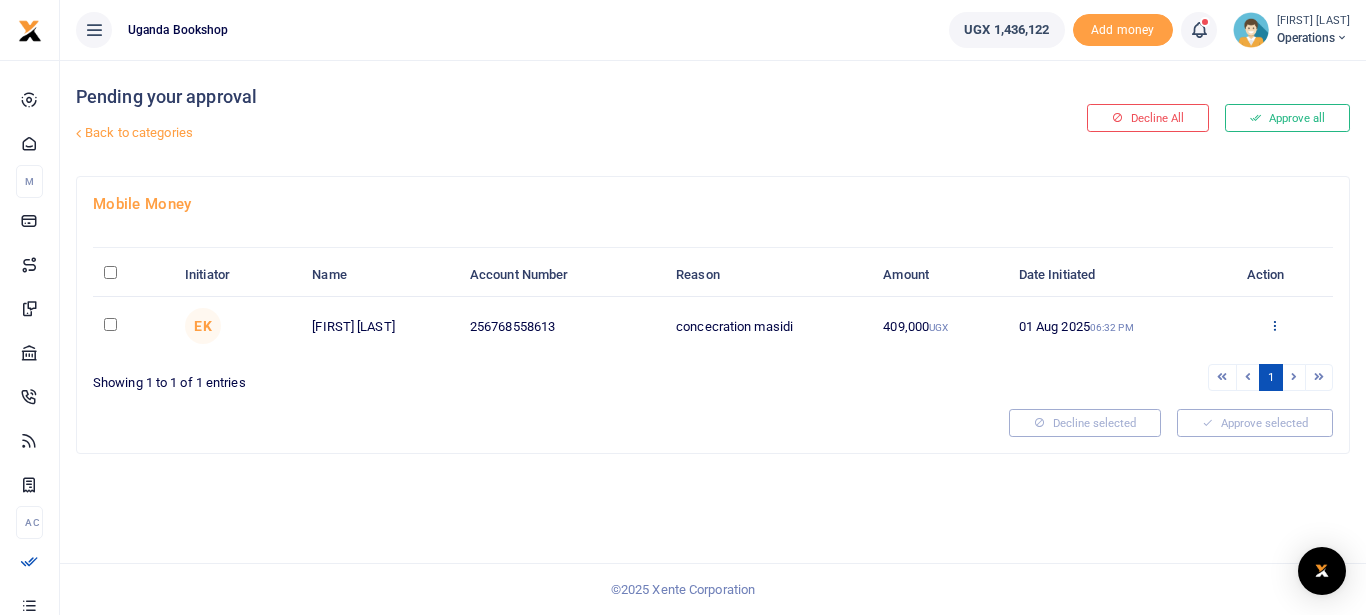 click at bounding box center (1274, 325) 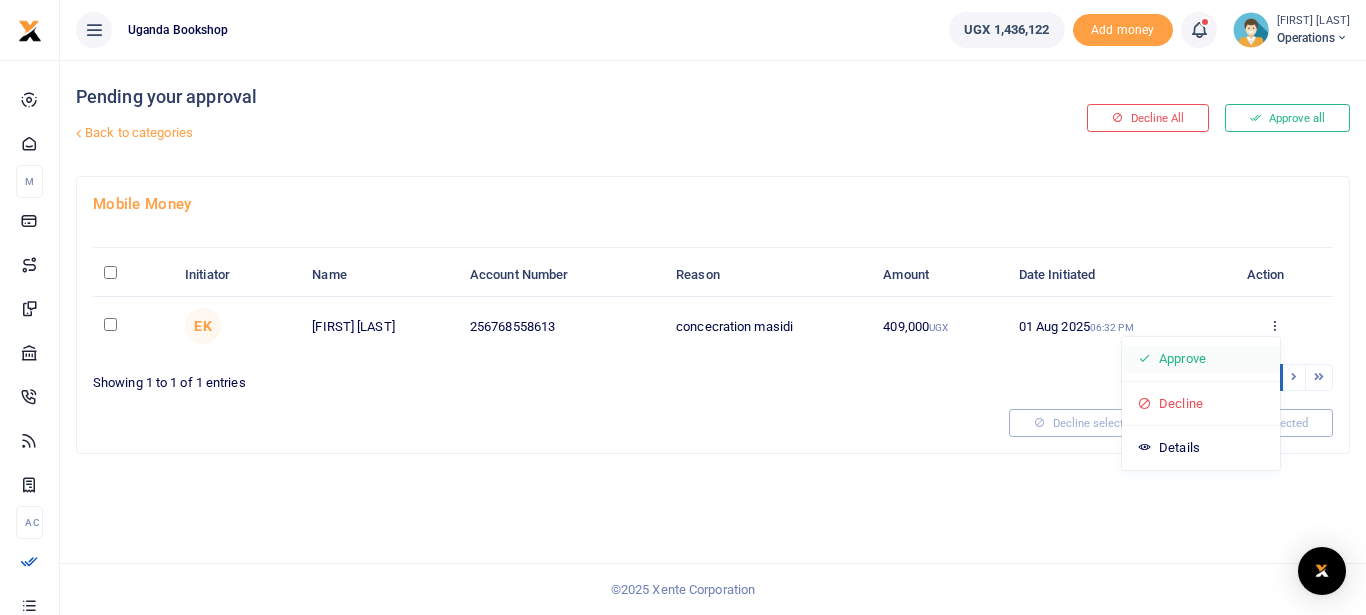 click on "Approve" at bounding box center [1201, 359] 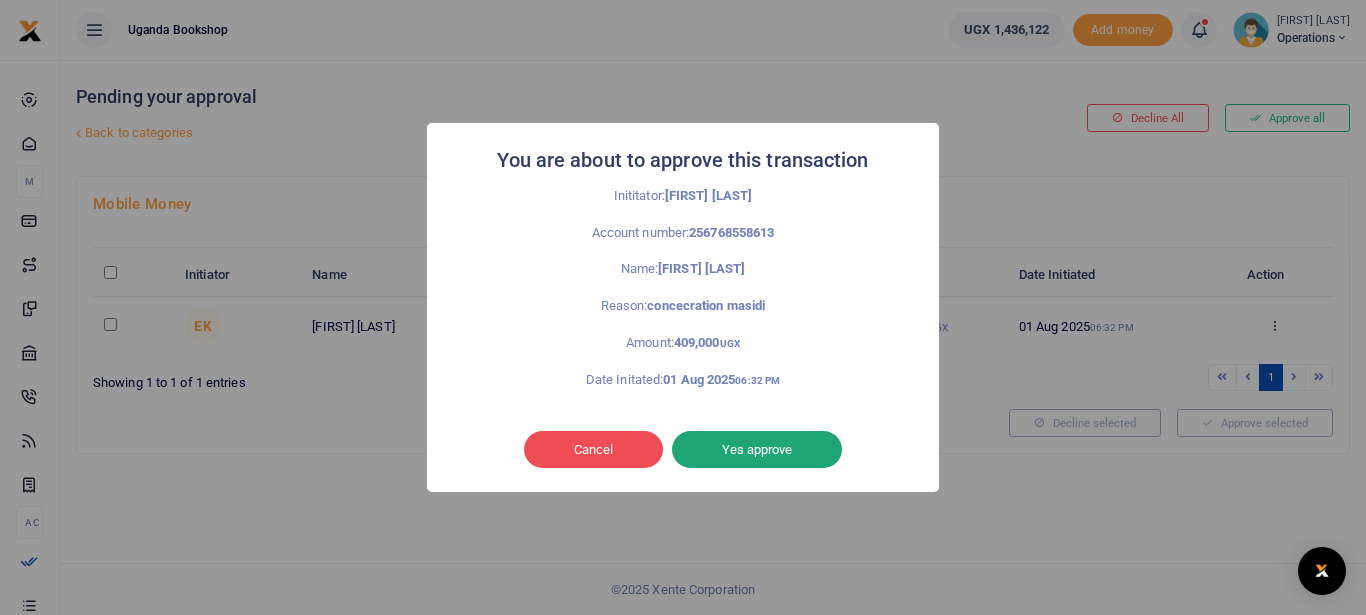click on "Yes approve" at bounding box center [757, 450] 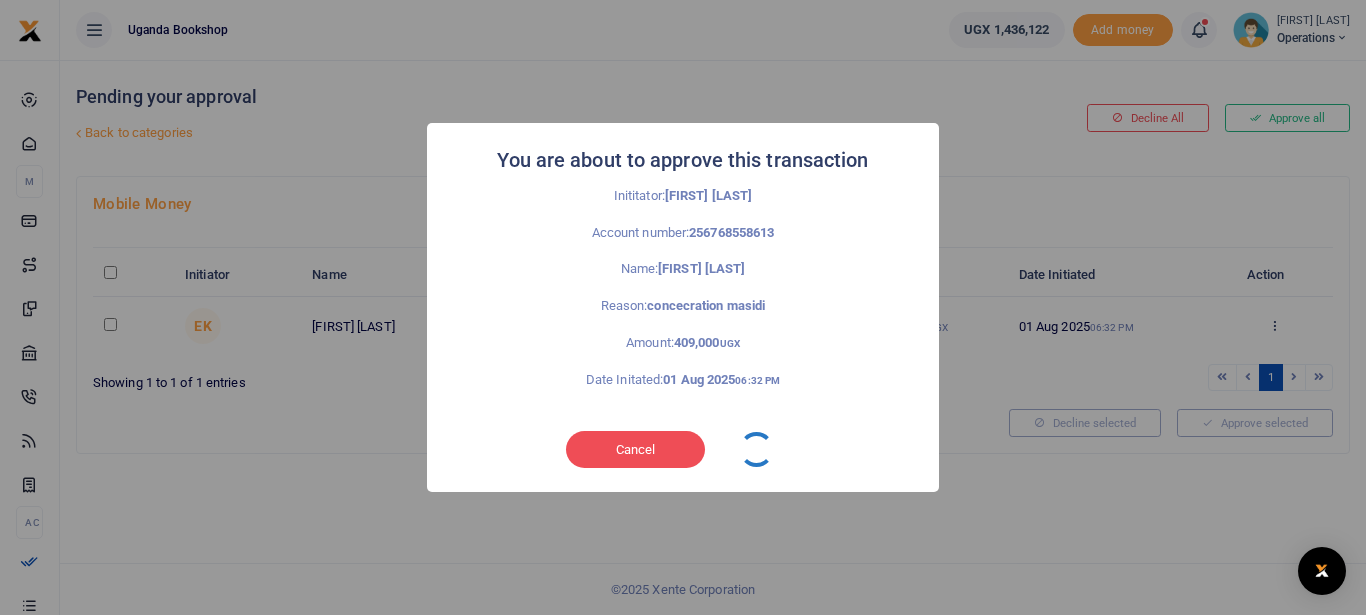 type 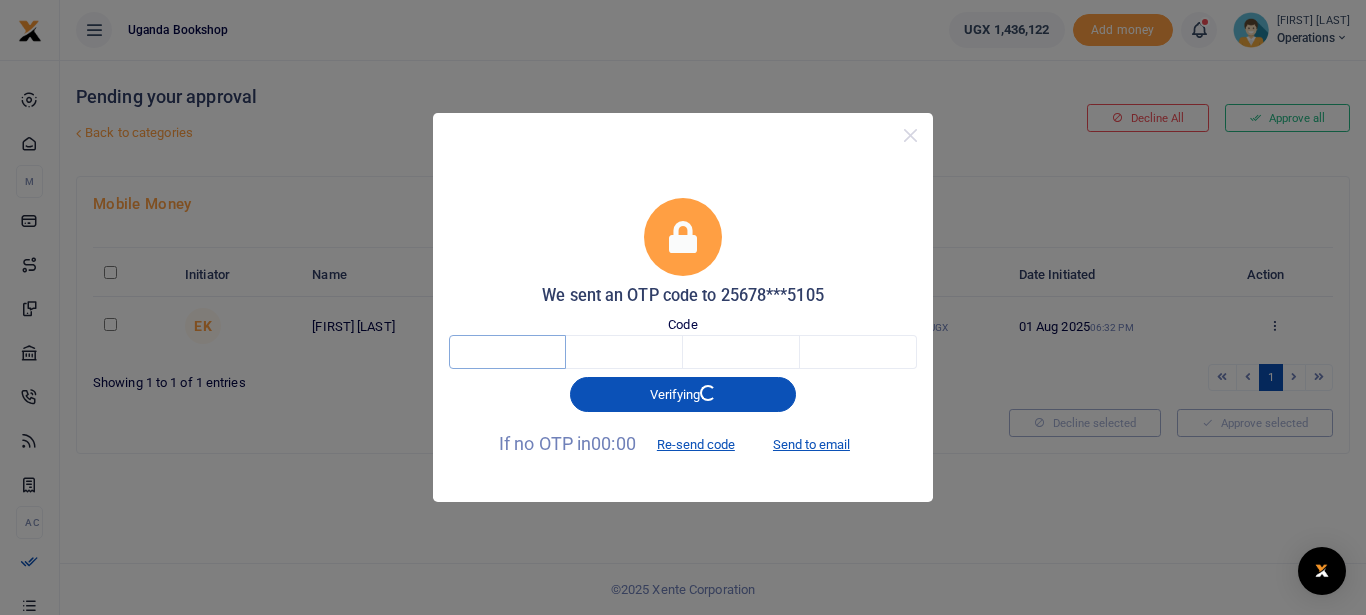 click at bounding box center [507, 352] 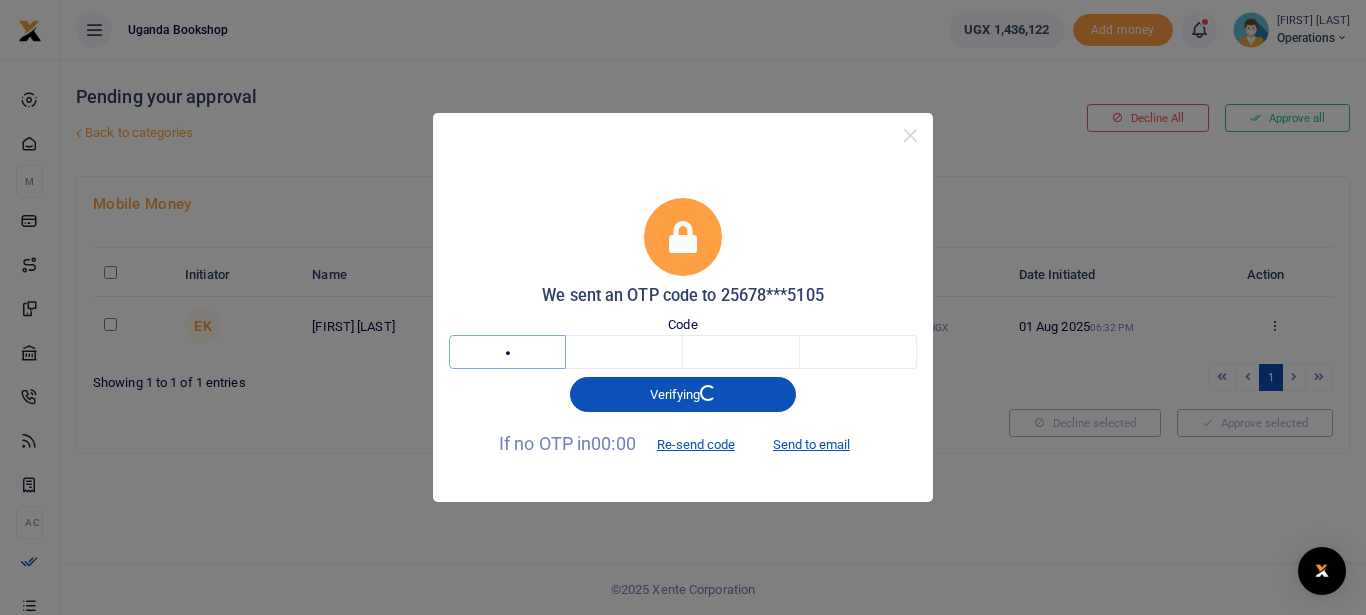 type on "1" 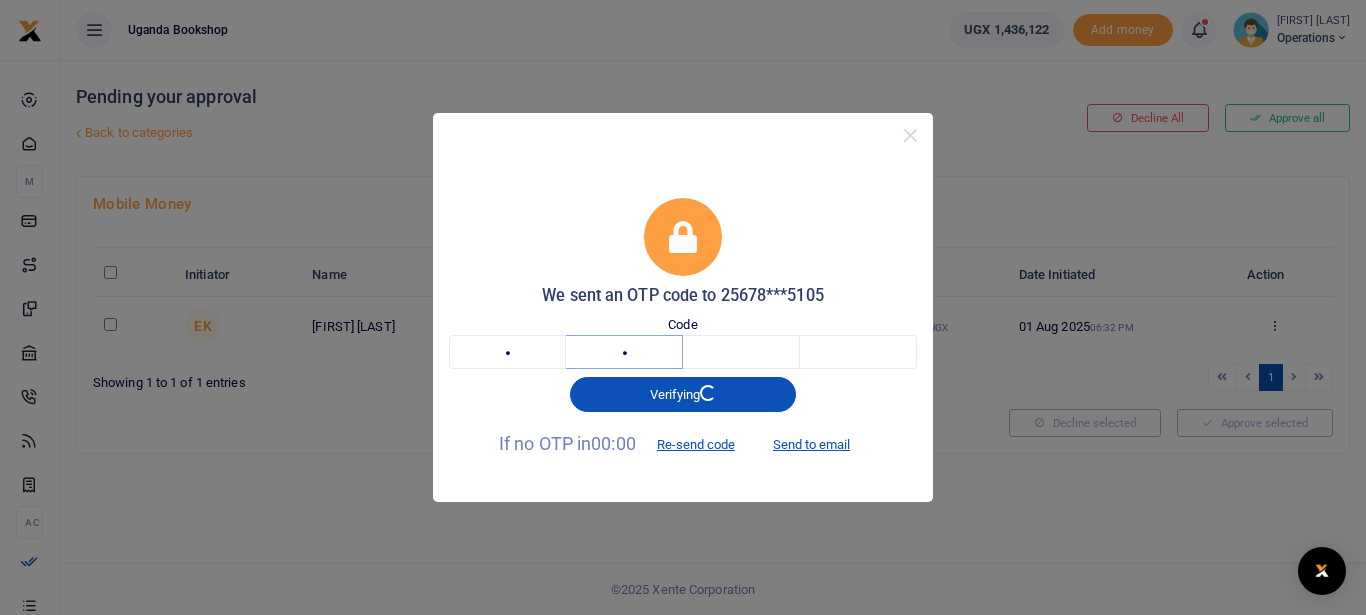 type on "2" 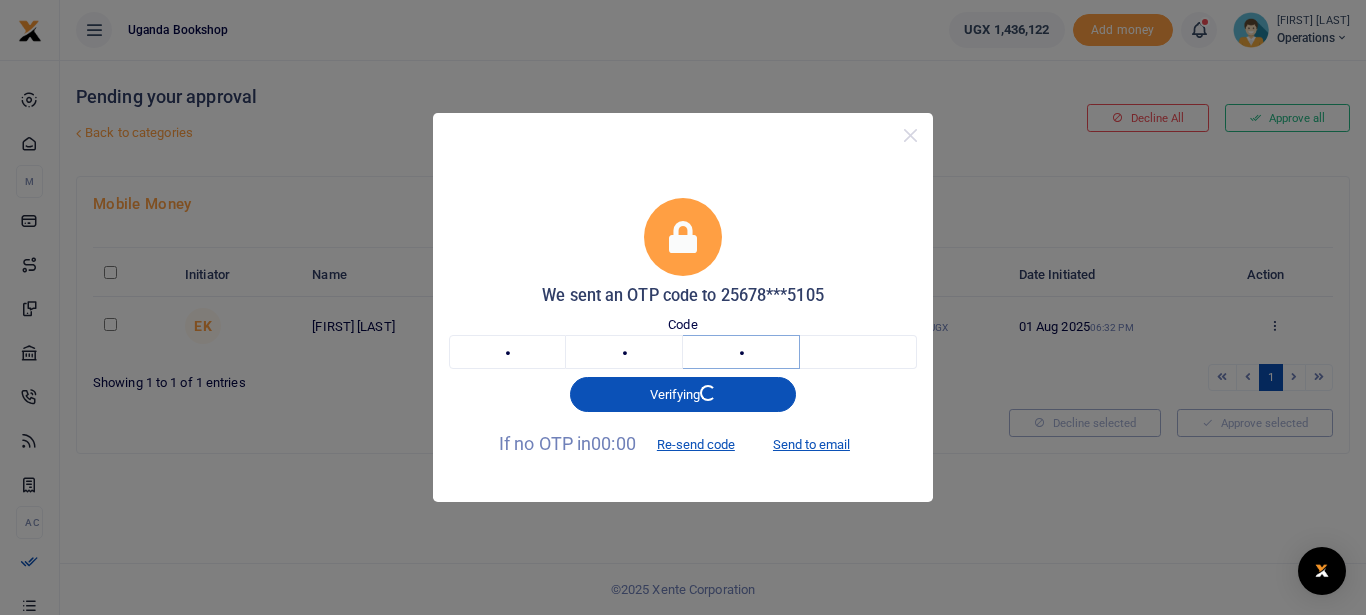 type on "4" 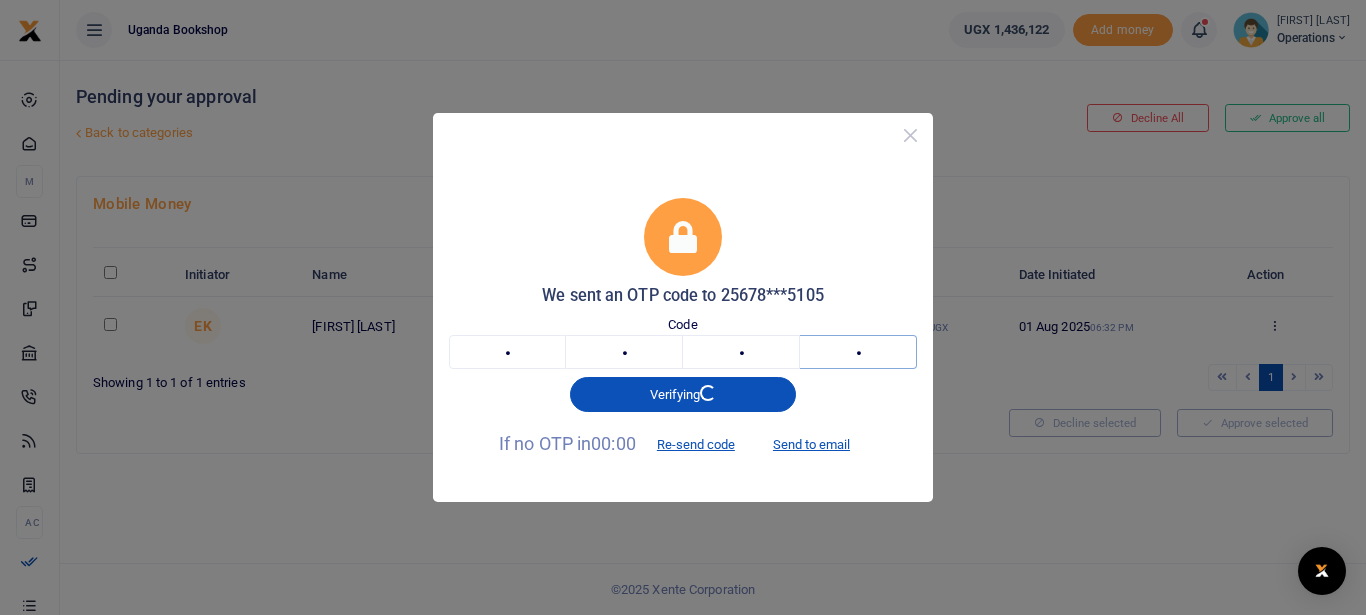 type on "5" 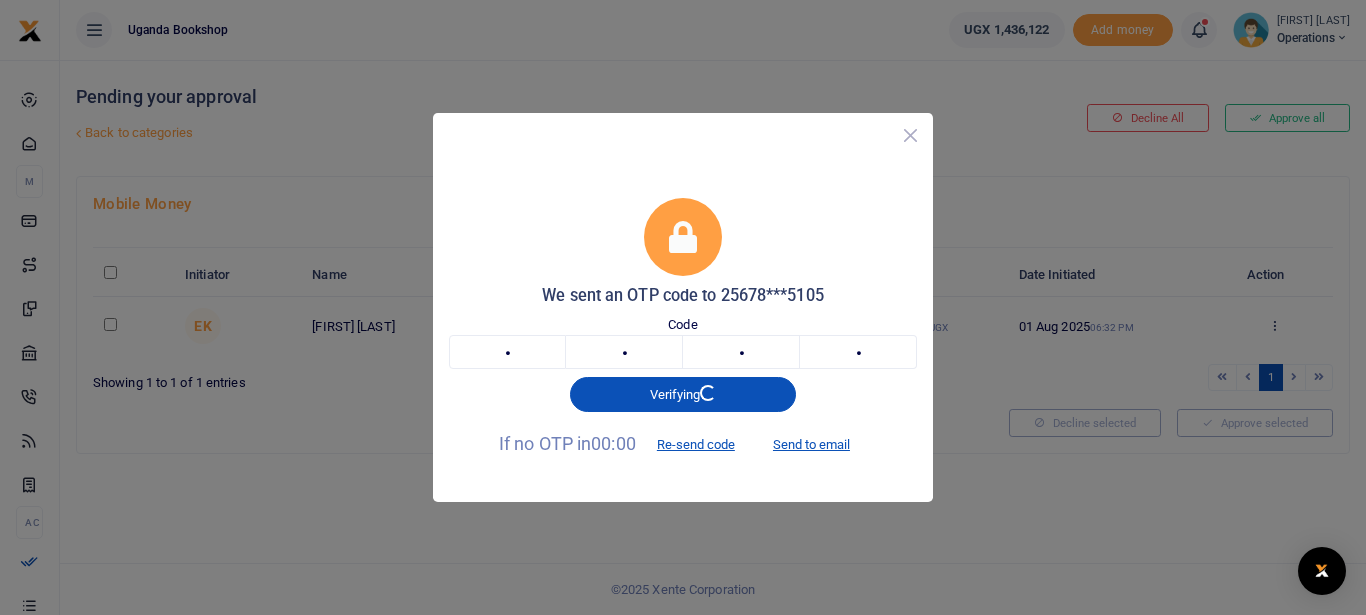 click at bounding box center (910, 135) 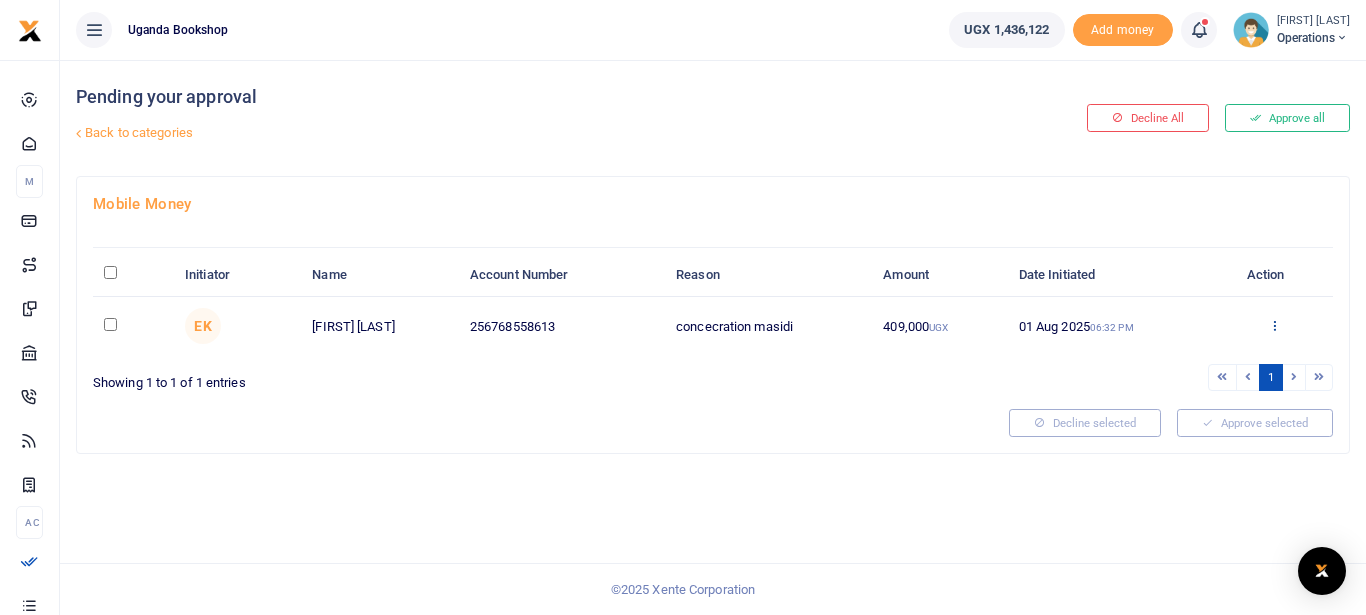 click at bounding box center (1274, 325) 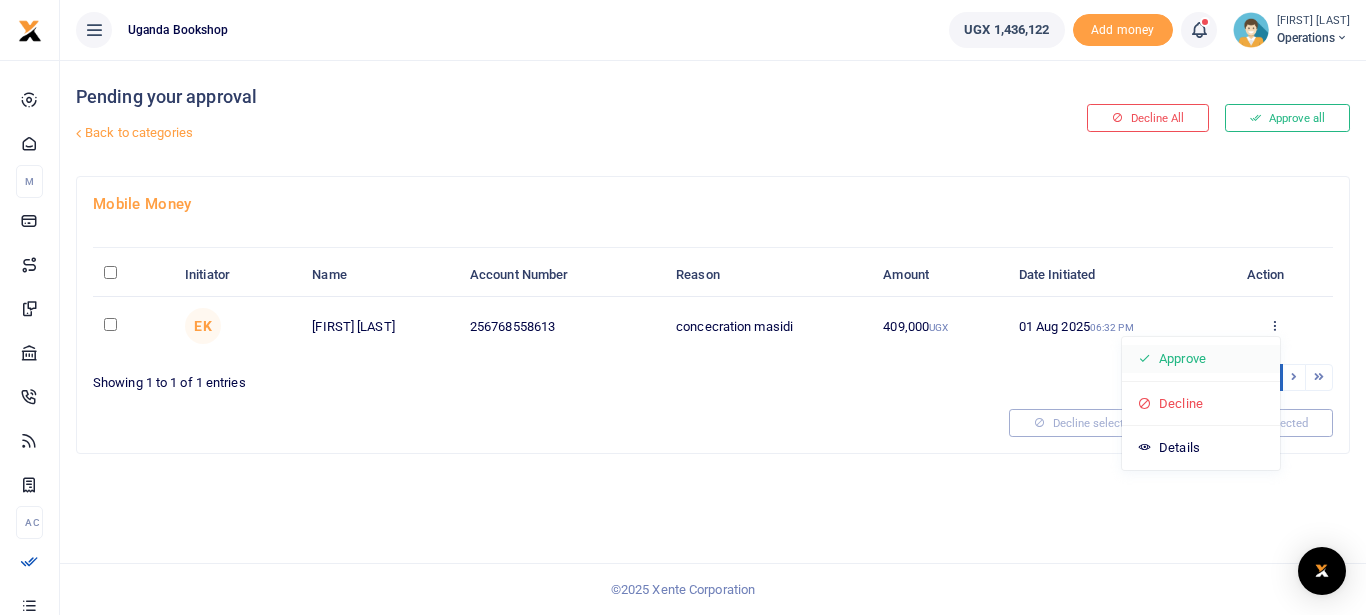 click on "Approve" at bounding box center (1201, 359) 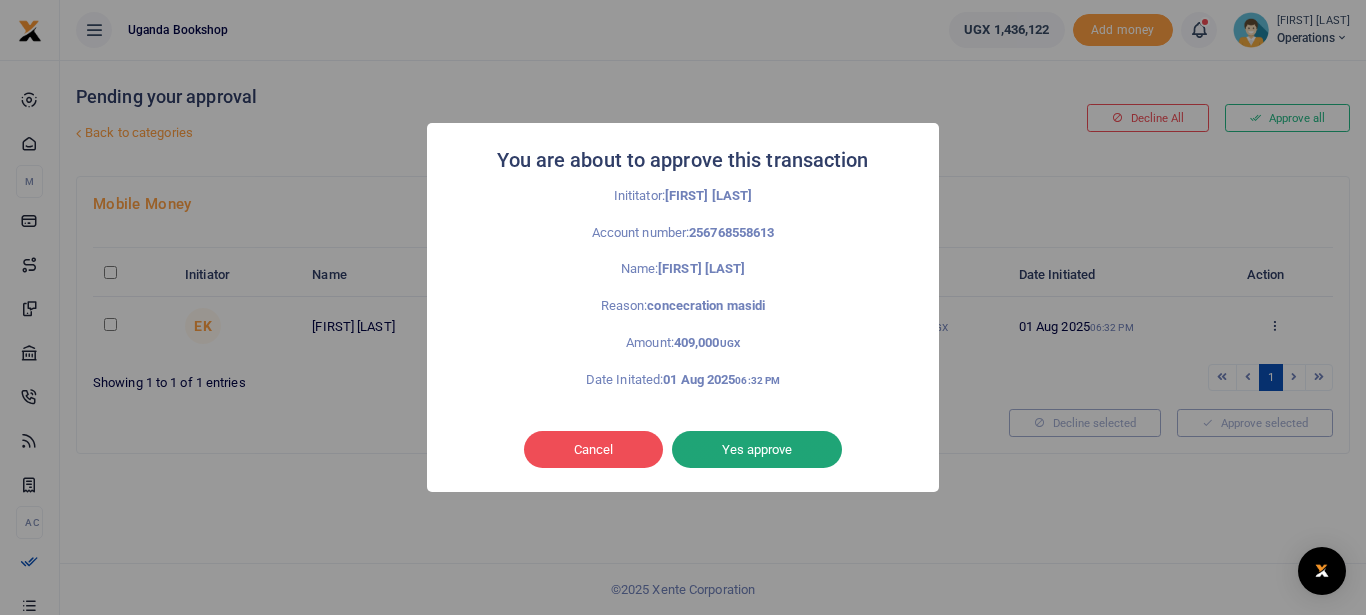 click on "Yes approve" at bounding box center [757, 450] 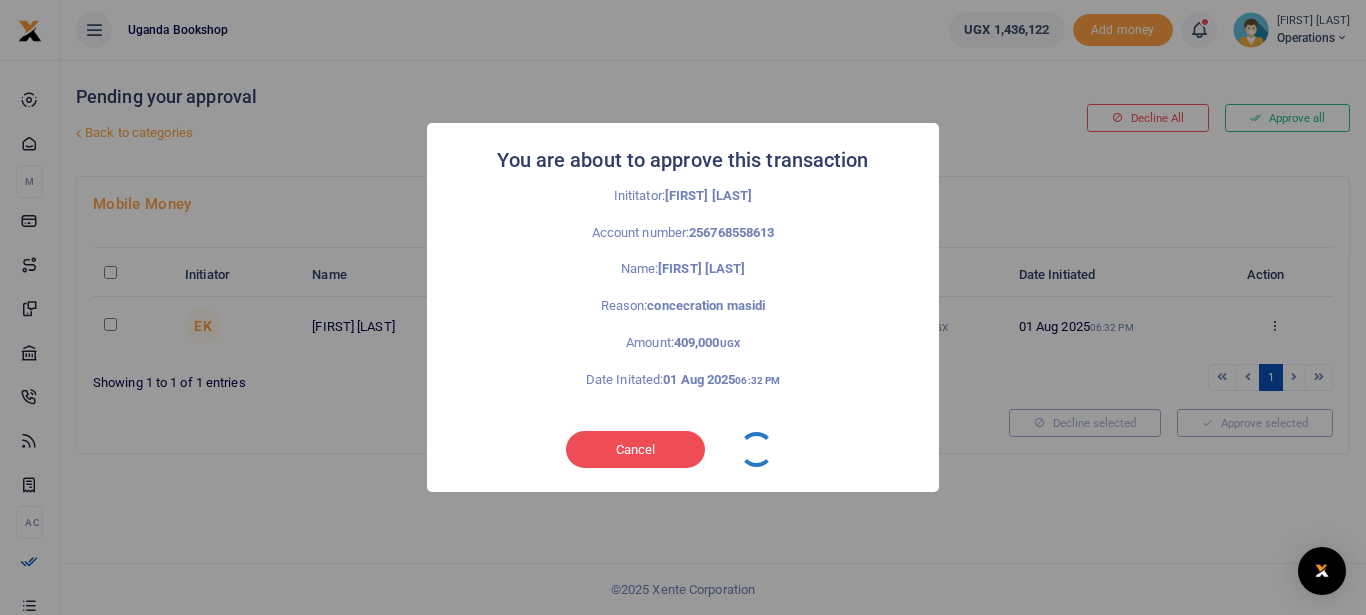 type 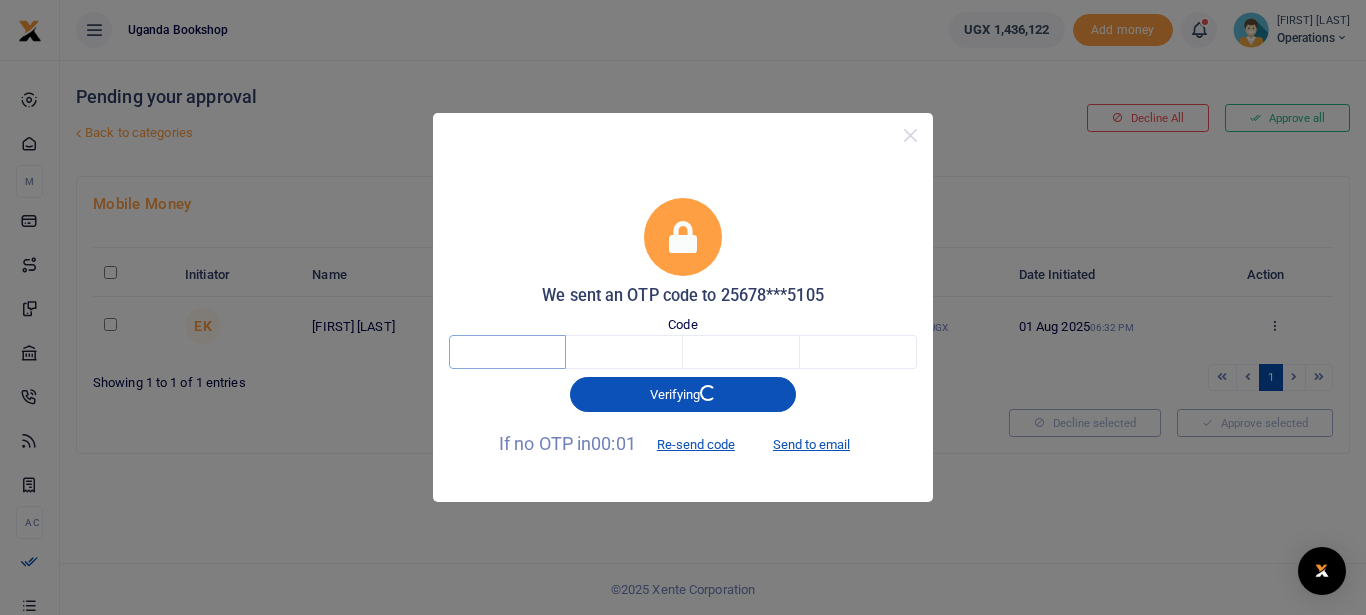 click at bounding box center [507, 352] 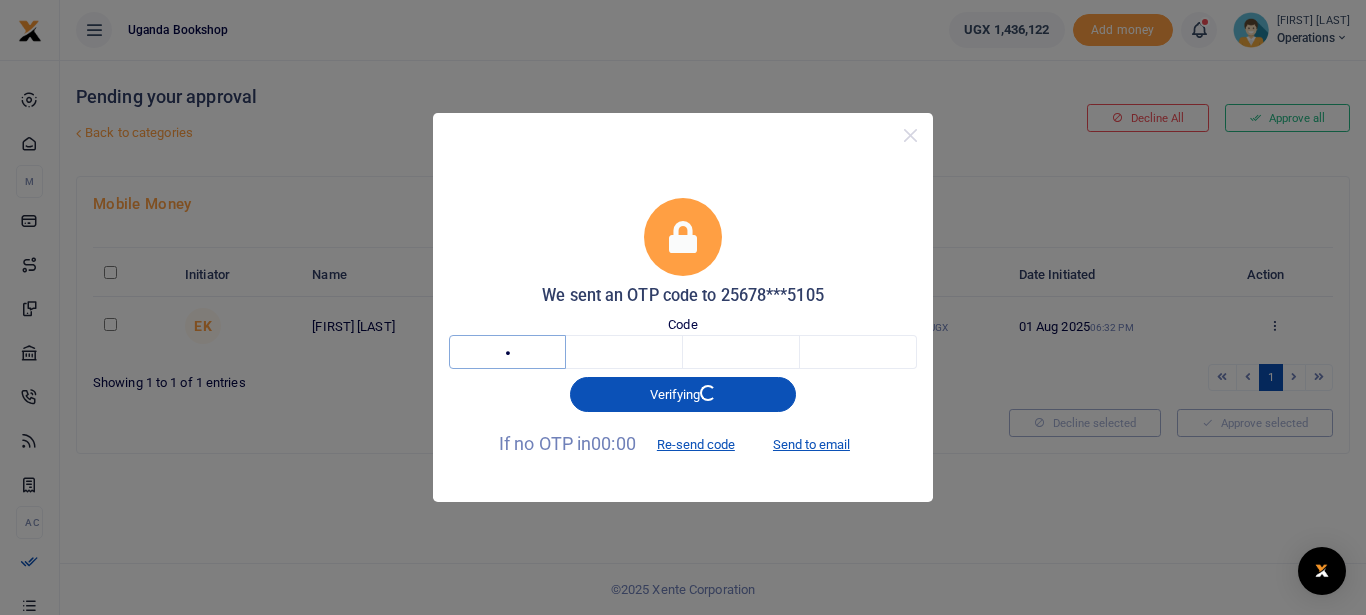 type on "4" 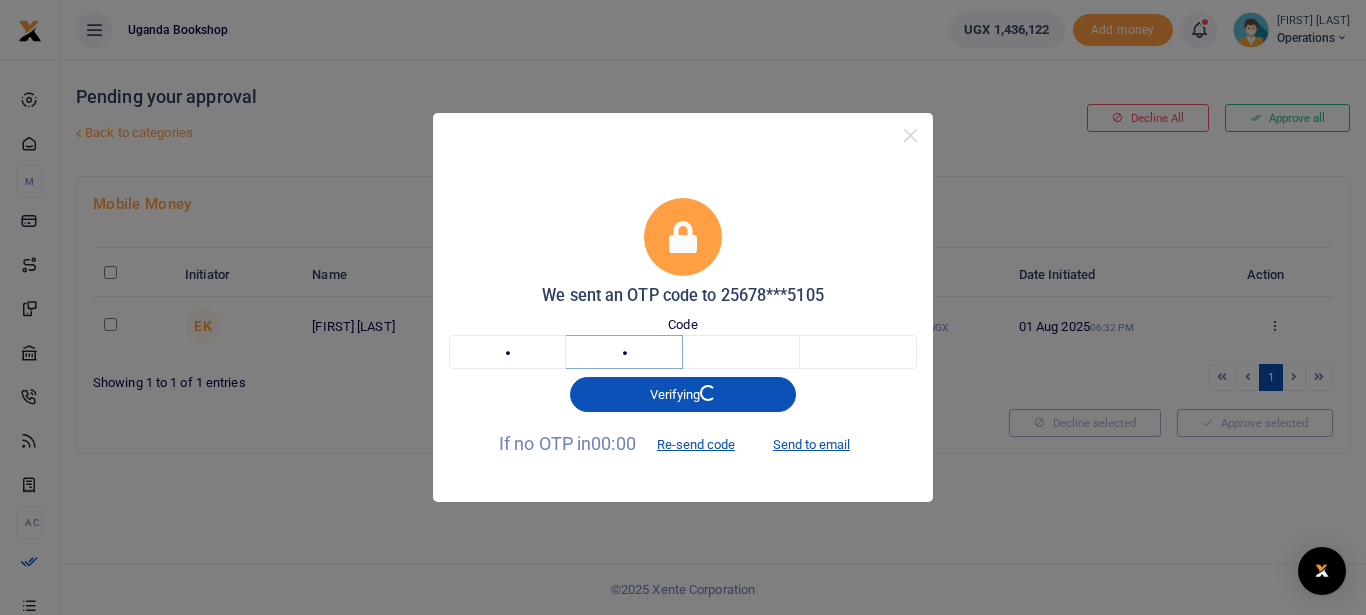 type on "0" 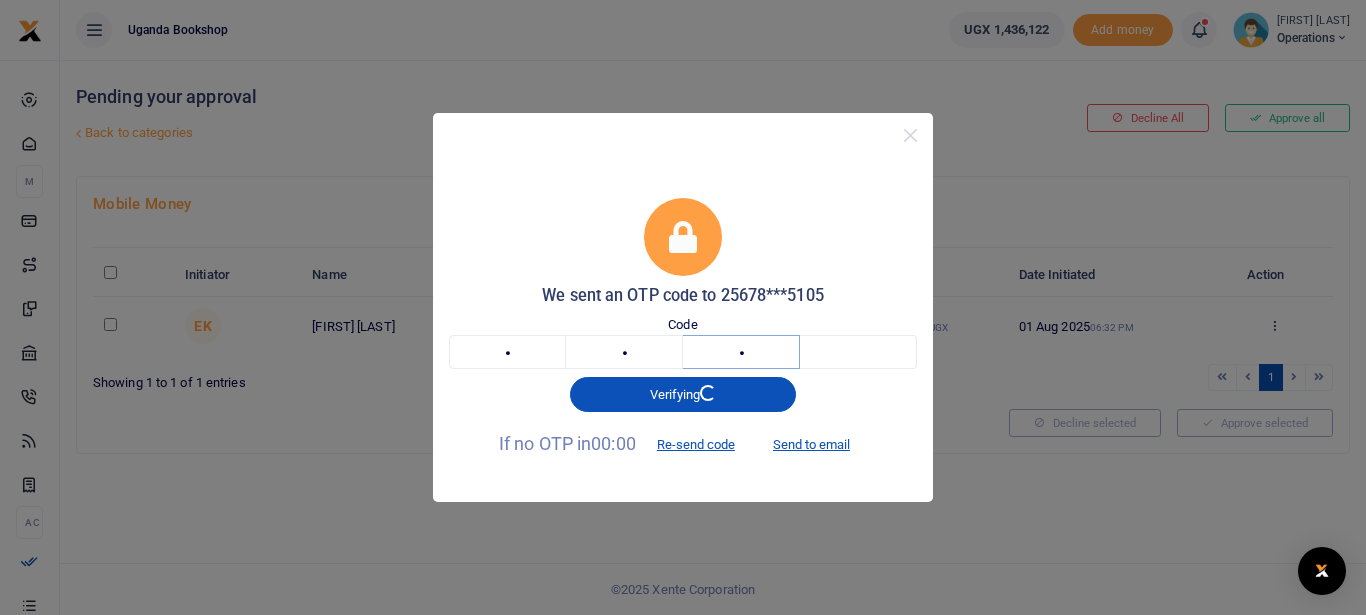type on "3" 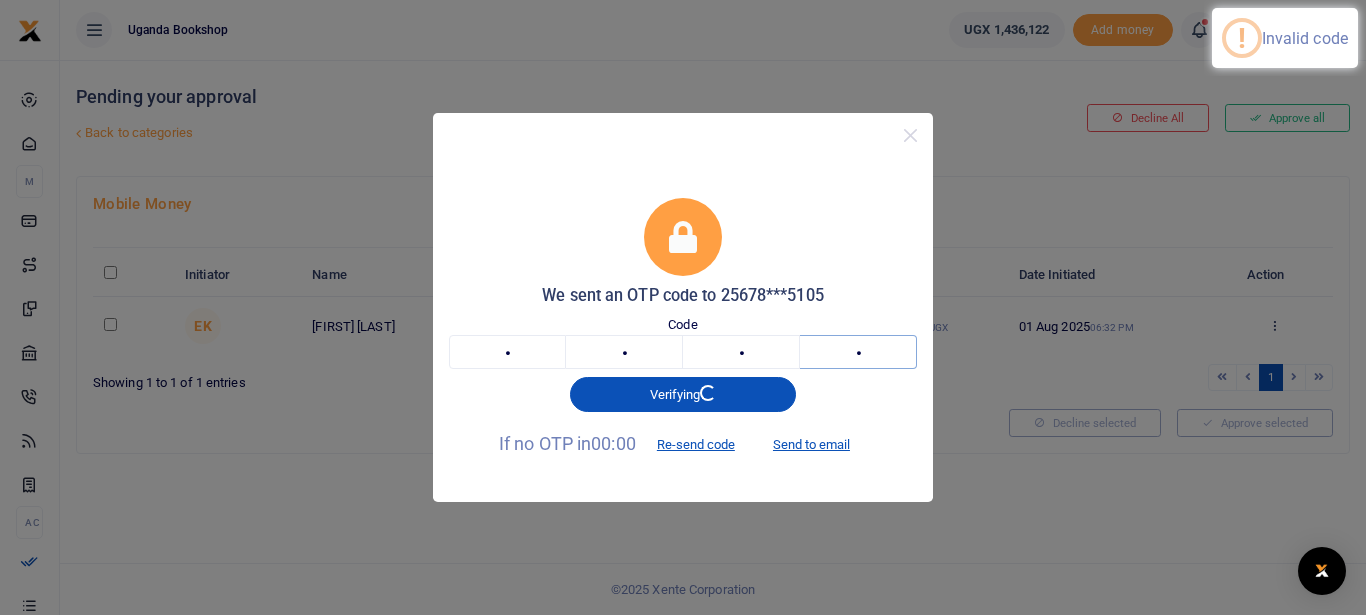type on "1" 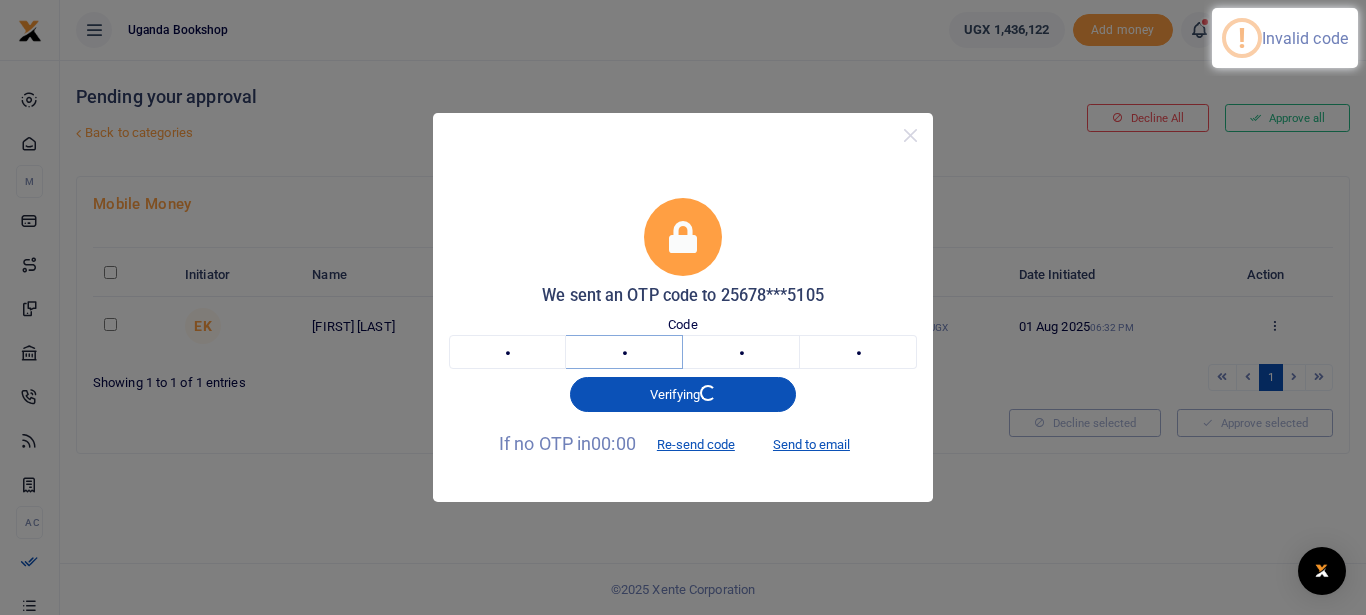 click on "0" at bounding box center (624, 352) 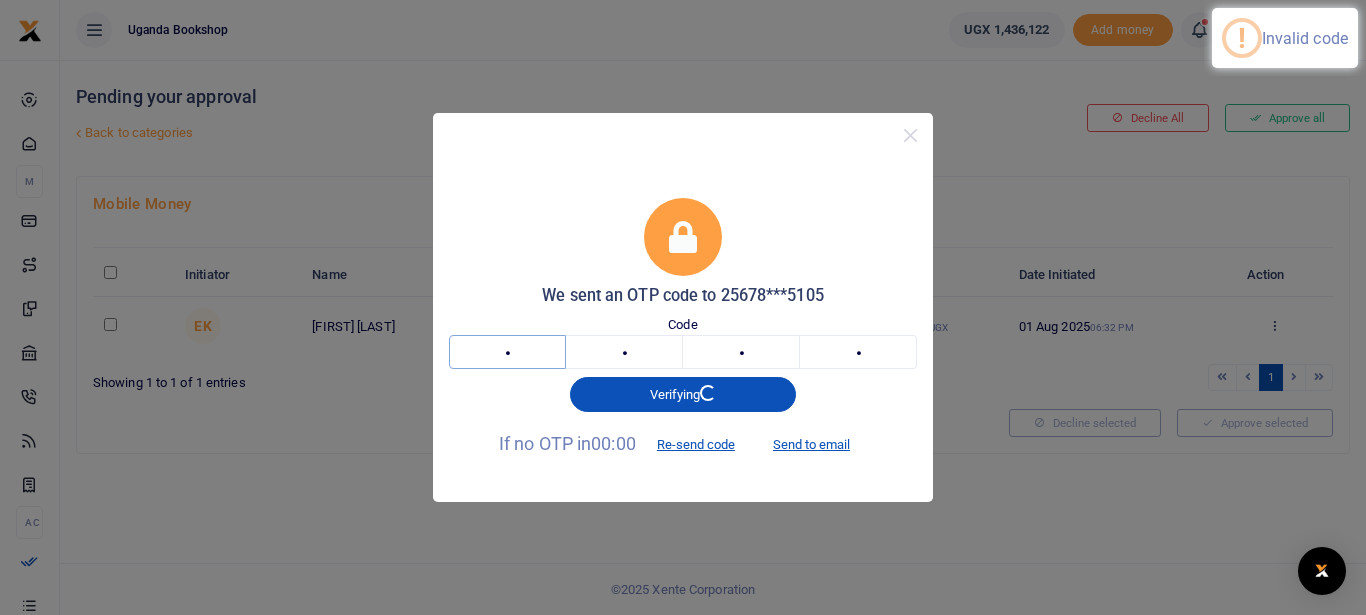 click on "4" at bounding box center (507, 352) 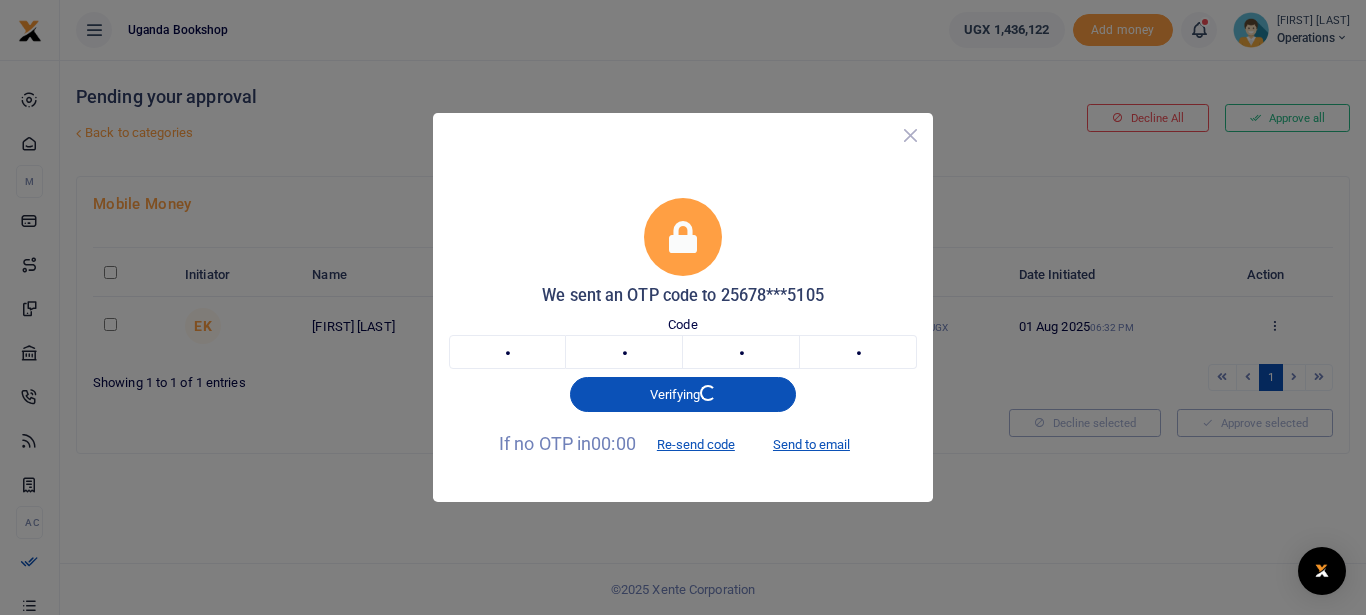 click at bounding box center [910, 135] 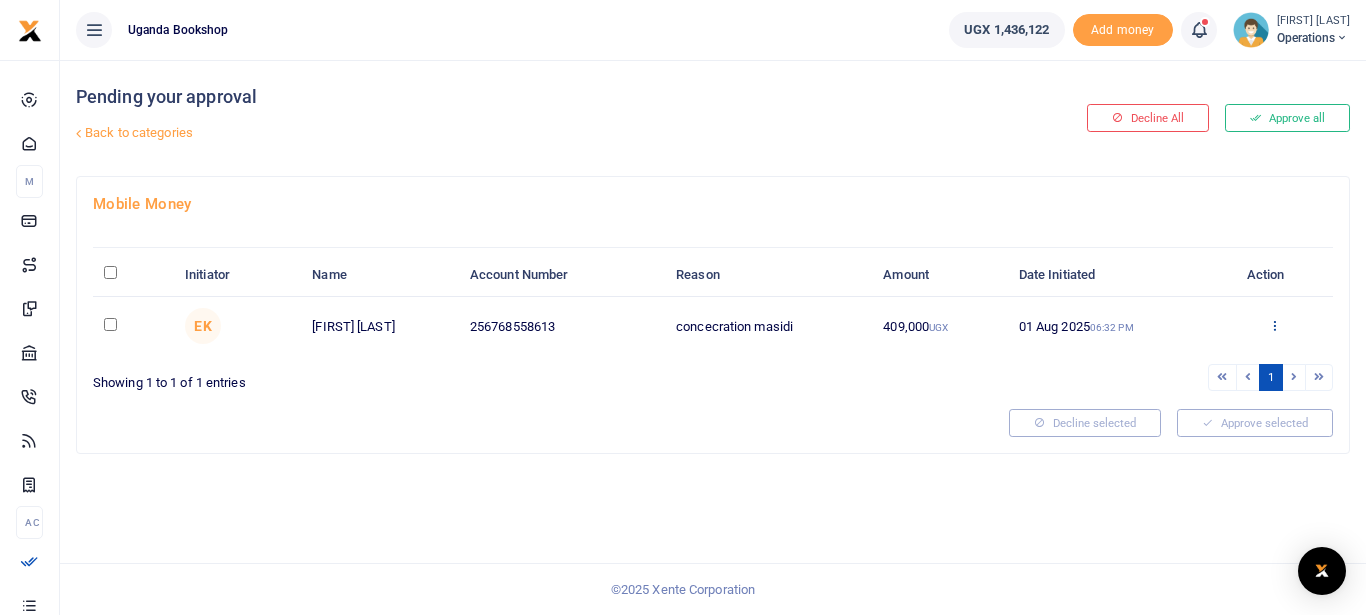 click at bounding box center [1274, 325] 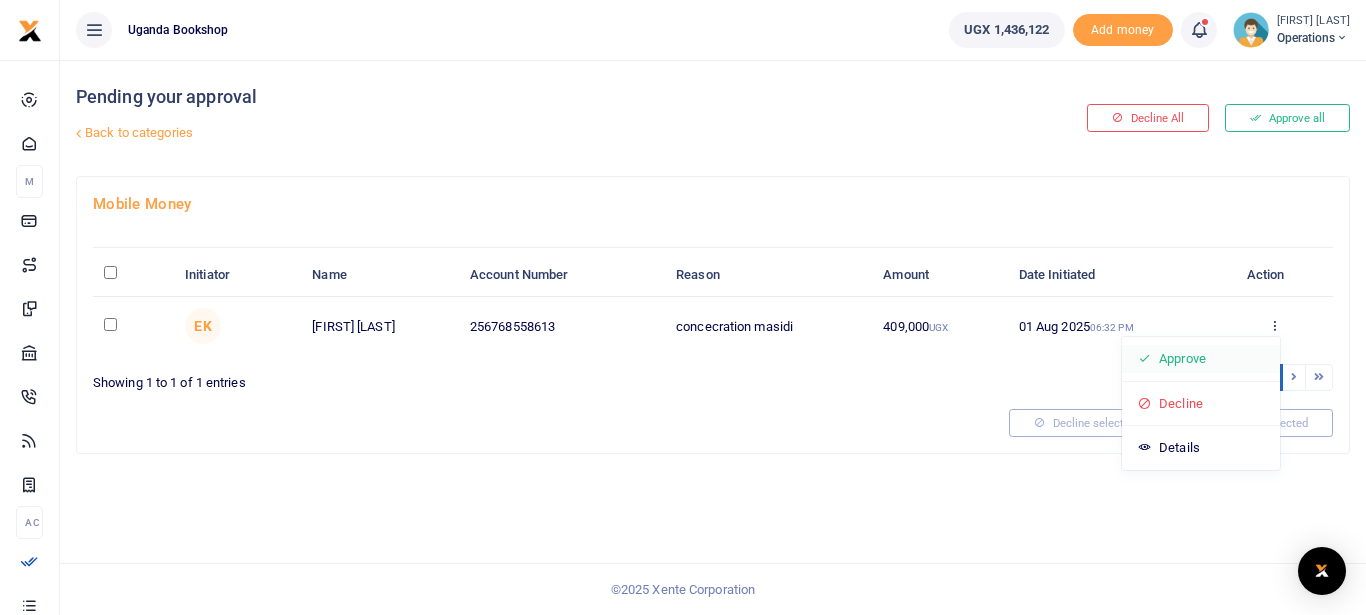 click on "Approve" at bounding box center [1201, 359] 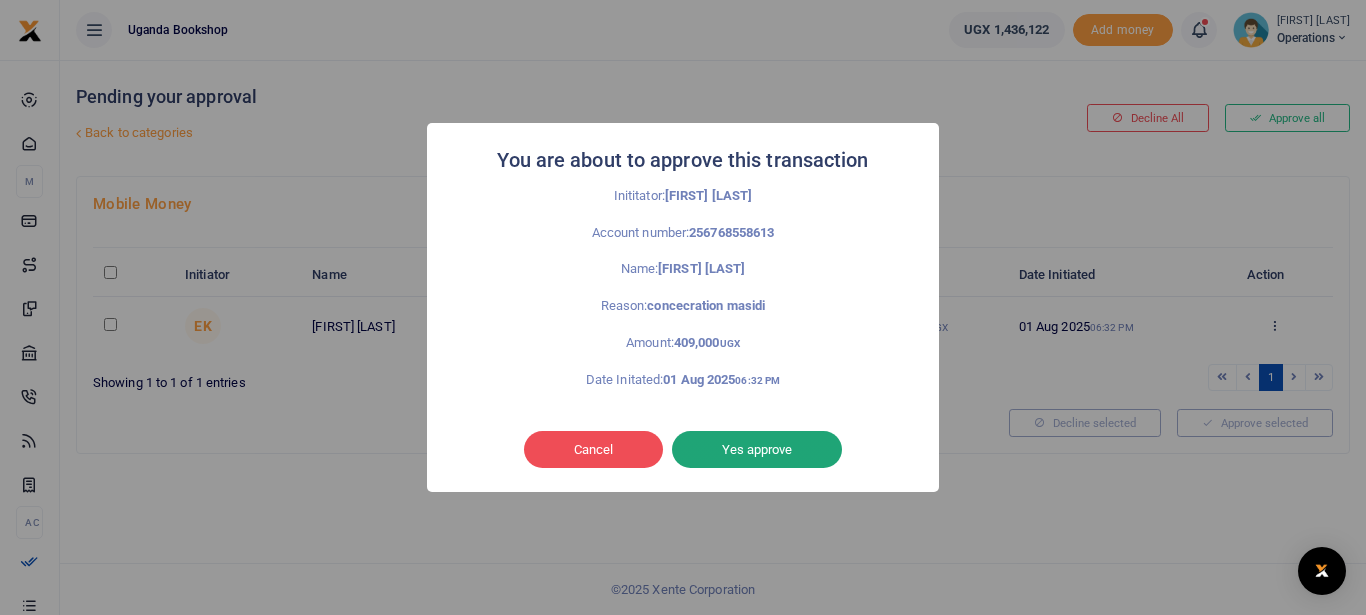 click on "Yes approve" at bounding box center [757, 450] 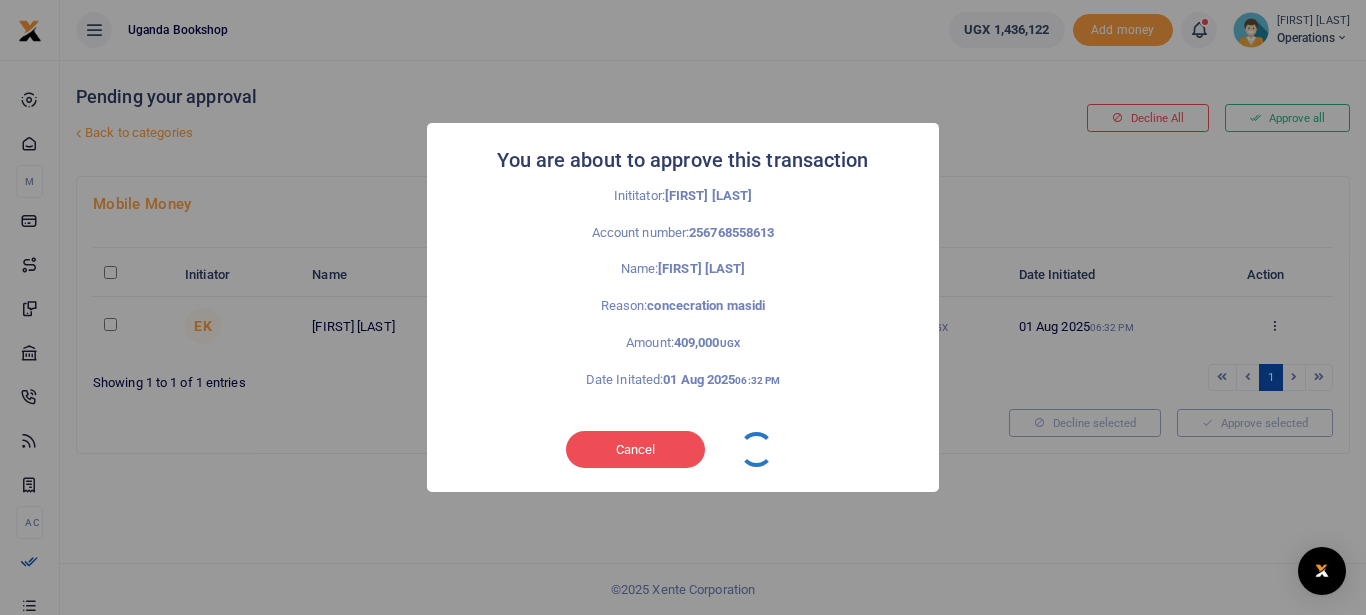 type 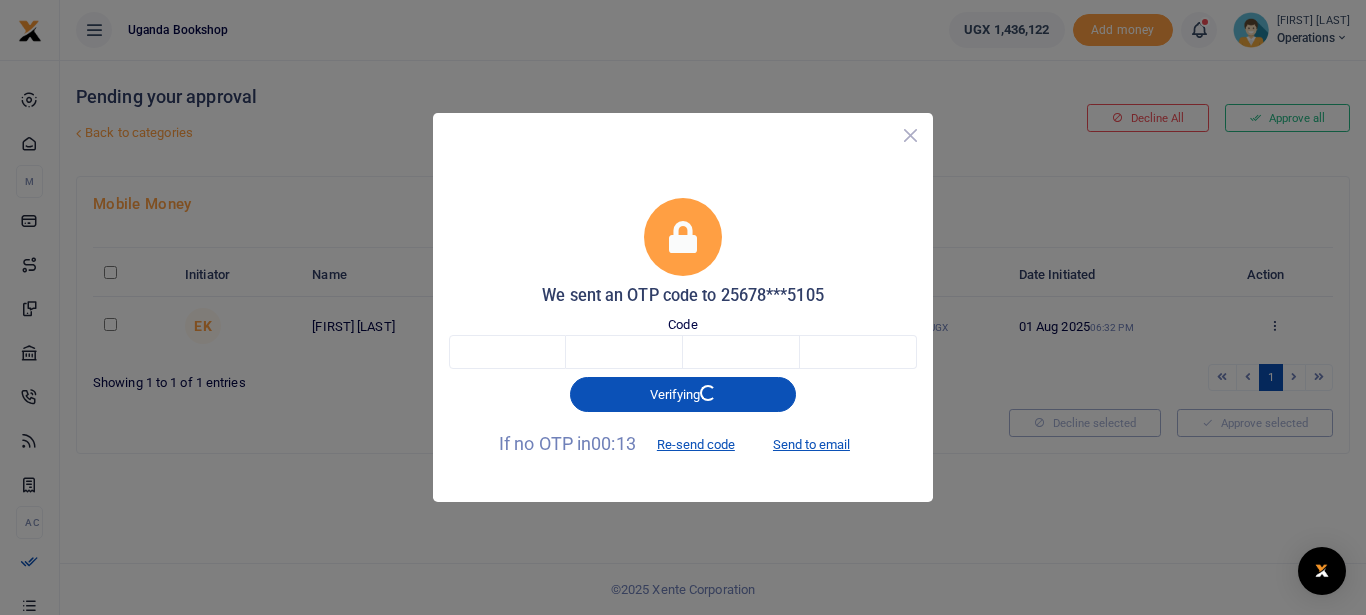 click at bounding box center [910, 135] 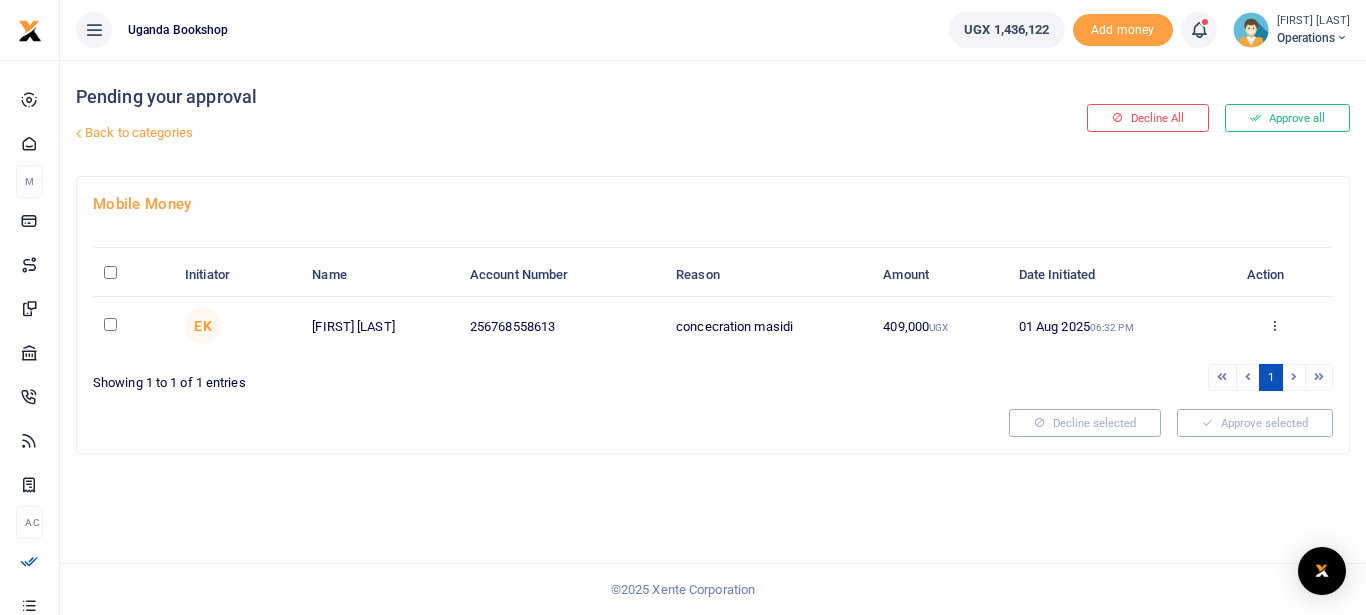 click on "Approve
Decline
Details" at bounding box center (1275, 327) 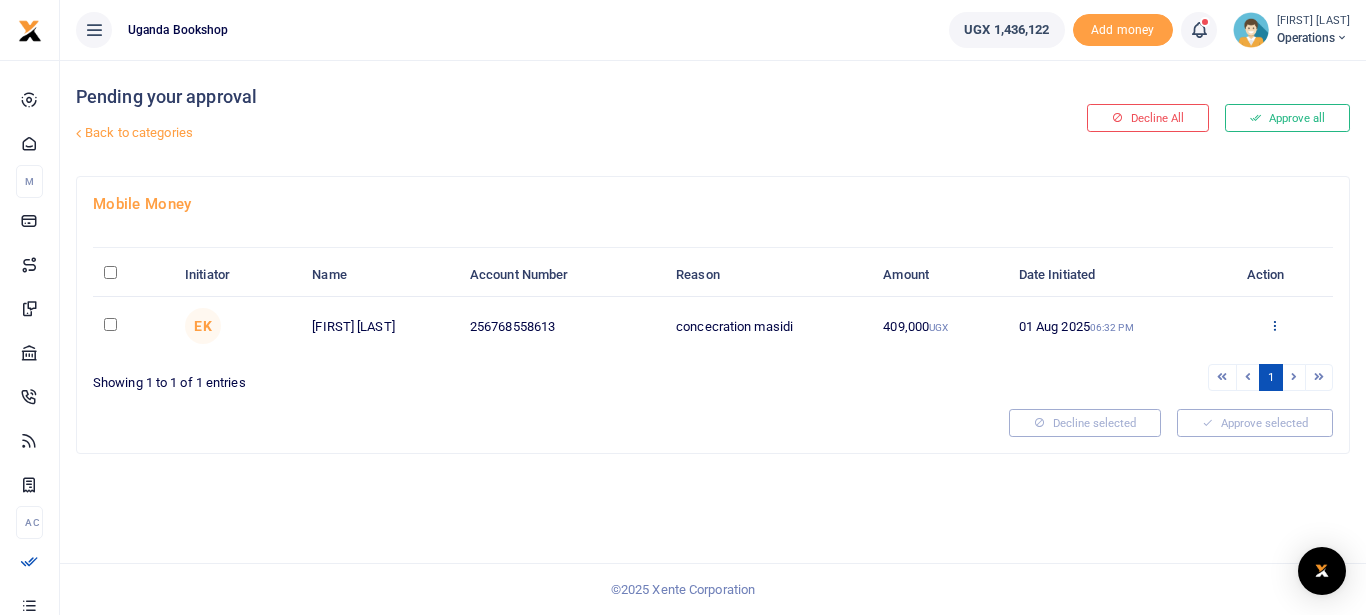 click at bounding box center [1274, 325] 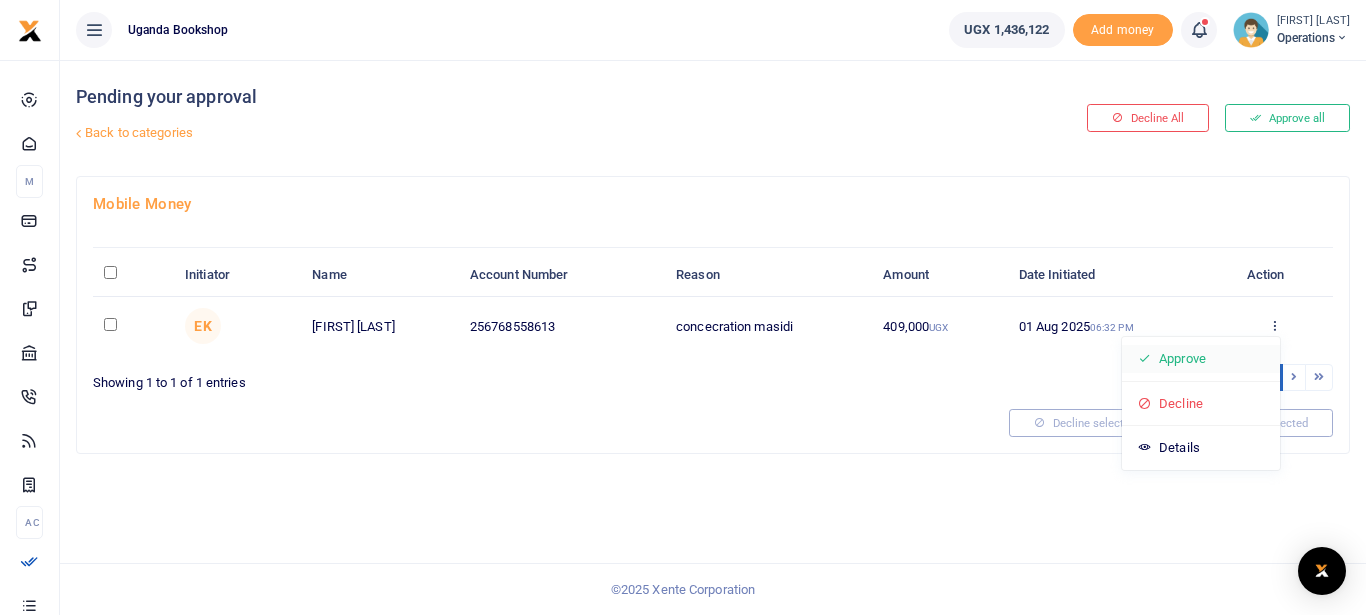 click on "Approve" at bounding box center (1201, 359) 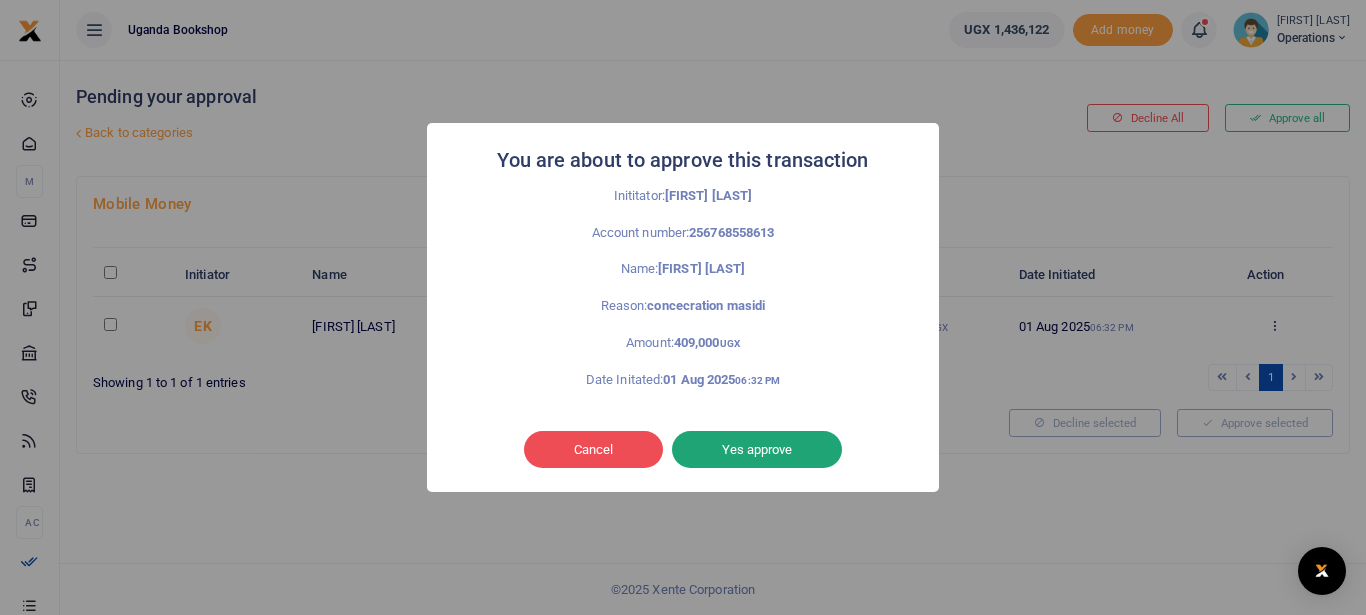 click on "Yes approve" at bounding box center (757, 450) 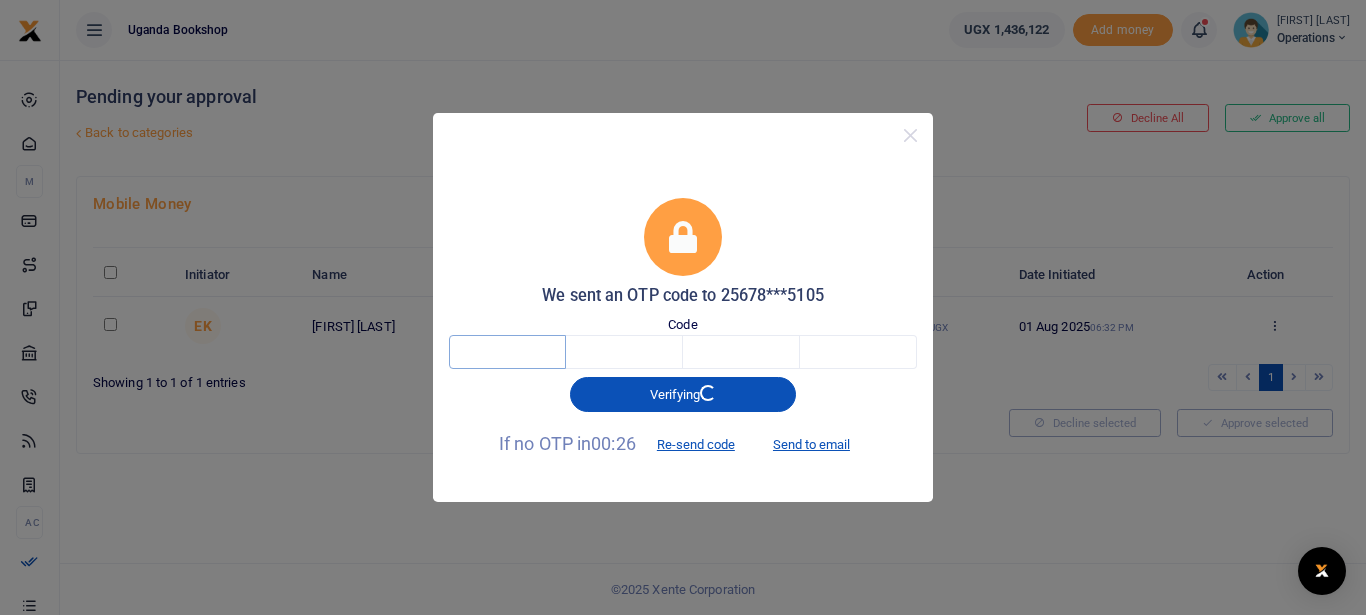 click at bounding box center (507, 352) 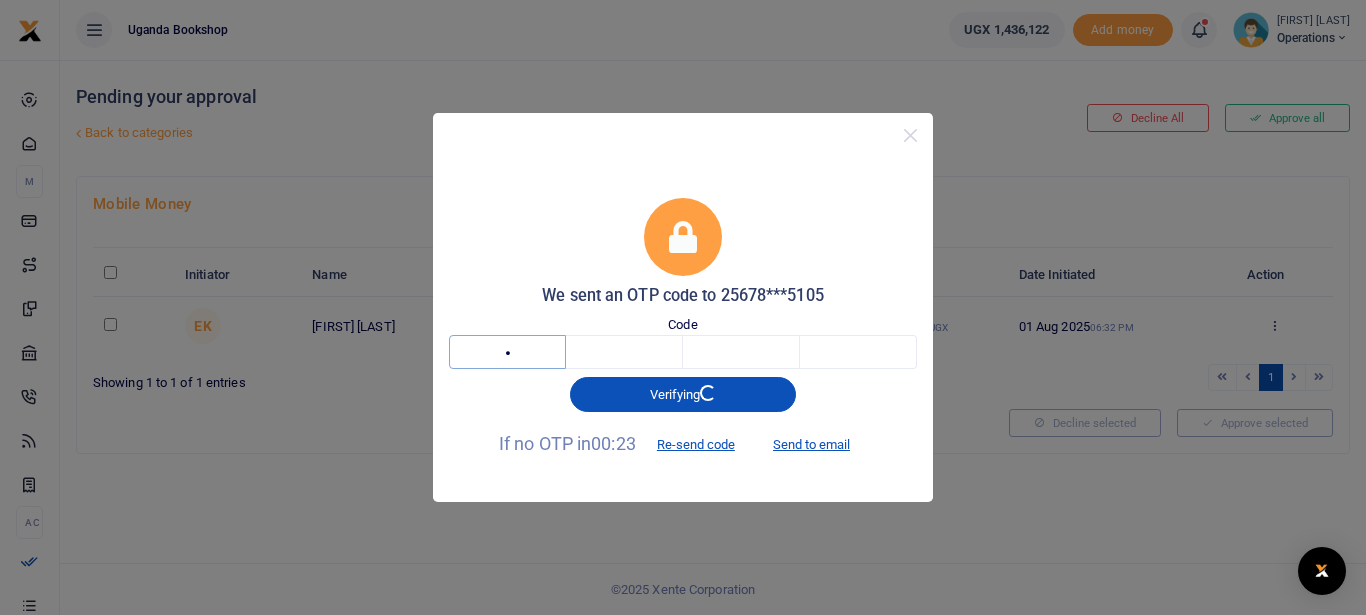 type on "1" 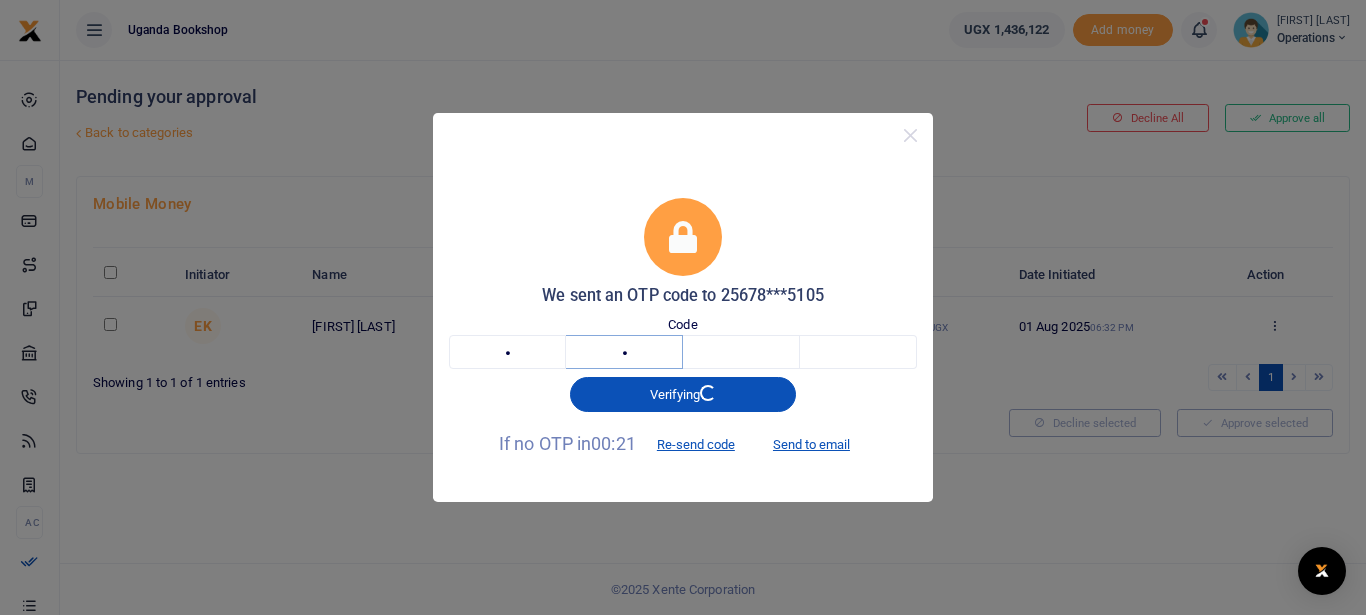 type on "9" 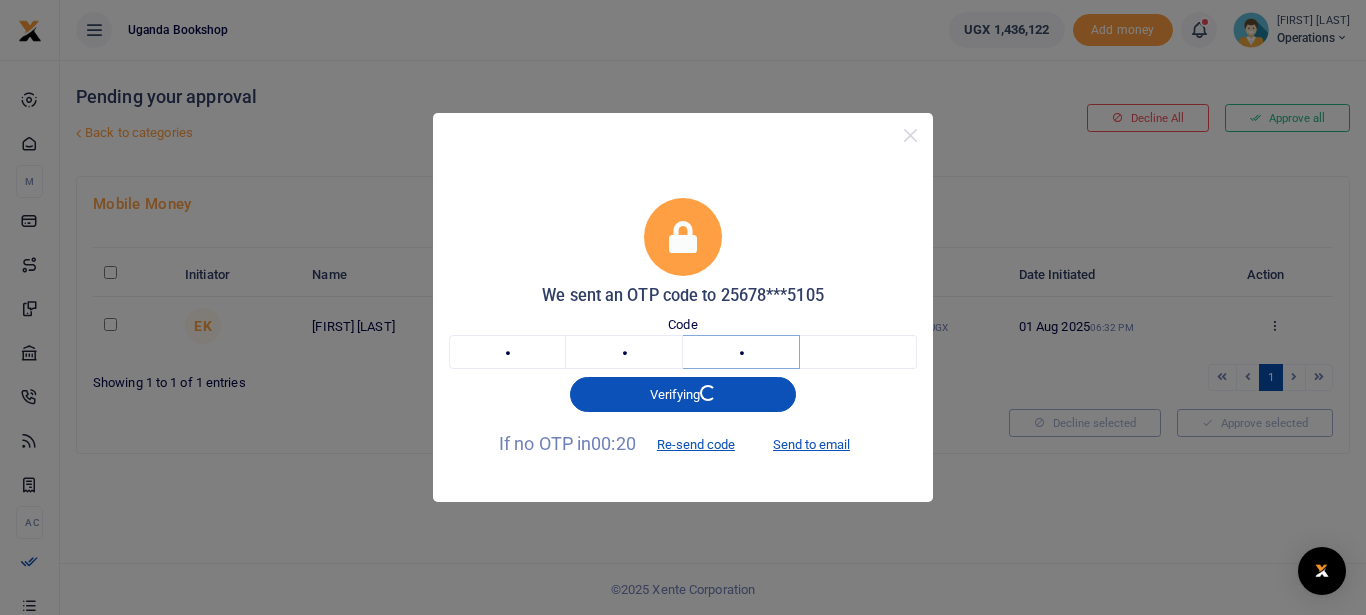 type on "1" 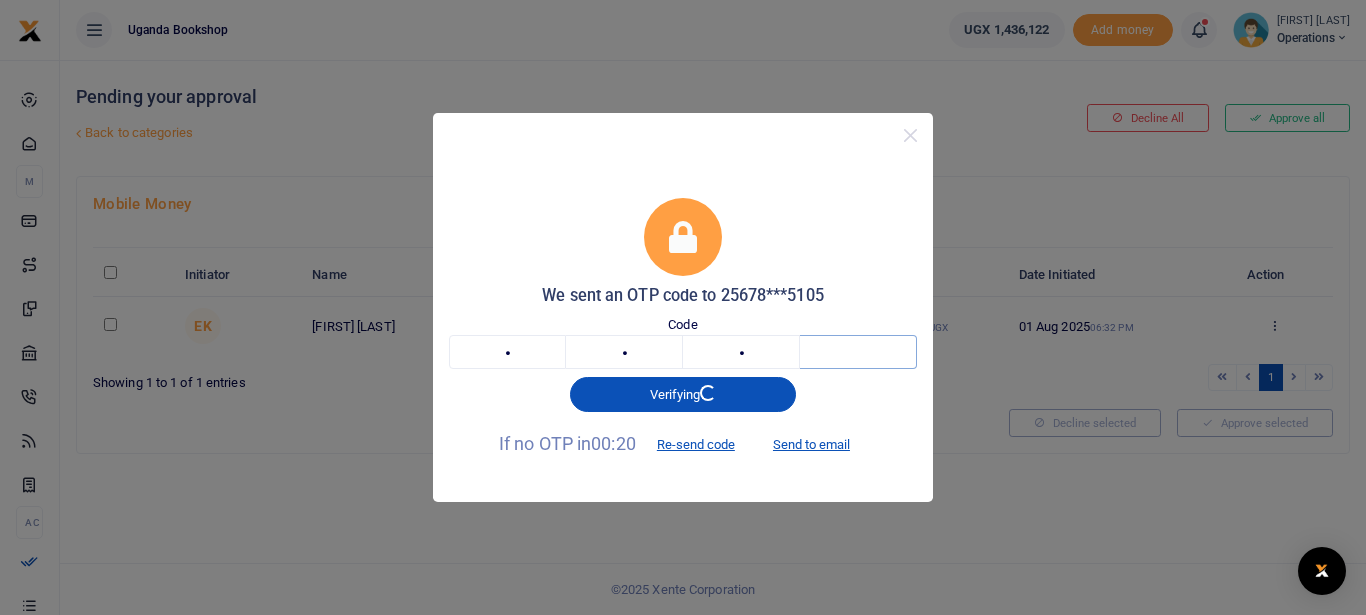 type on "3" 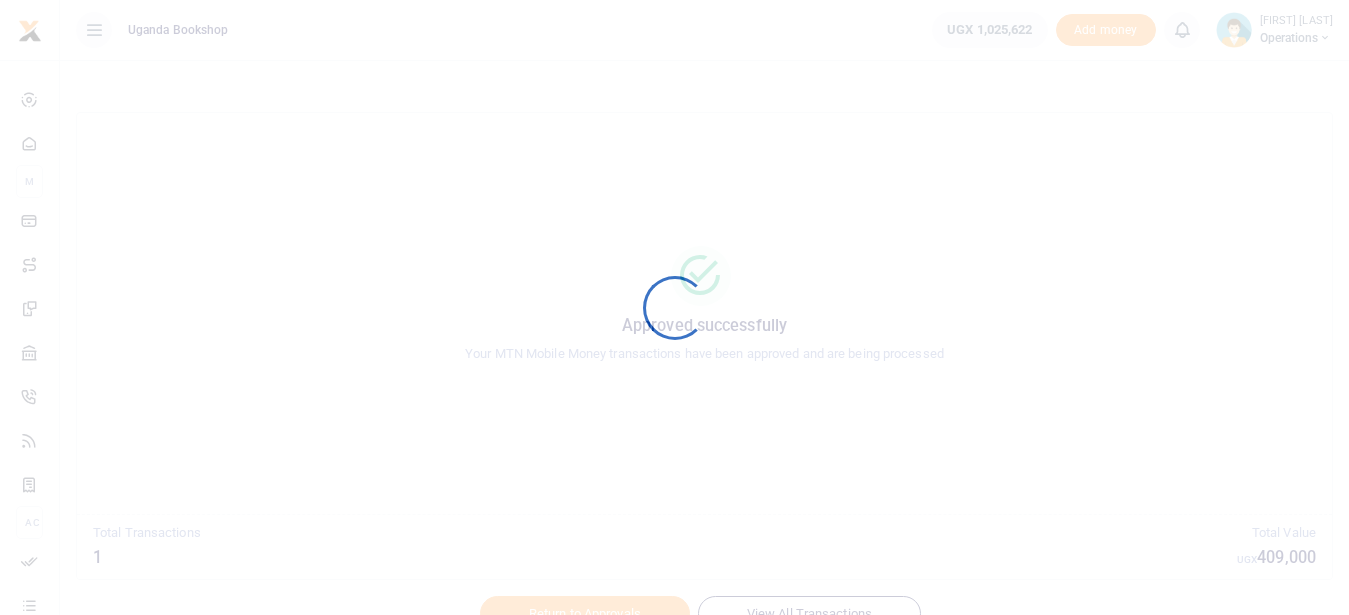 scroll, scrollTop: 0, scrollLeft: 0, axis: both 